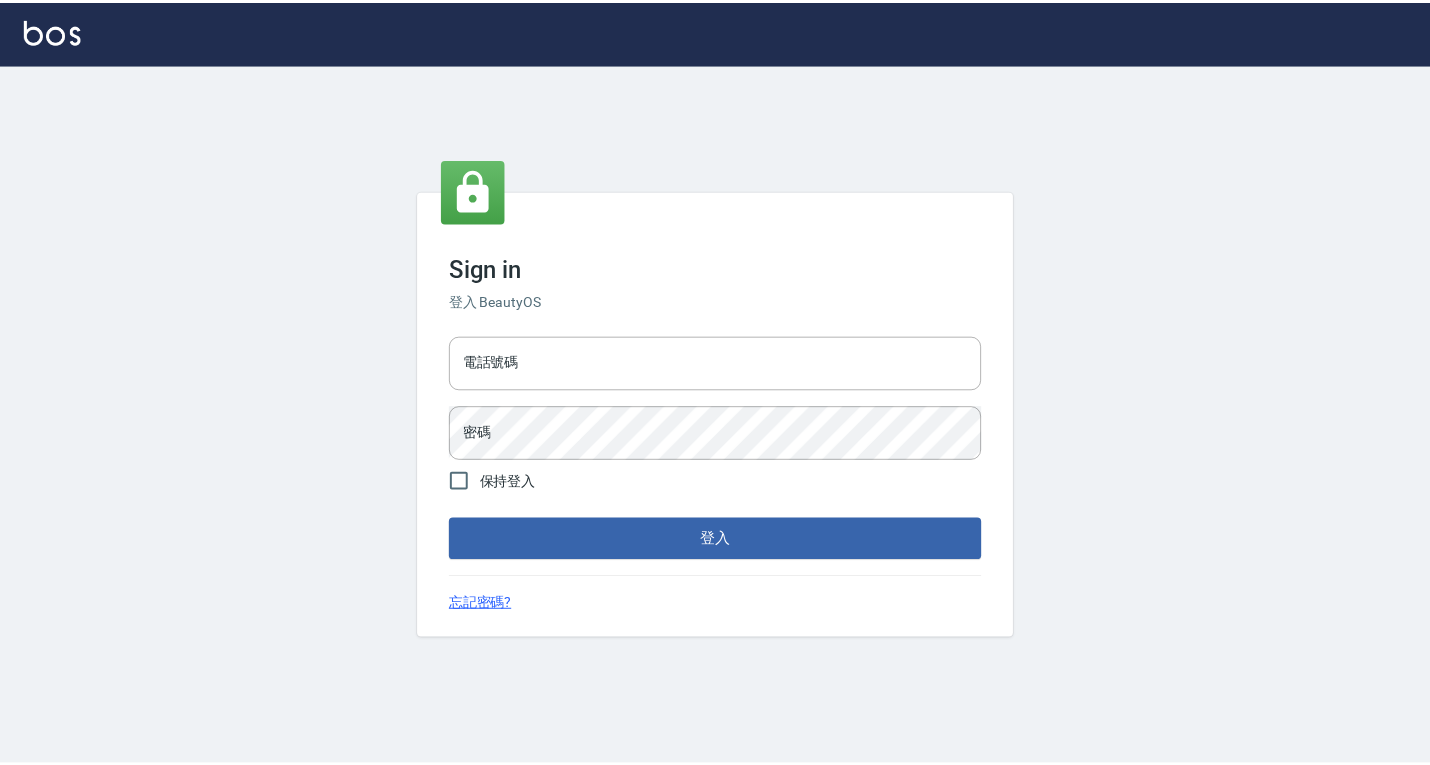 scroll, scrollTop: 0, scrollLeft: 0, axis: both 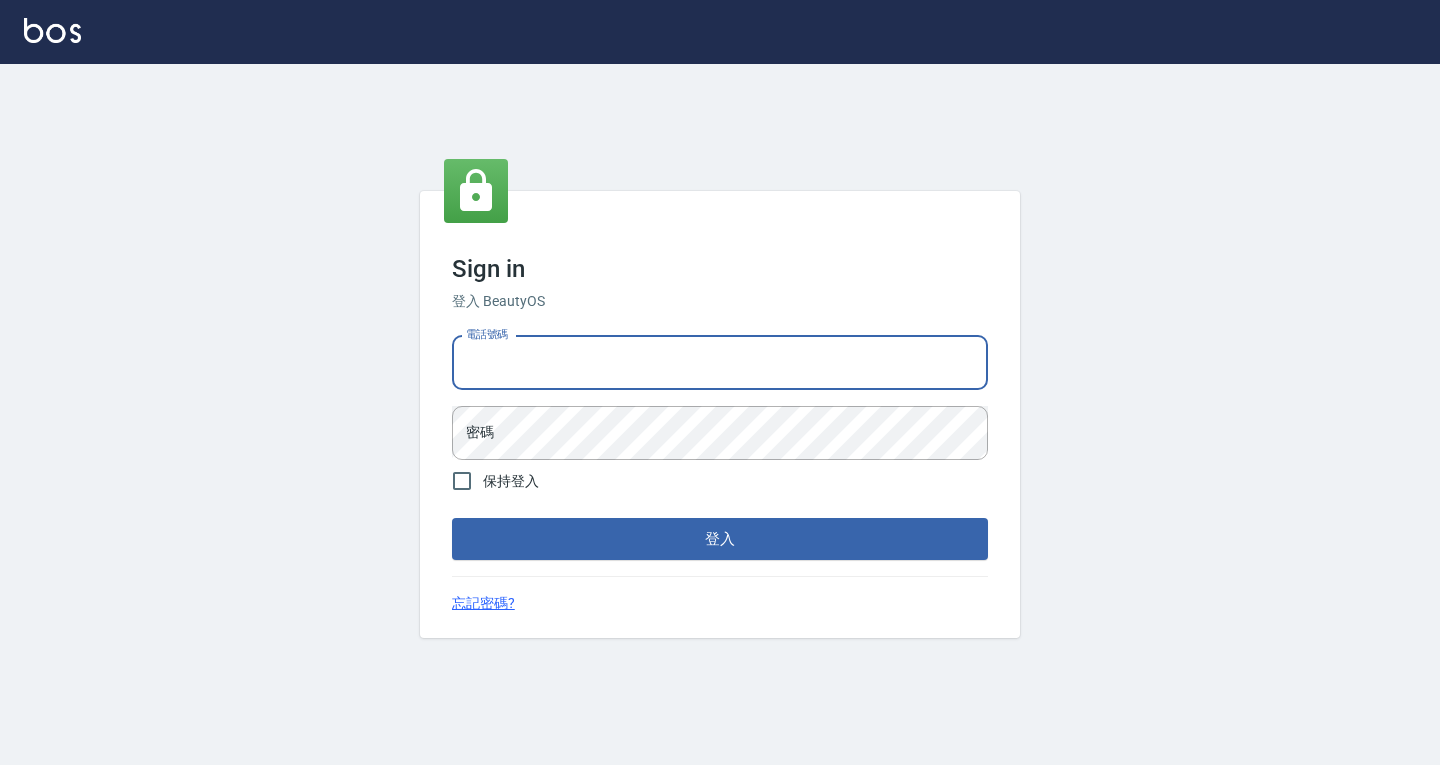 drag, startPoint x: 549, startPoint y: 350, endPoint x: 554, endPoint y: 389, distance: 39.319206 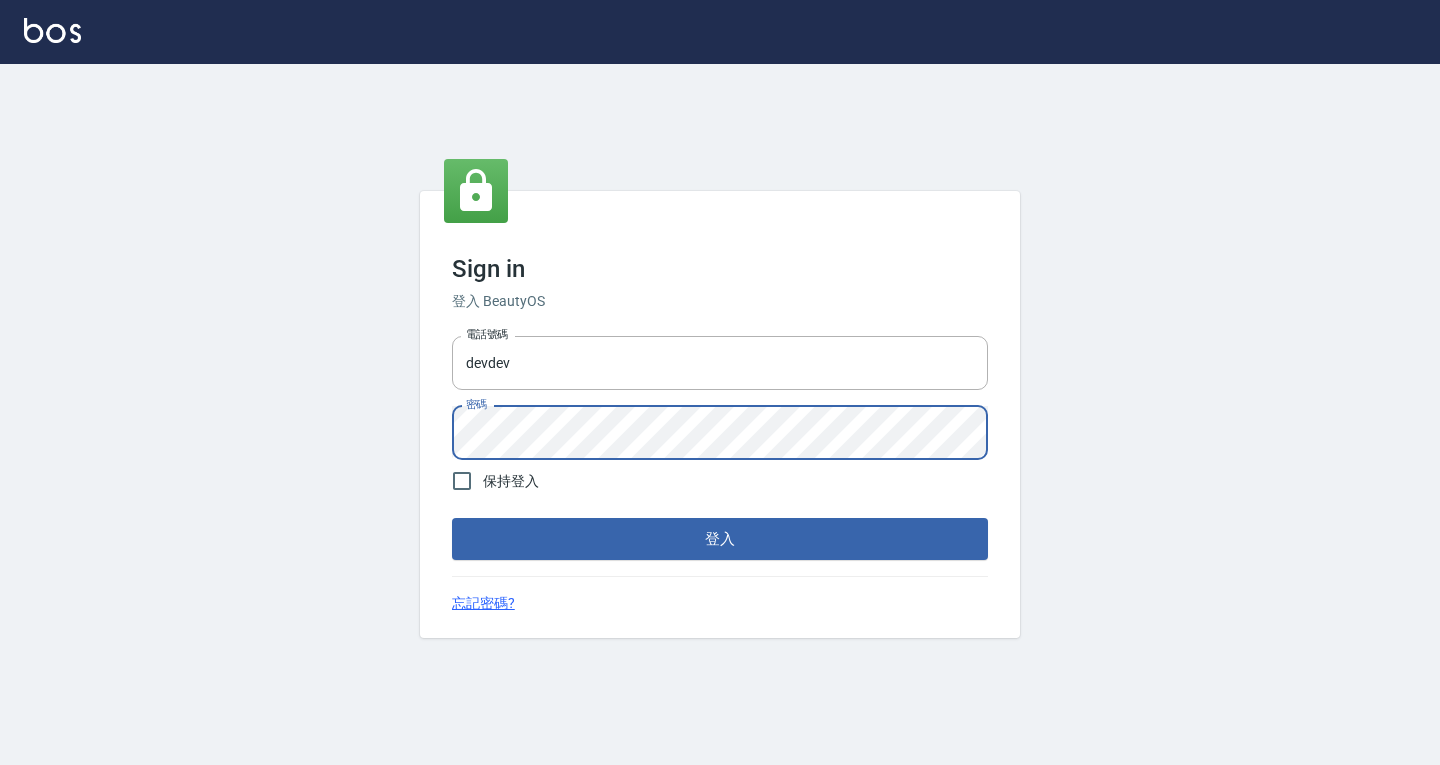 click on "登入" at bounding box center [720, 539] 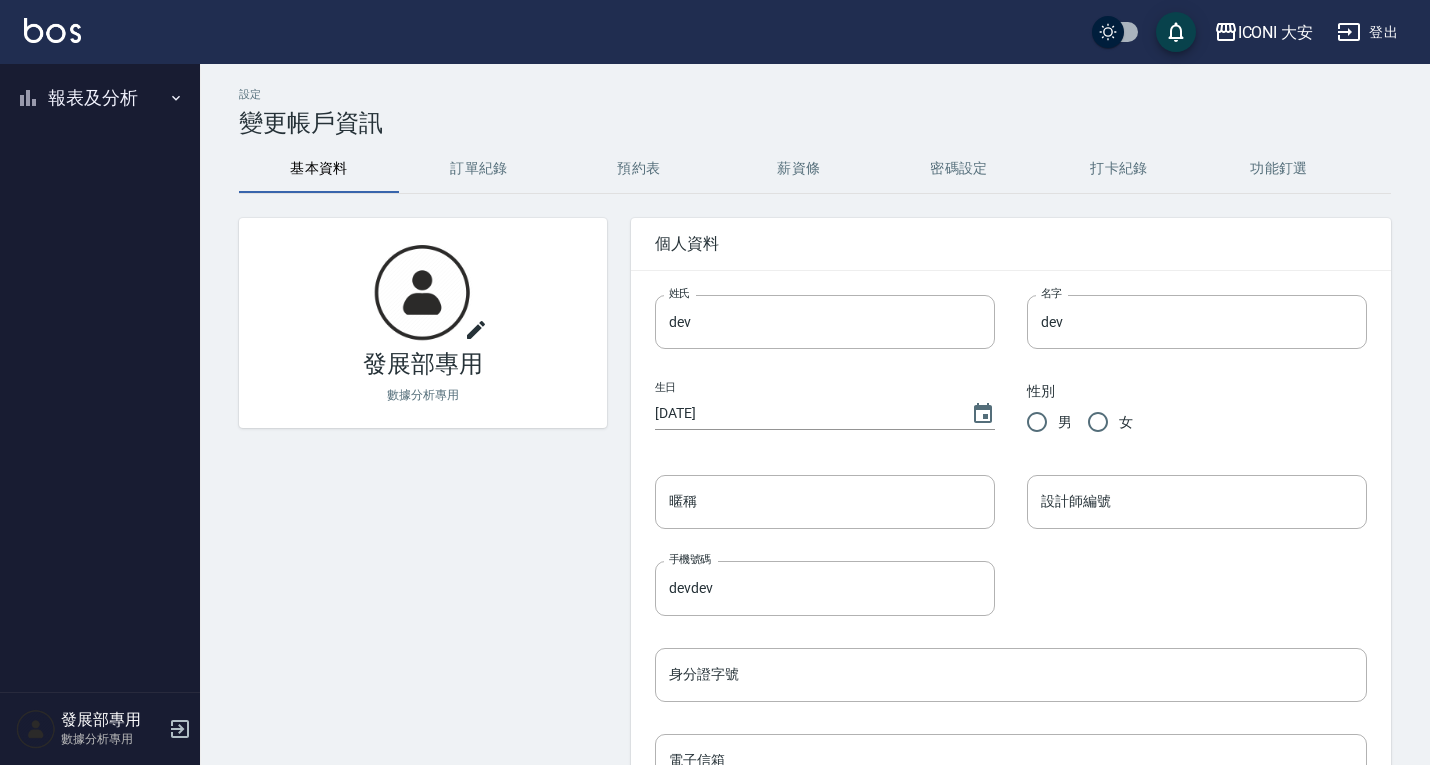 click on "報表及分析" at bounding box center (100, 98) 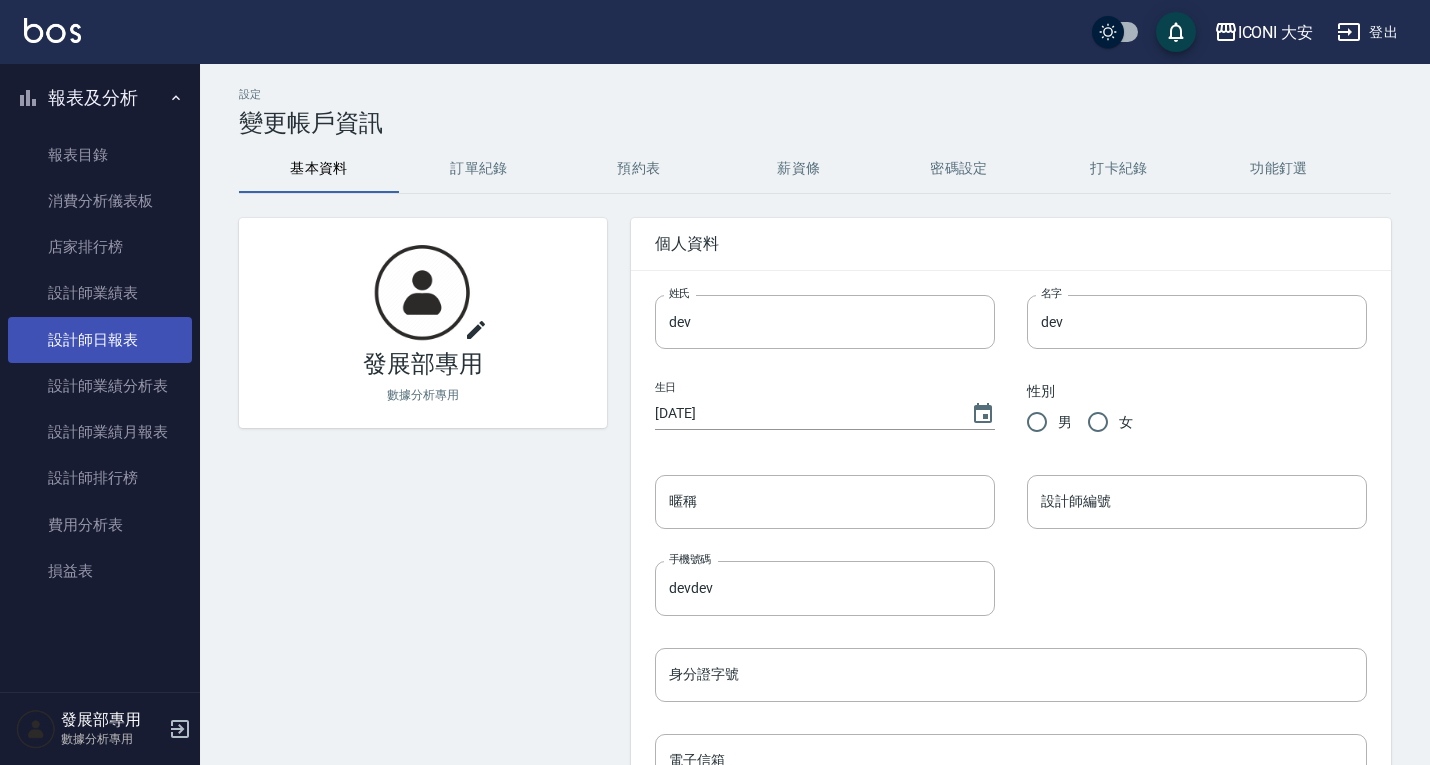 click on "設計師日報表" at bounding box center [100, 340] 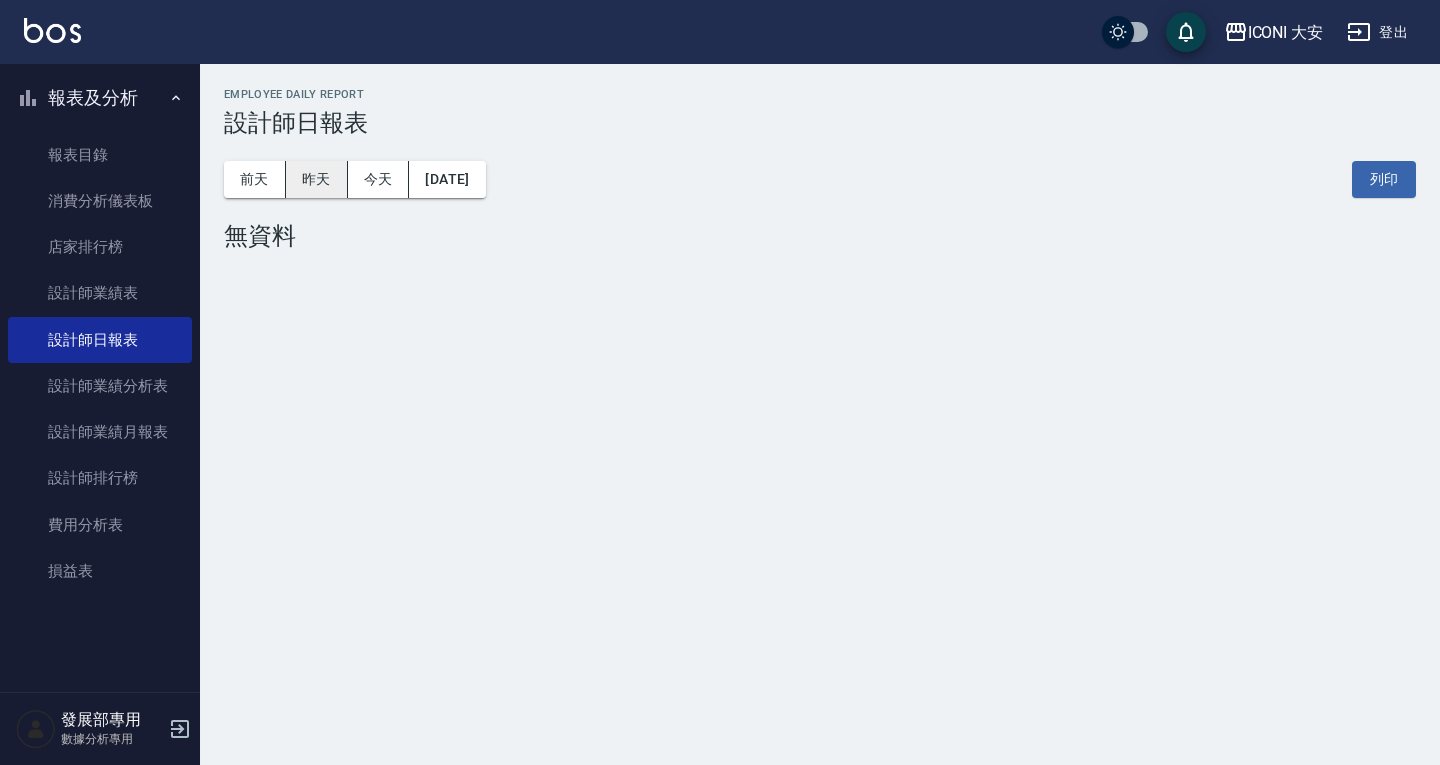 click on "昨天" at bounding box center [317, 179] 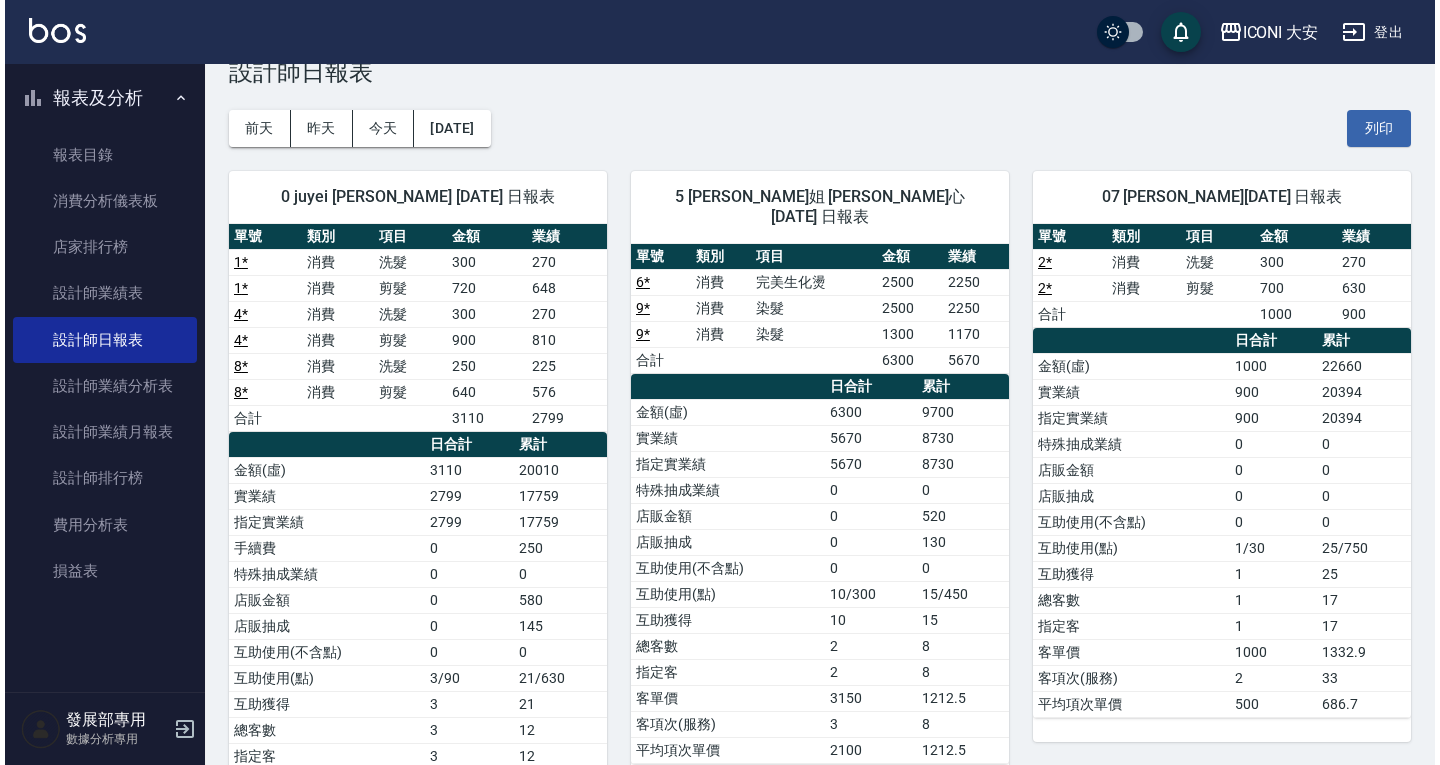 scroll, scrollTop: 0, scrollLeft: 0, axis: both 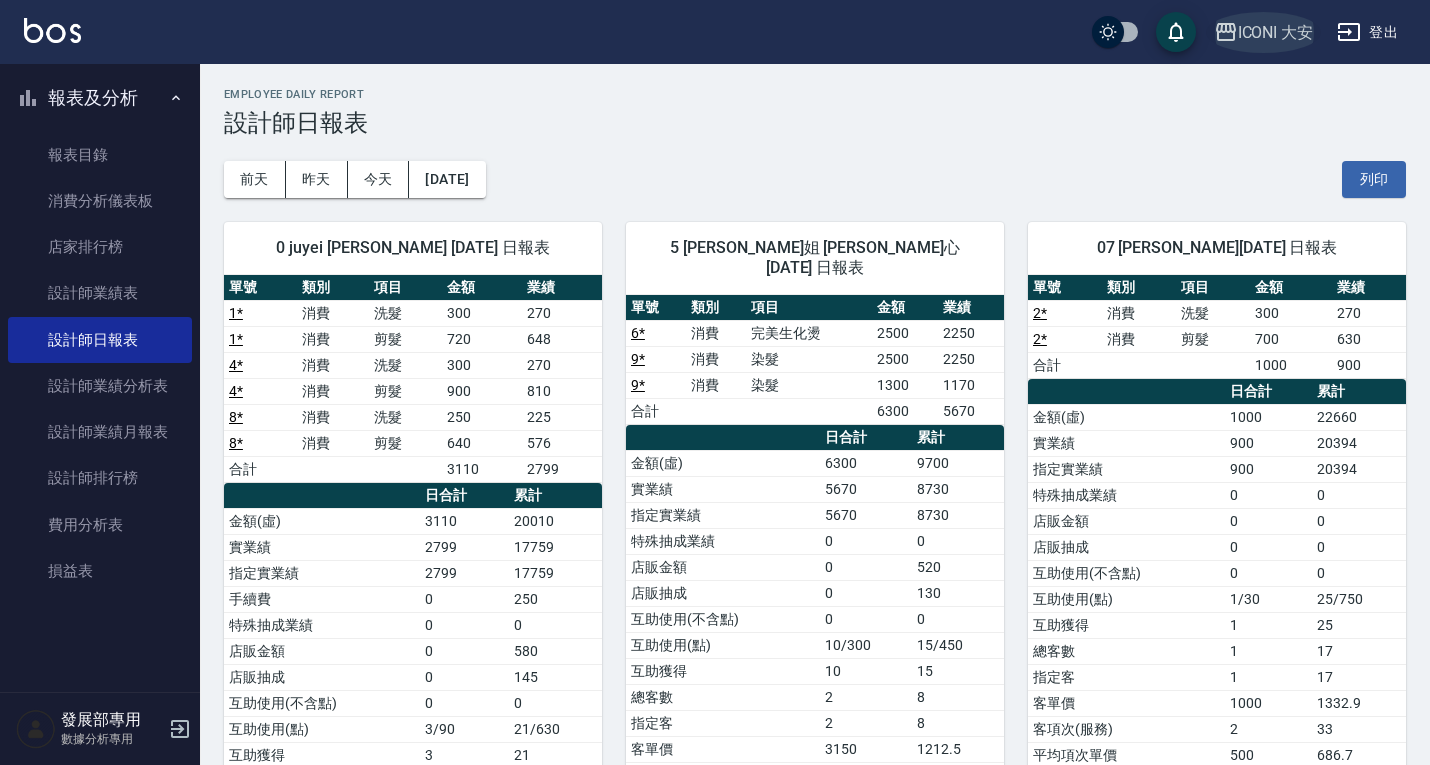 click on "ICONI 大安" at bounding box center (1276, 32) 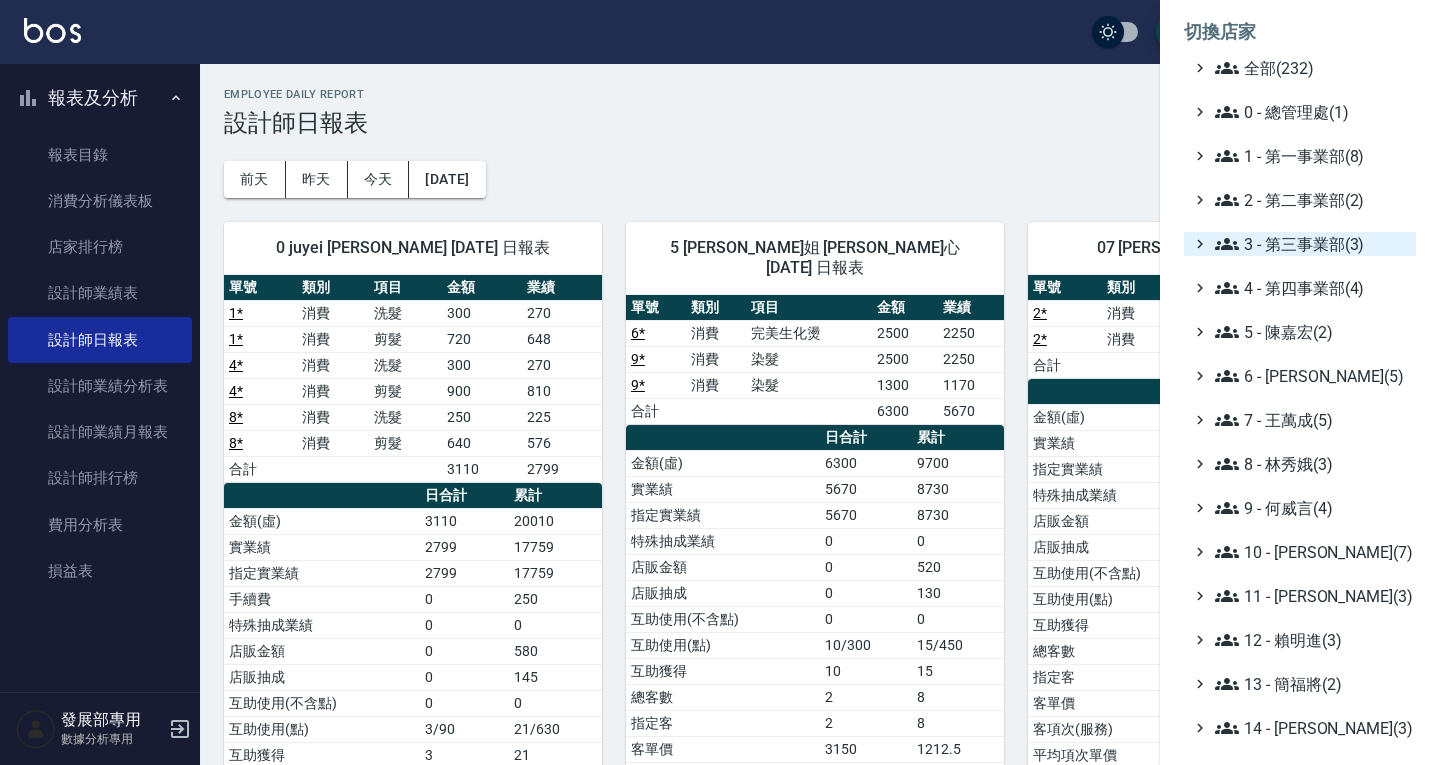 click on "3 - 第三事業部(3)" at bounding box center (1311, 244) 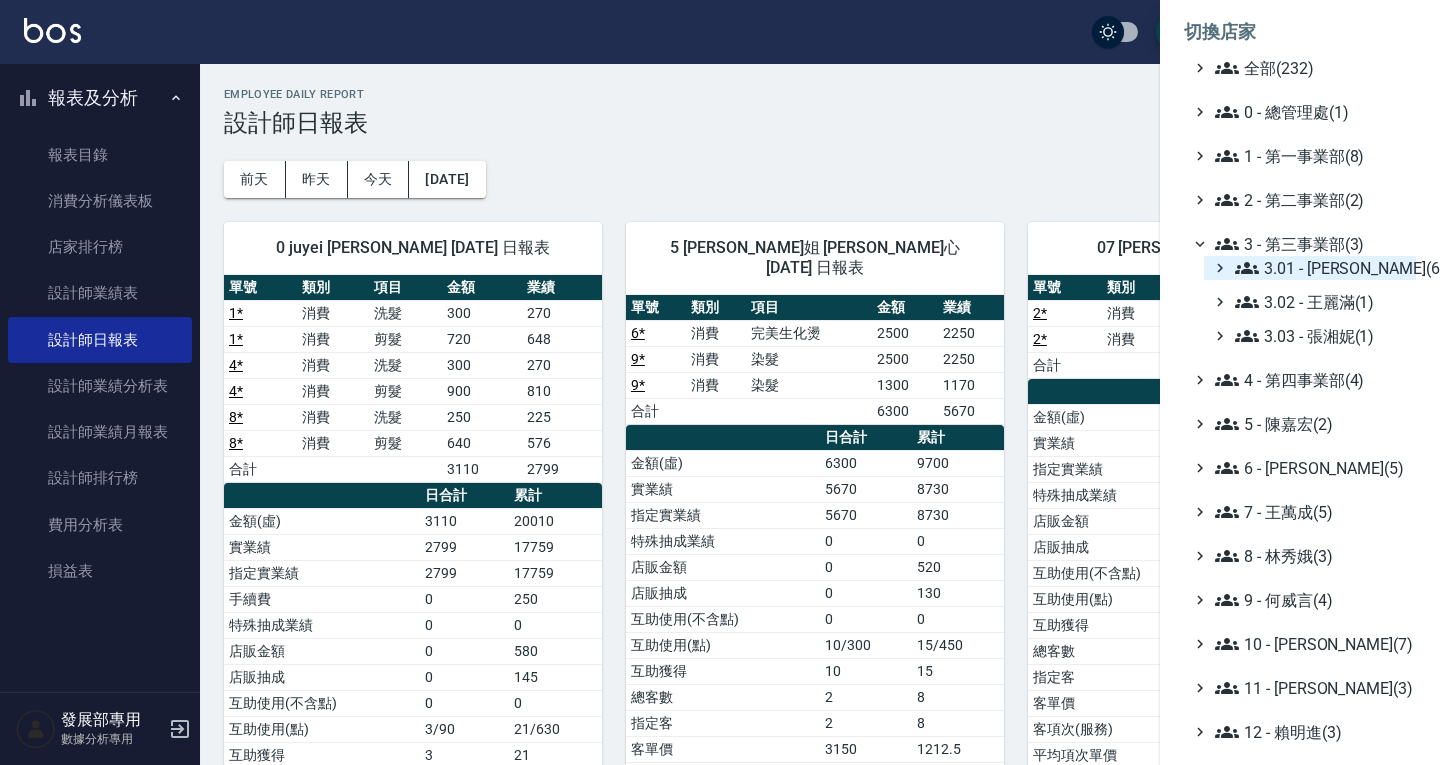 click on "3.01 - [PERSON_NAME](6)" at bounding box center (1321, 268) 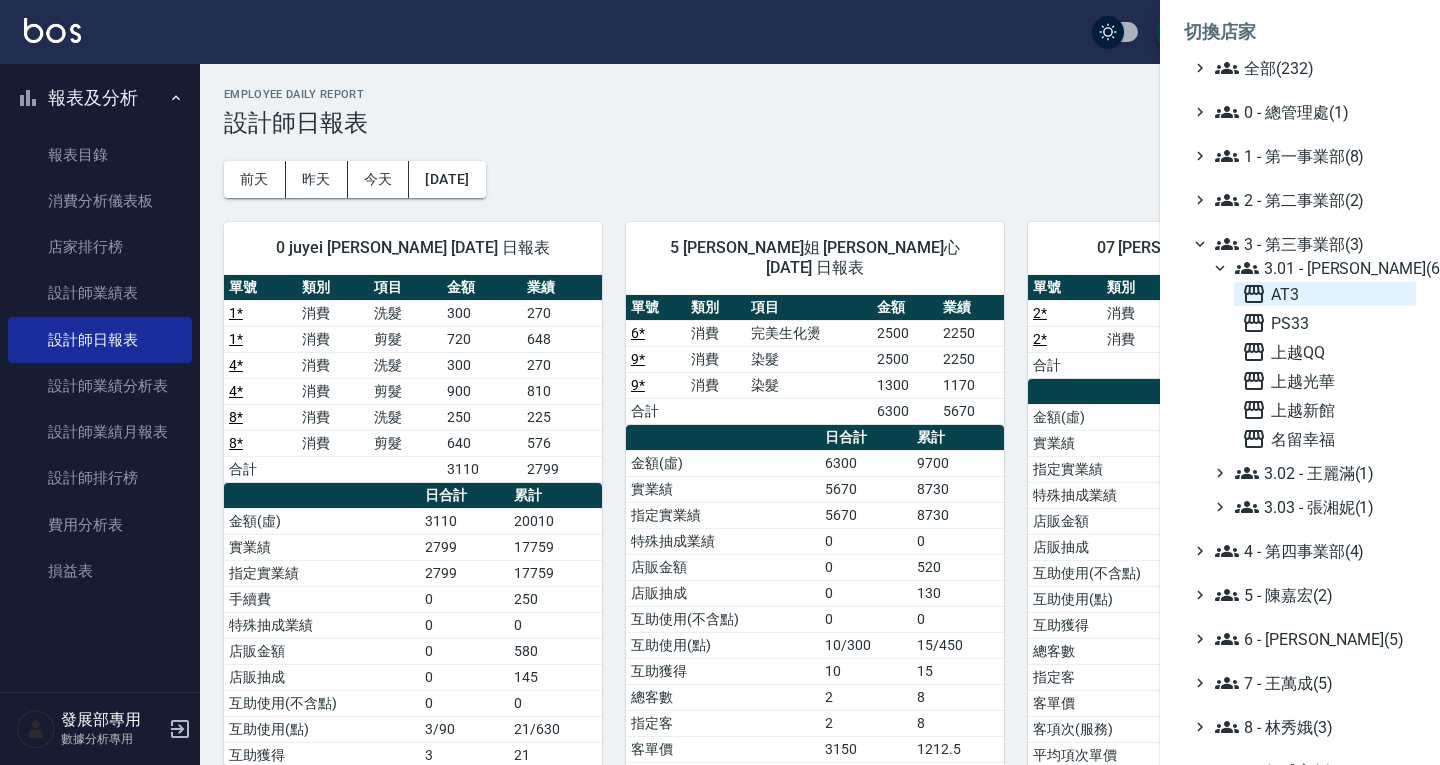 click on "AT3" at bounding box center (1325, 294) 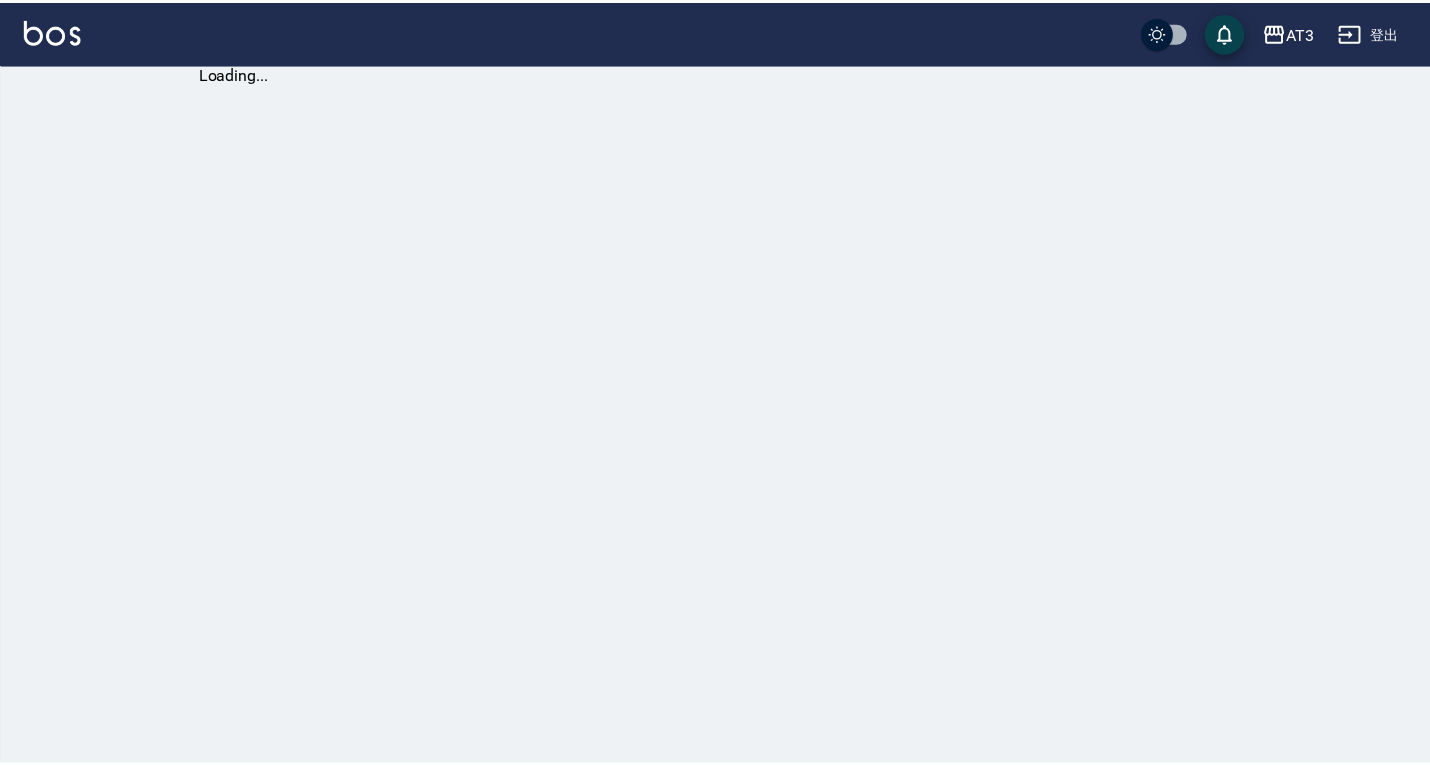 scroll, scrollTop: 0, scrollLeft: 0, axis: both 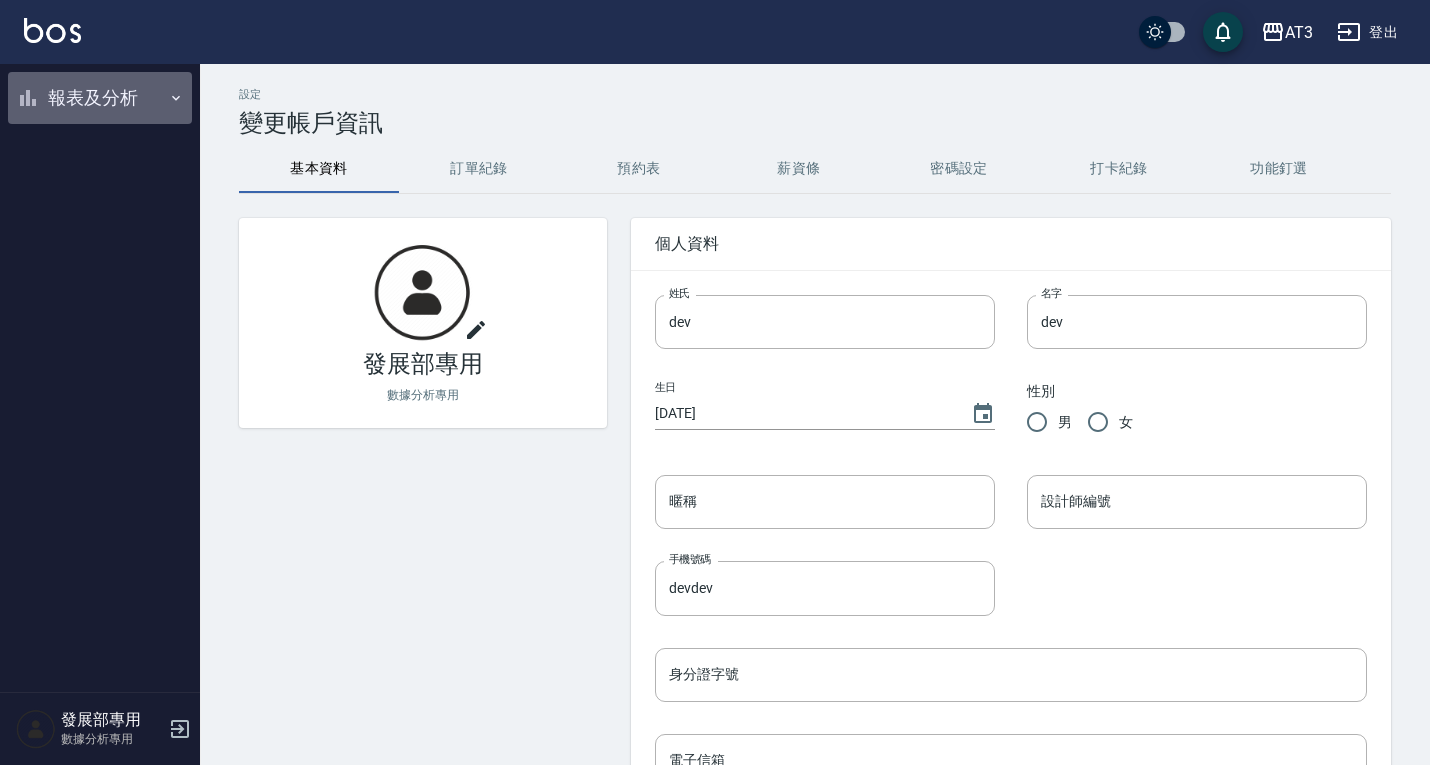 click on "報表及分析" at bounding box center (100, 98) 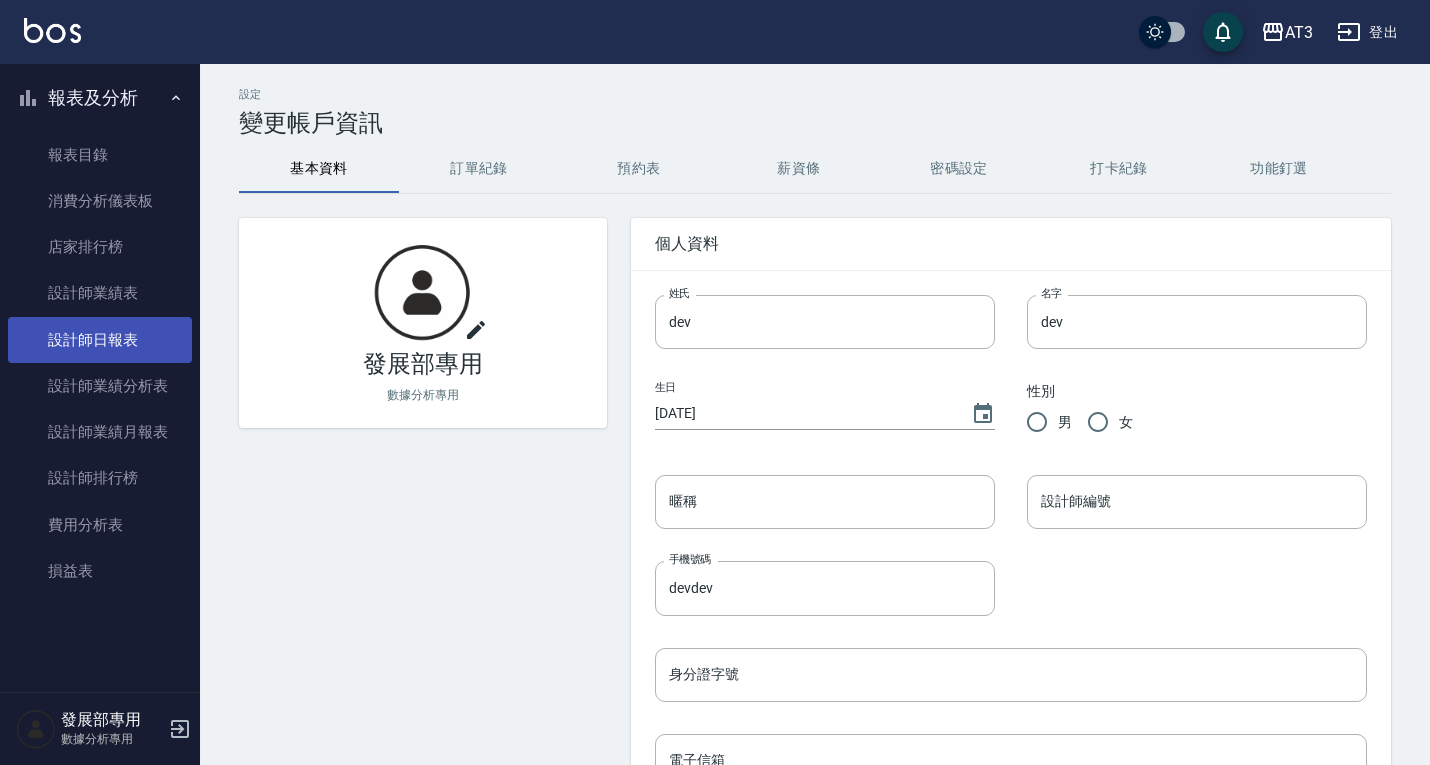 click on "設計師日報表" at bounding box center [100, 340] 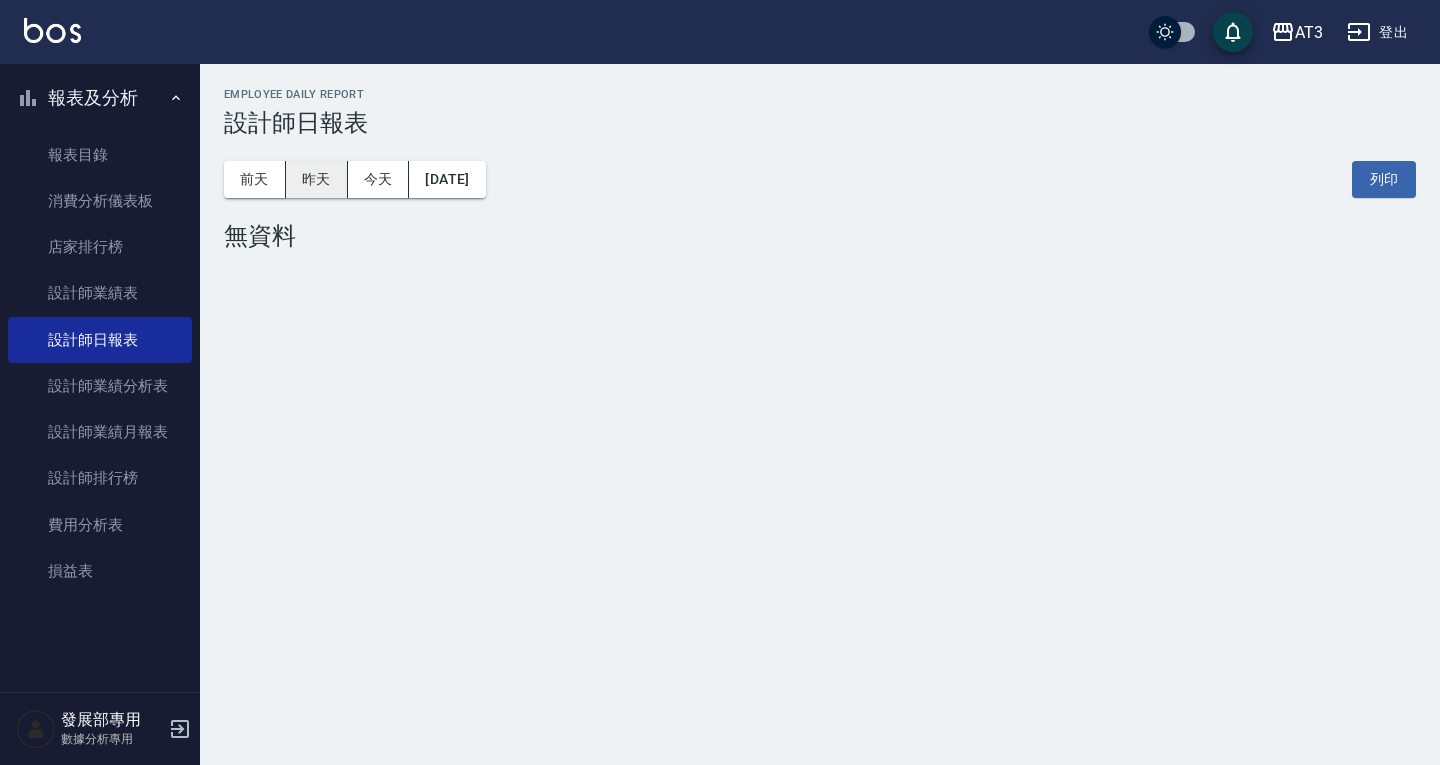 click on "昨天" at bounding box center [317, 179] 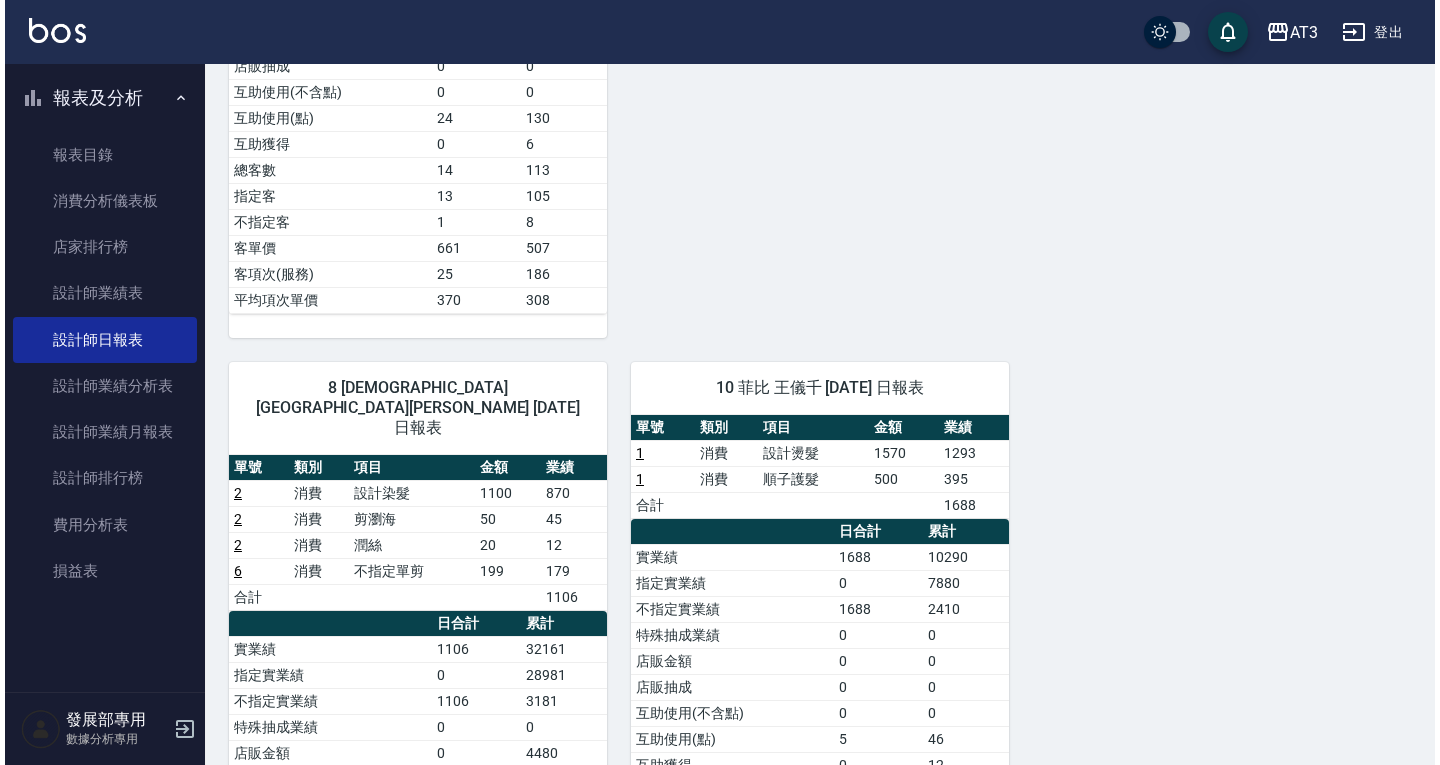 scroll, scrollTop: 1100, scrollLeft: 0, axis: vertical 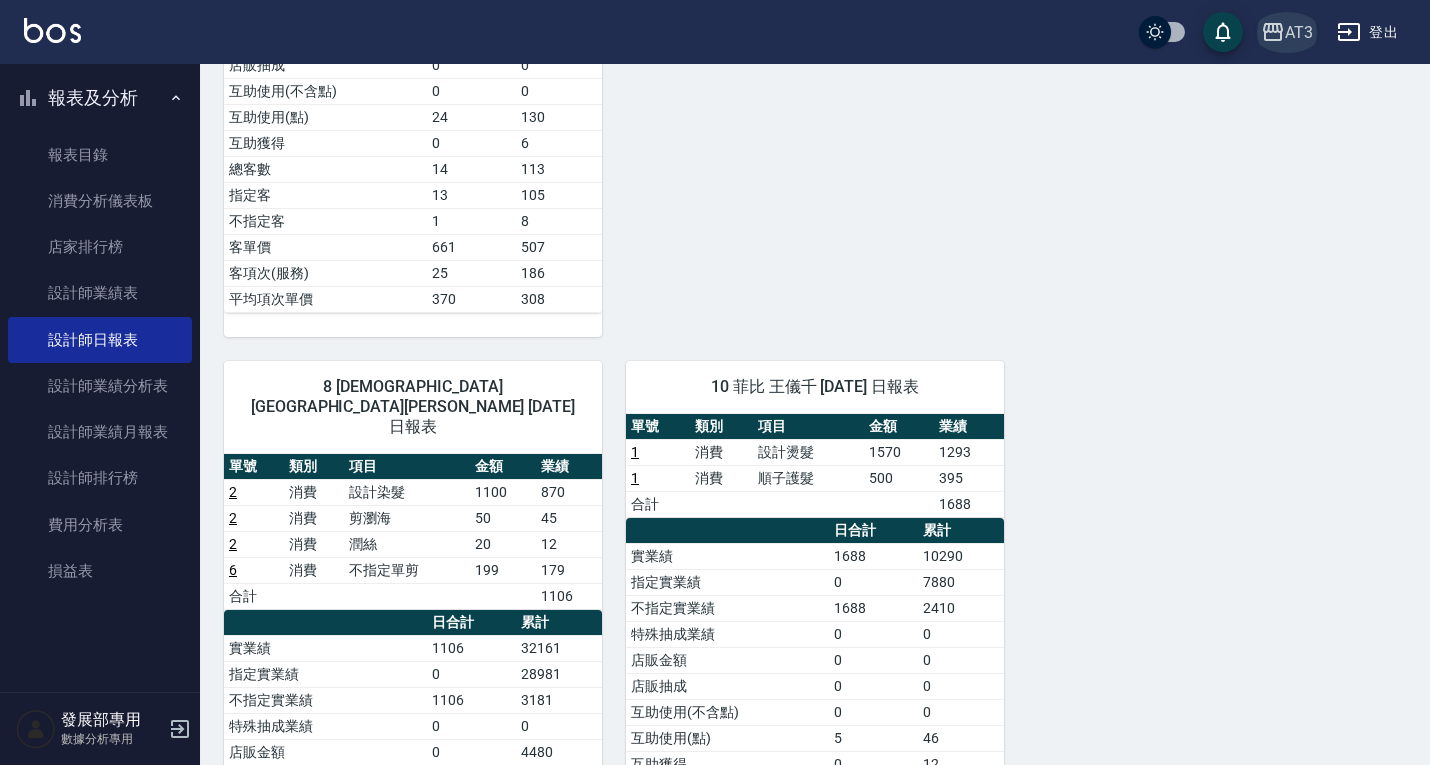 click 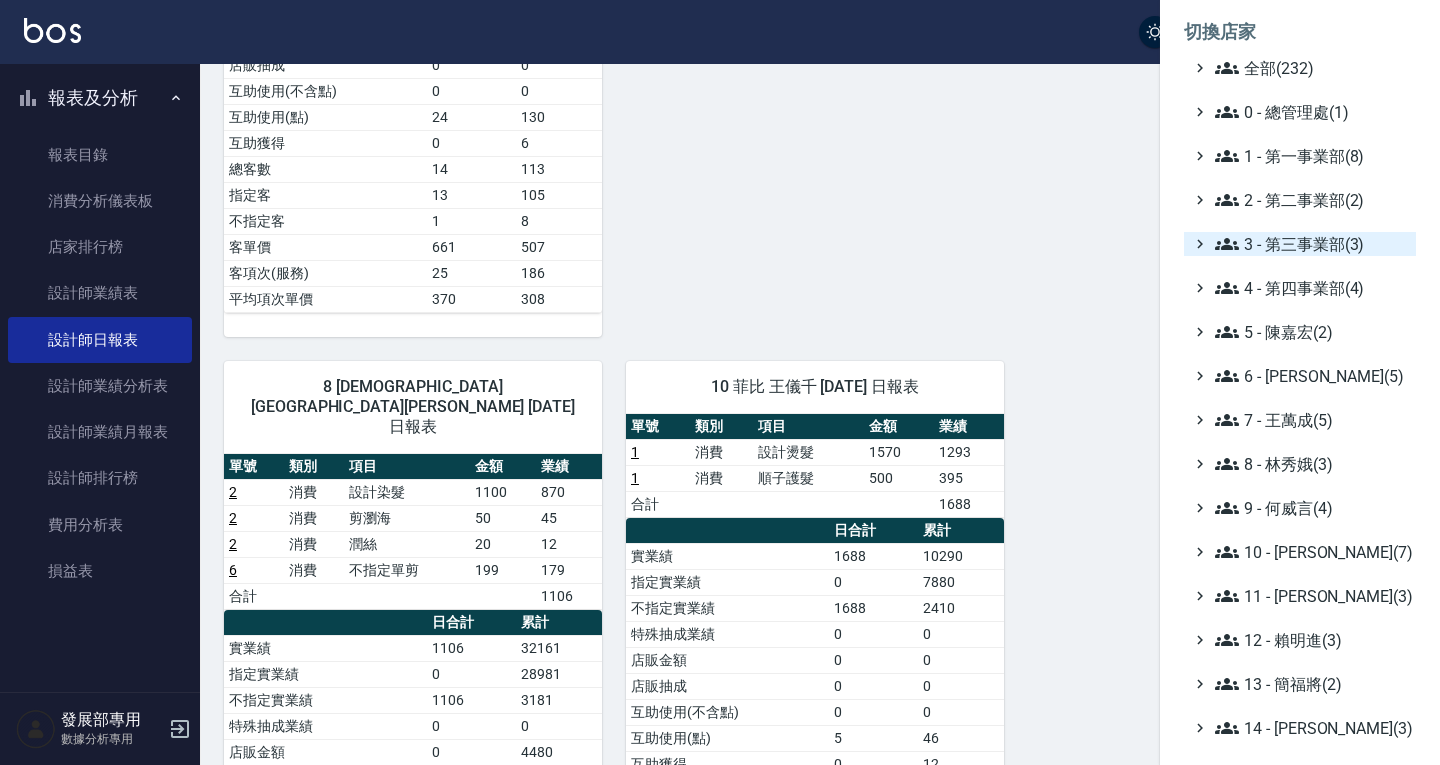 click on "3 - 第三事業部(3)" at bounding box center (1311, 244) 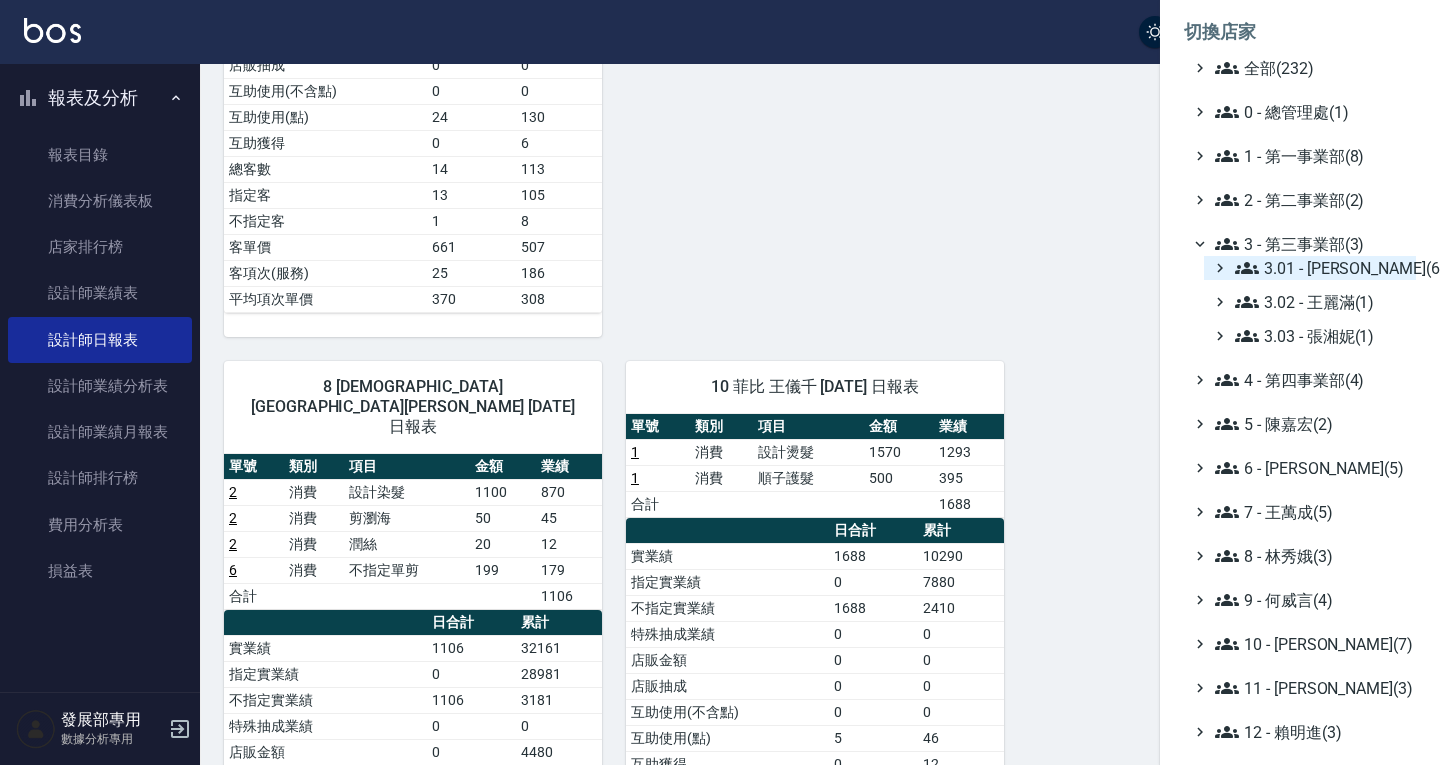 click on "3.01 - [PERSON_NAME](6)" at bounding box center (1321, 268) 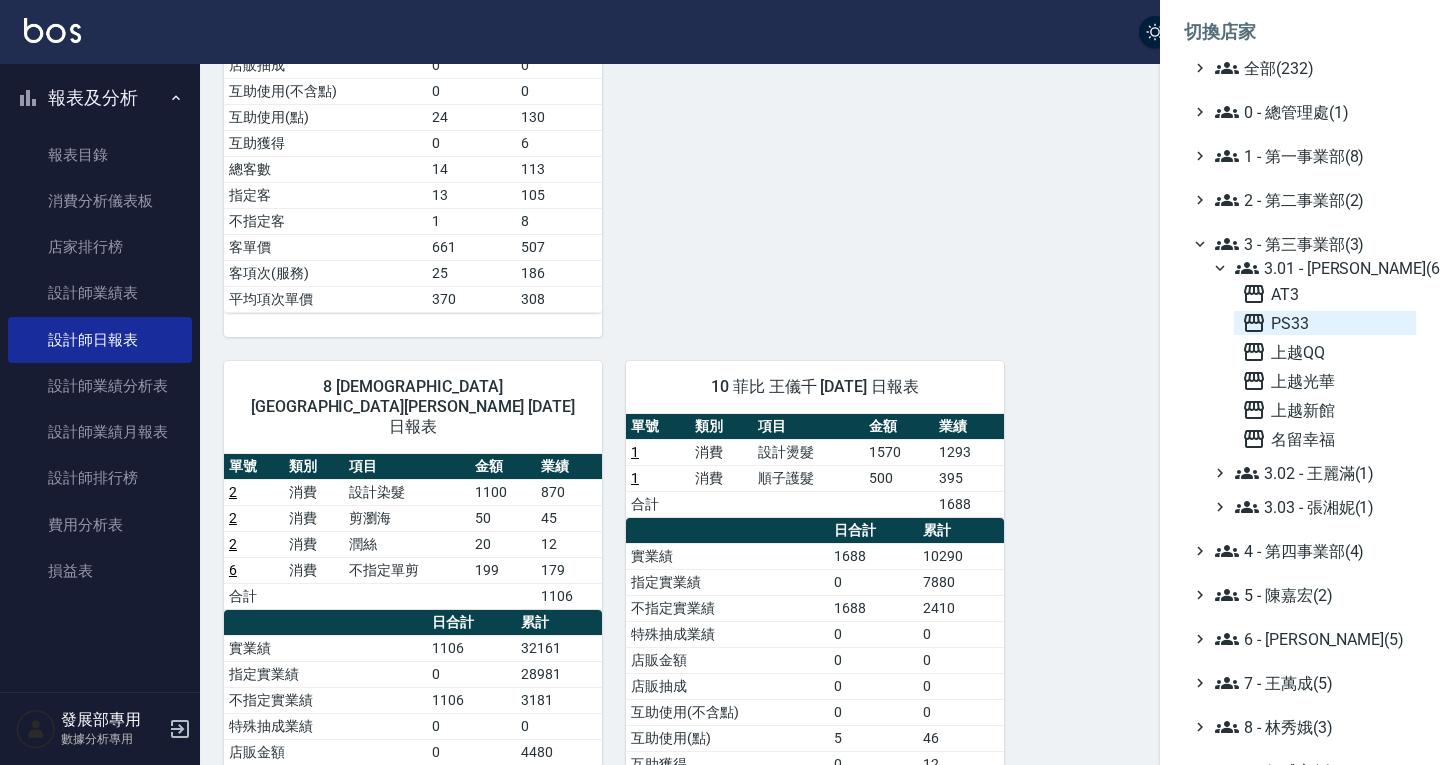 click on "PS33" at bounding box center [1325, 323] 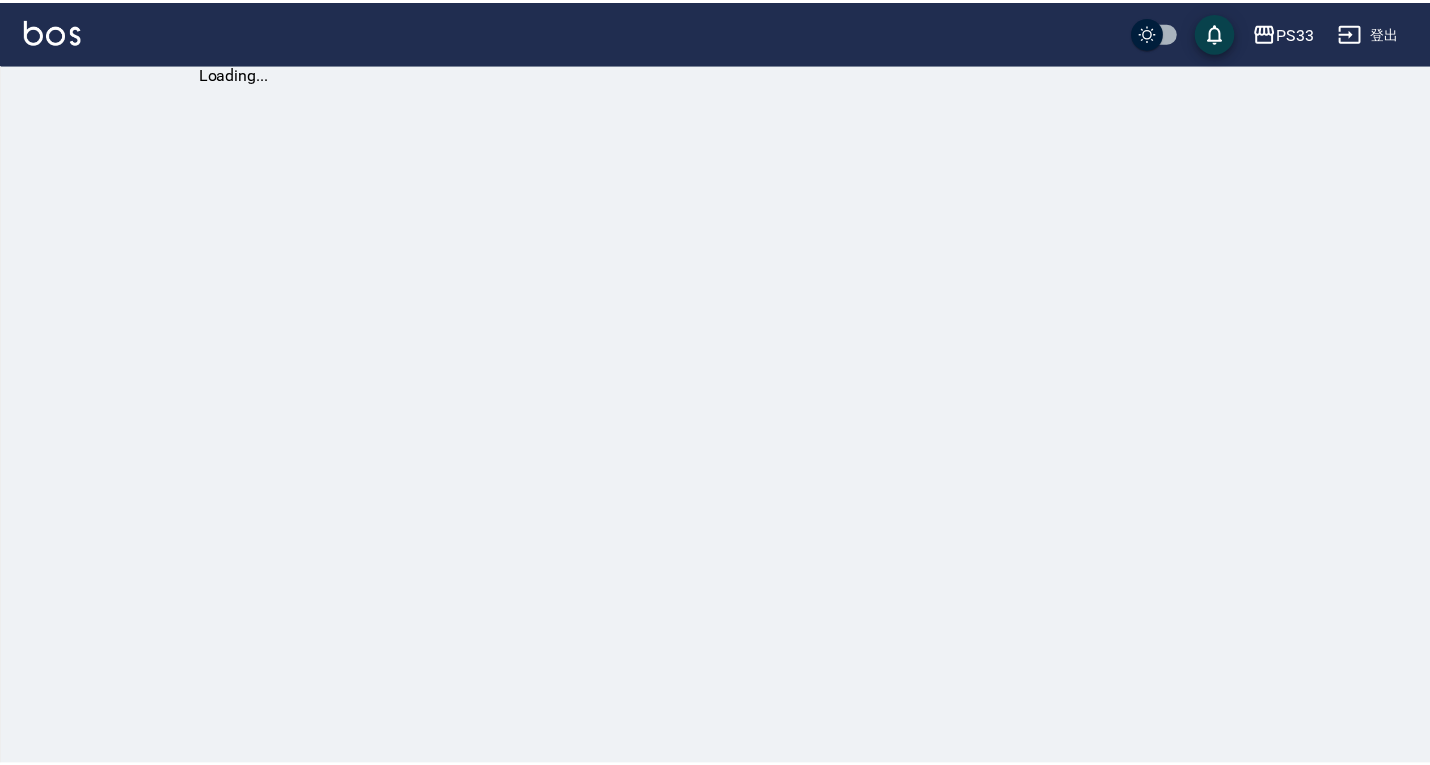 scroll, scrollTop: 0, scrollLeft: 0, axis: both 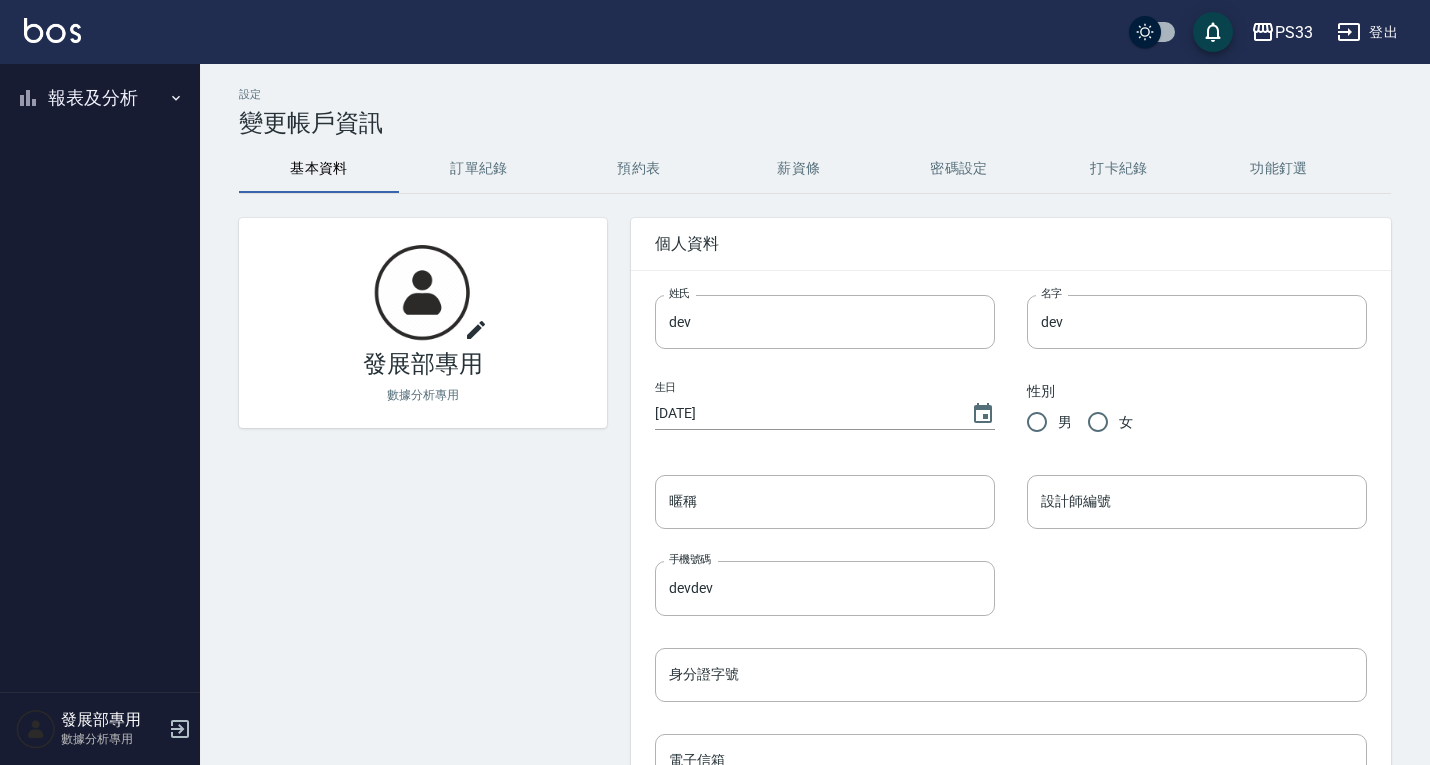 click on "報表及分析" at bounding box center [100, 98] 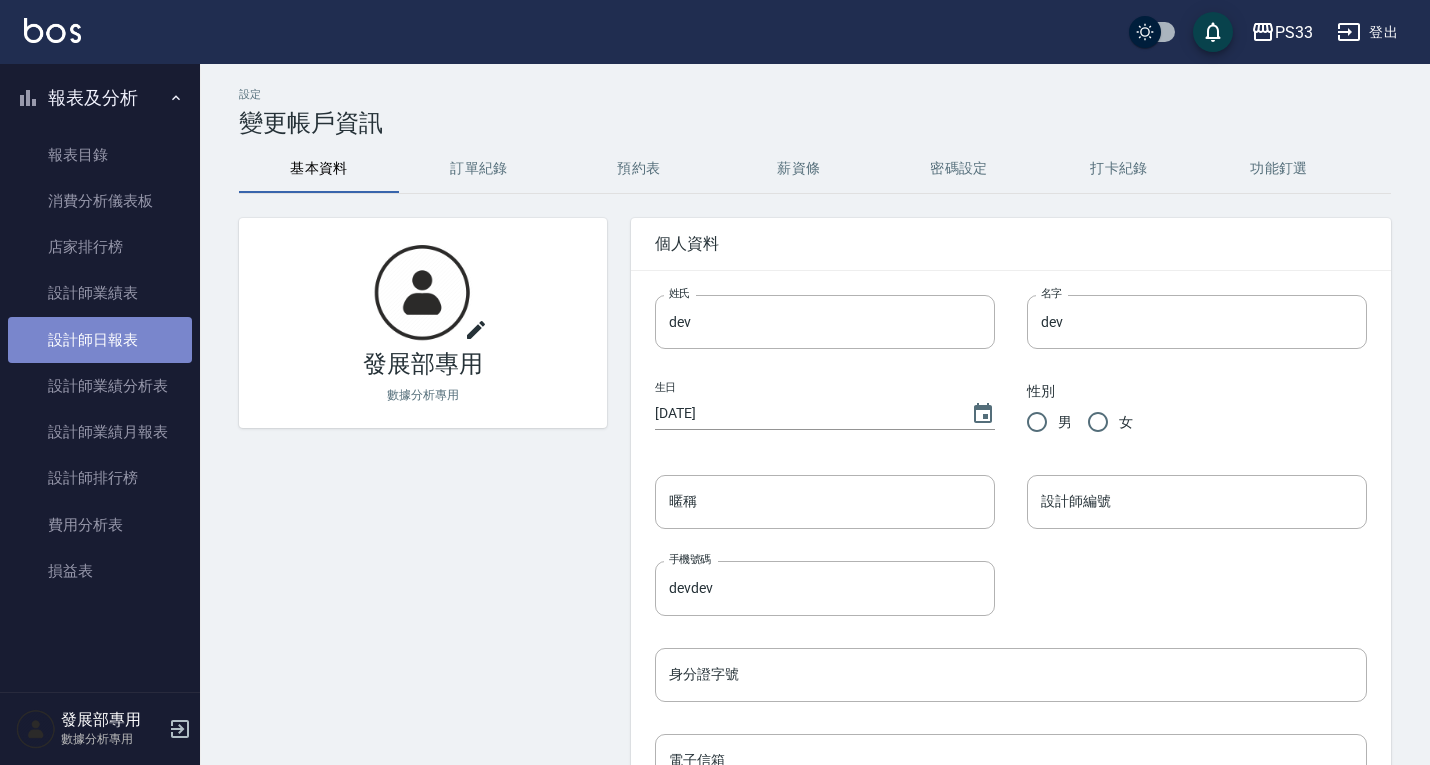 click on "設計師日報表" at bounding box center (100, 340) 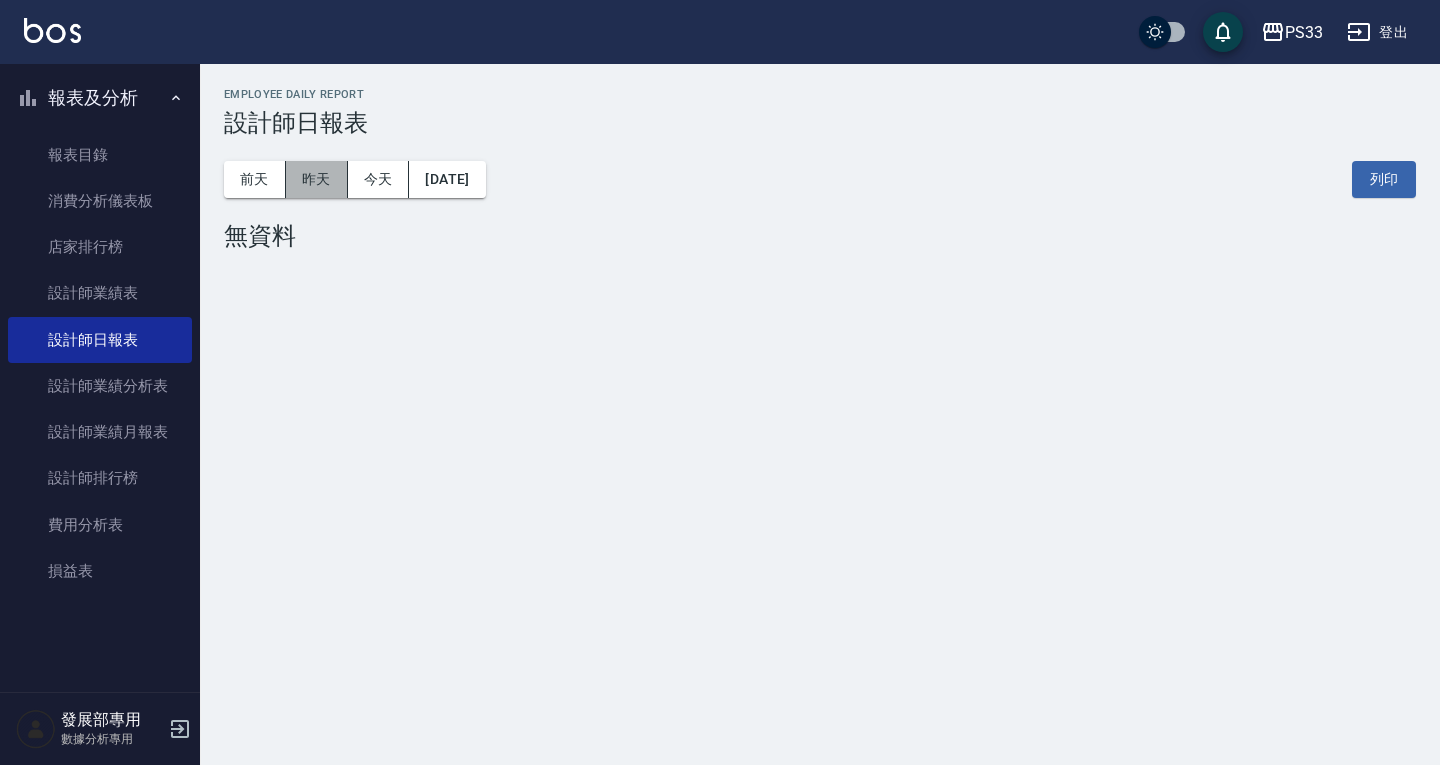 click on "昨天" at bounding box center (317, 179) 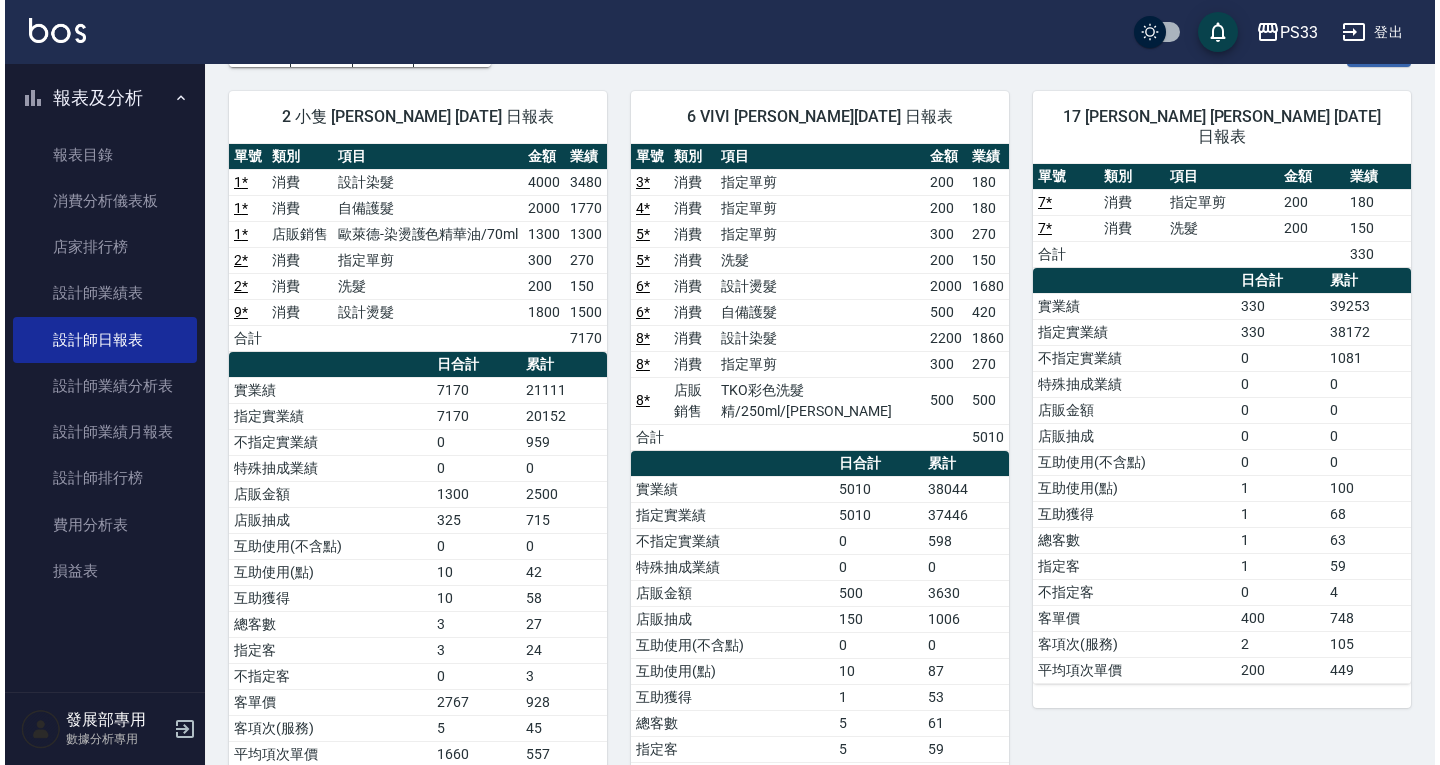 scroll, scrollTop: 0, scrollLeft: 0, axis: both 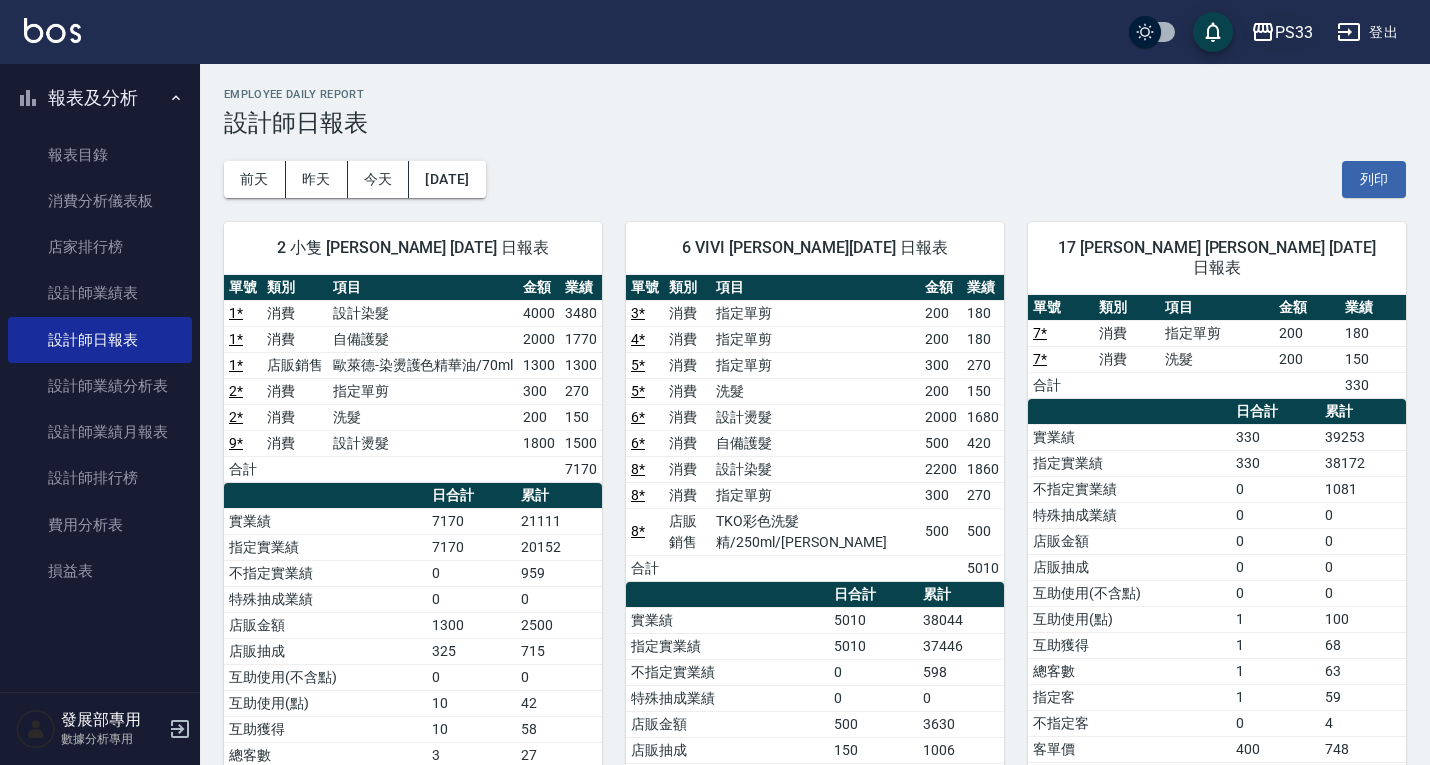 click on "PS33" at bounding box center [1294, 32] 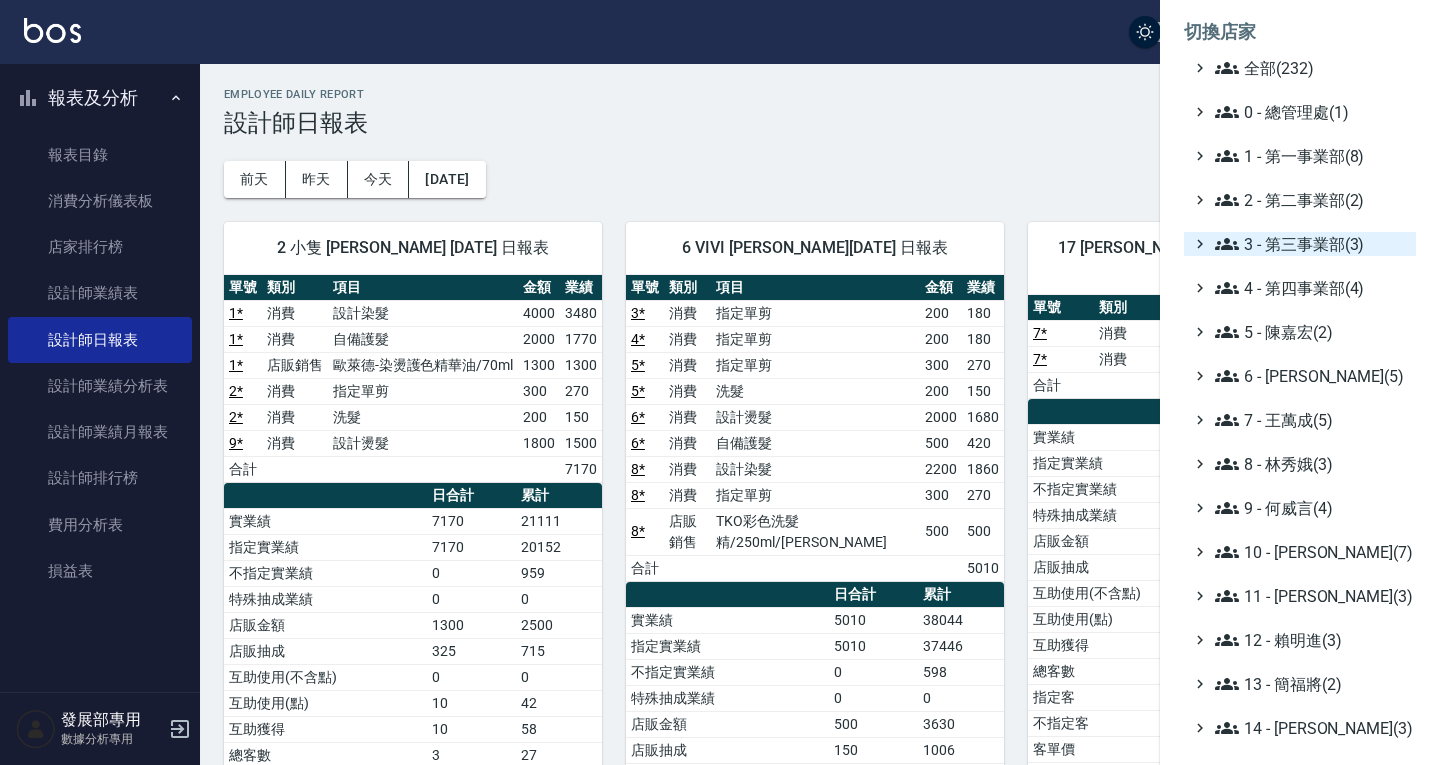 click on "3 - 第三事業部(3)" at bounding box center [1311, 244] 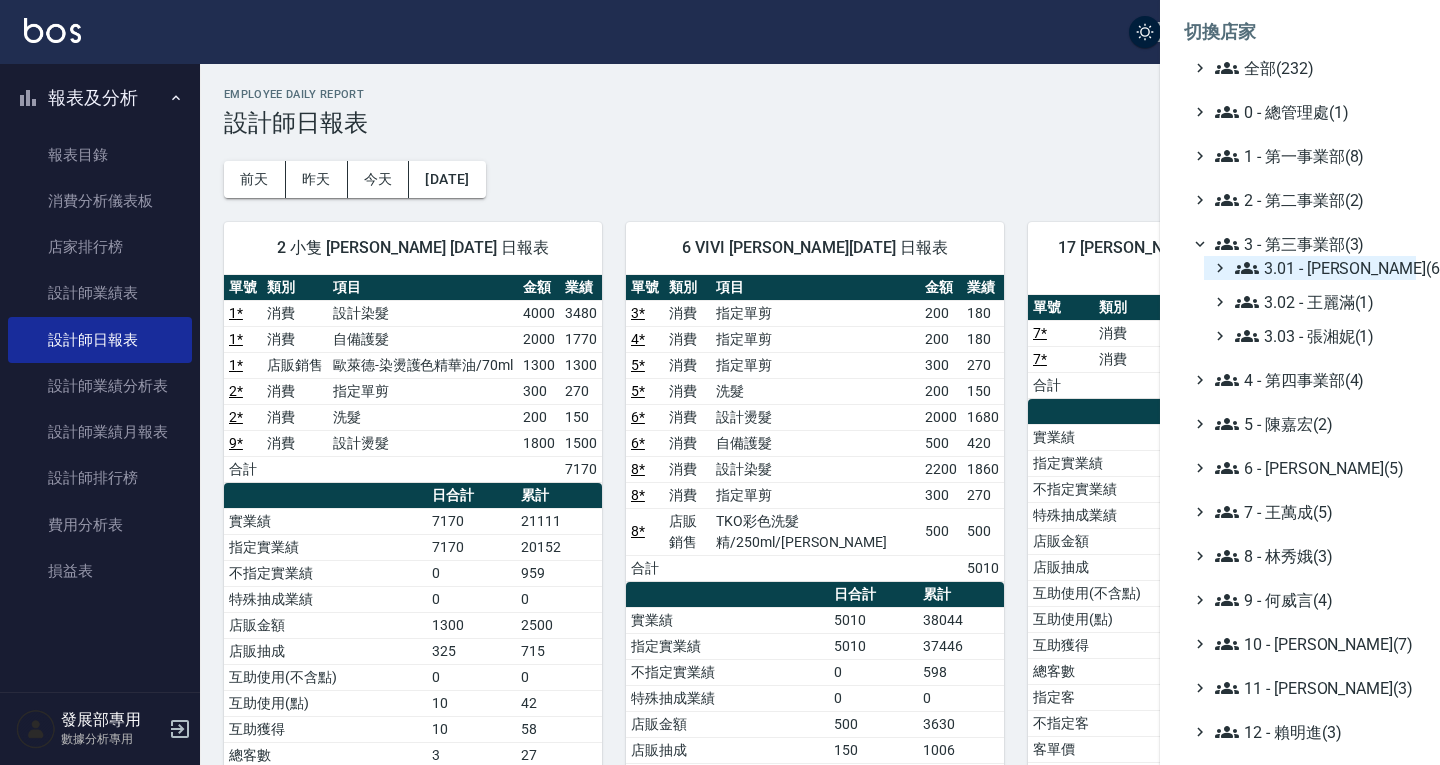 click on "3.01 - [PERSON_NAME](6)" at bounding box center (1321, 268) 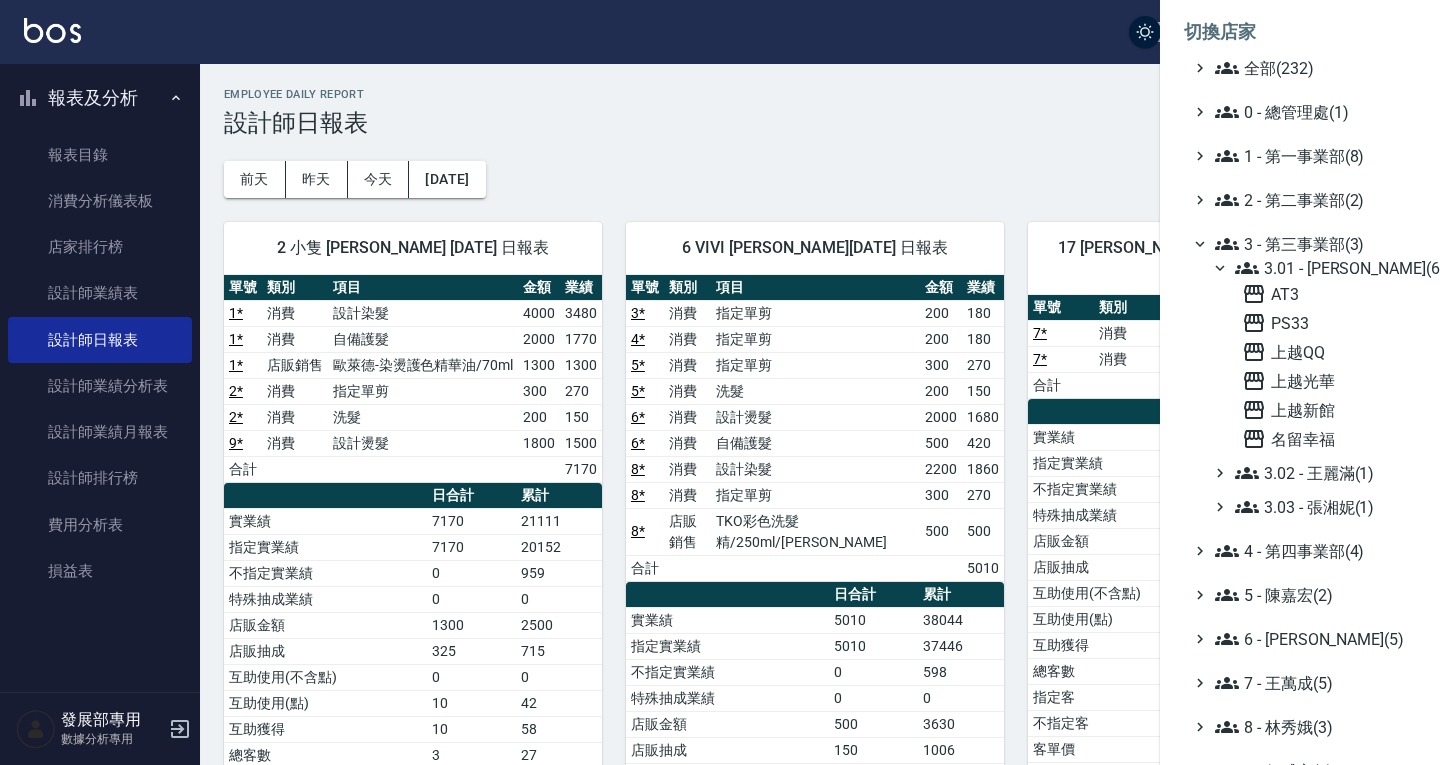 click on "3.01 - [PERSON_NAME](6)" at bounding box center [1321, 268] 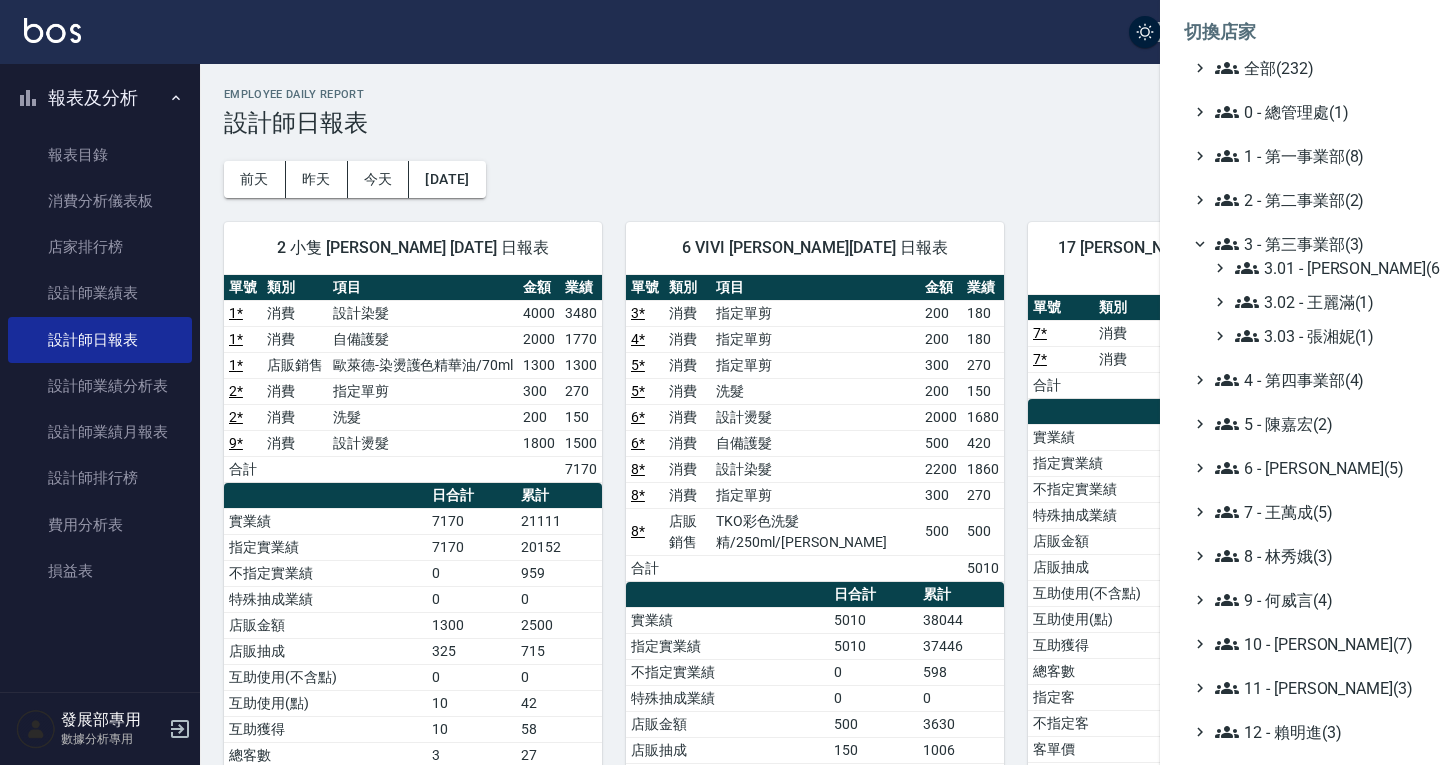 click on "全部(232) 0 - 總管理處(1) 1 - 第一事業部(8) 2 - 第二事業部(2) 3 - 第三事業部(3) 3.01 - [PERSON_NAME](6) 3.02 - [PERSON_NAME](1) 3.03 - [PERSON_NAME](1) 4 - 第四事業部(4) 5 - [PERSON_NAME](2) 6 - [PERSON_NAME](5) 7 - [PERSON_NAME](5) 8 - [PERSON_NAME](3) 9 - [PERSON_NAME](4) 10 - [PERSON_NAME](7) 11 - [PERSON_NAME](3) 12 - [PERSON_NAME](3) 13 - 簡福將(2) 14 - [PERSON_NAME](3) 16 - [PERSON_NAME](1) 17 - [PERSON_NAME]原(4) 18 - 單店(3) 19 - [GEOGRAPHIC_DATA](3) 20 - 測試區(1) 21 - 歷史區(35)  - BeautyOS(9)" at bounding box center (1300, 598) 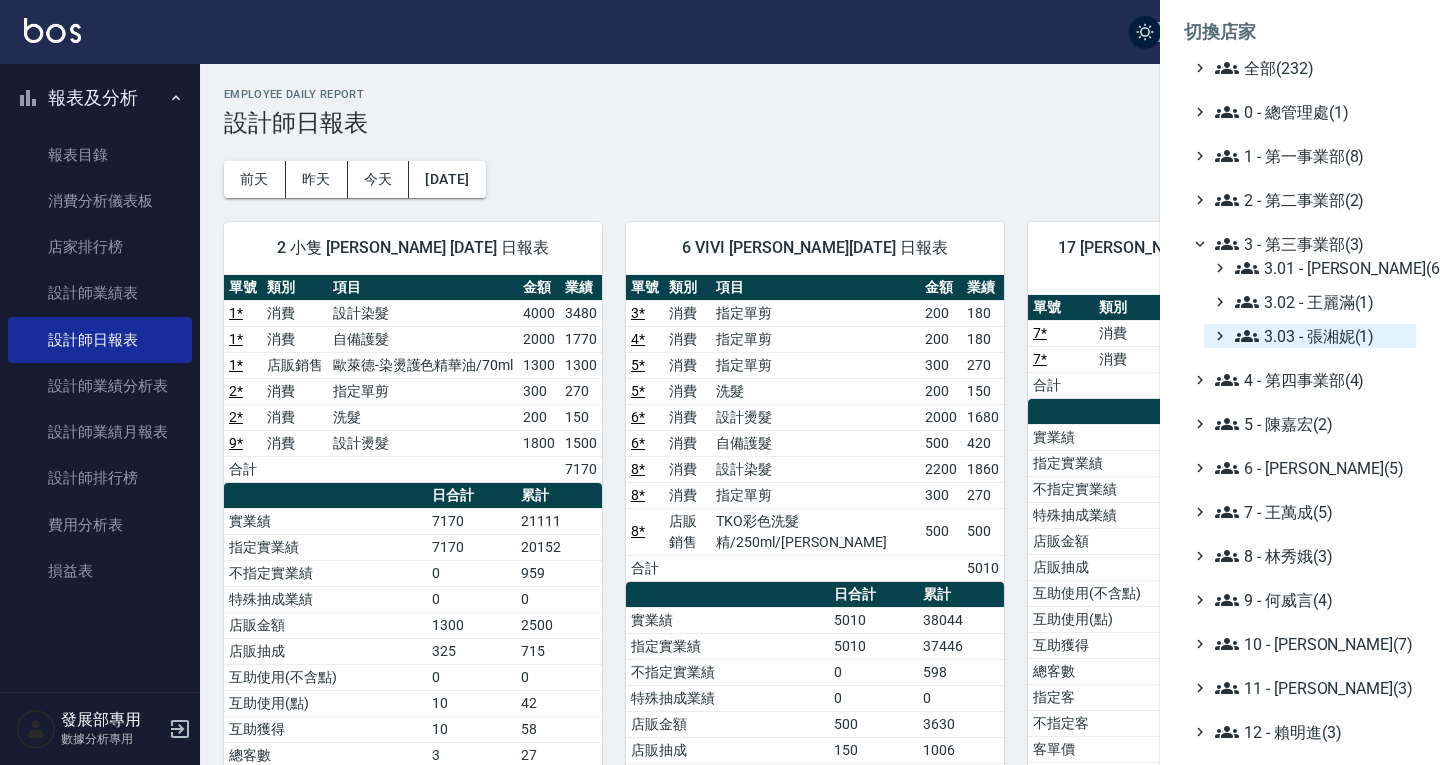 click on "3.03 - 張湘妮(1)" at bounding box center (1321, 336) 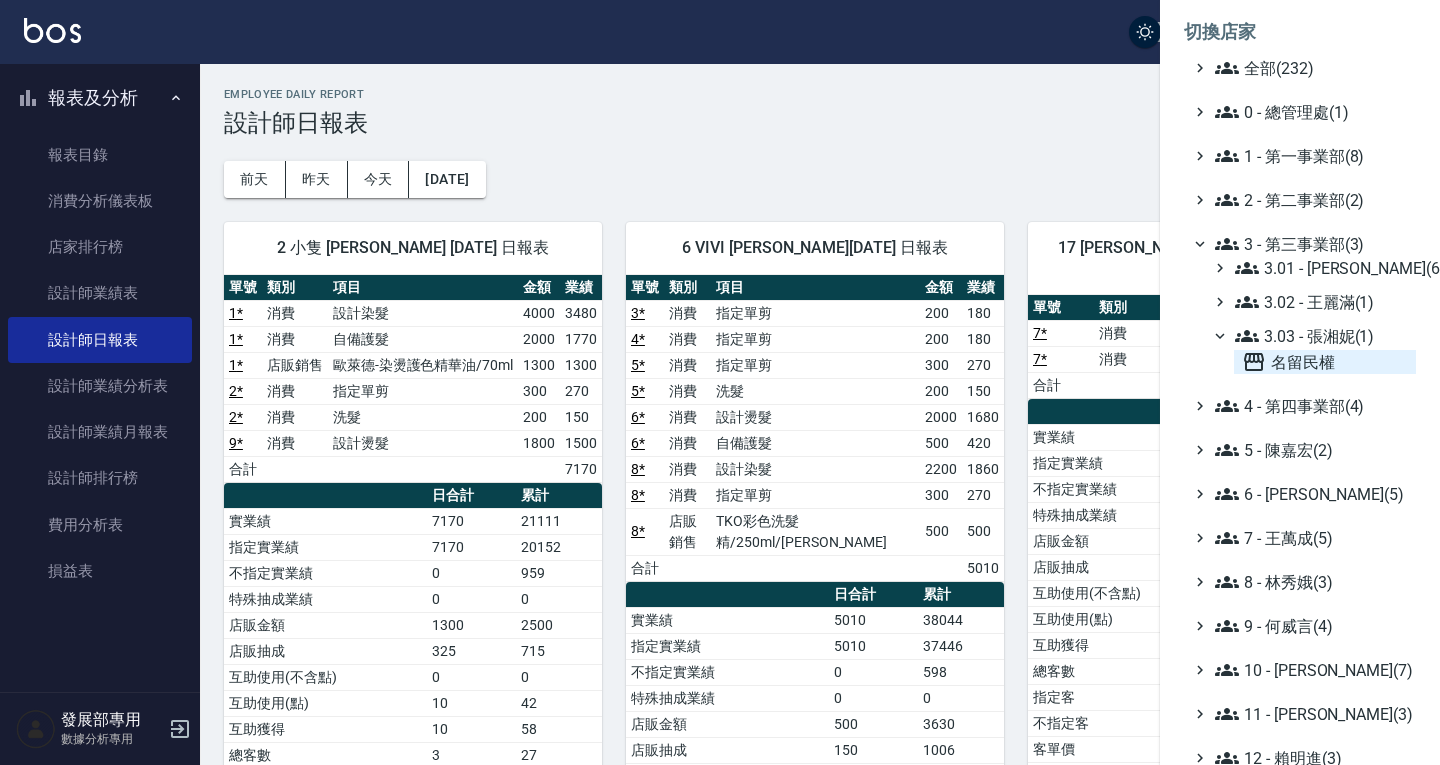 click on "名留民權" at bounding box center [1325, 362] 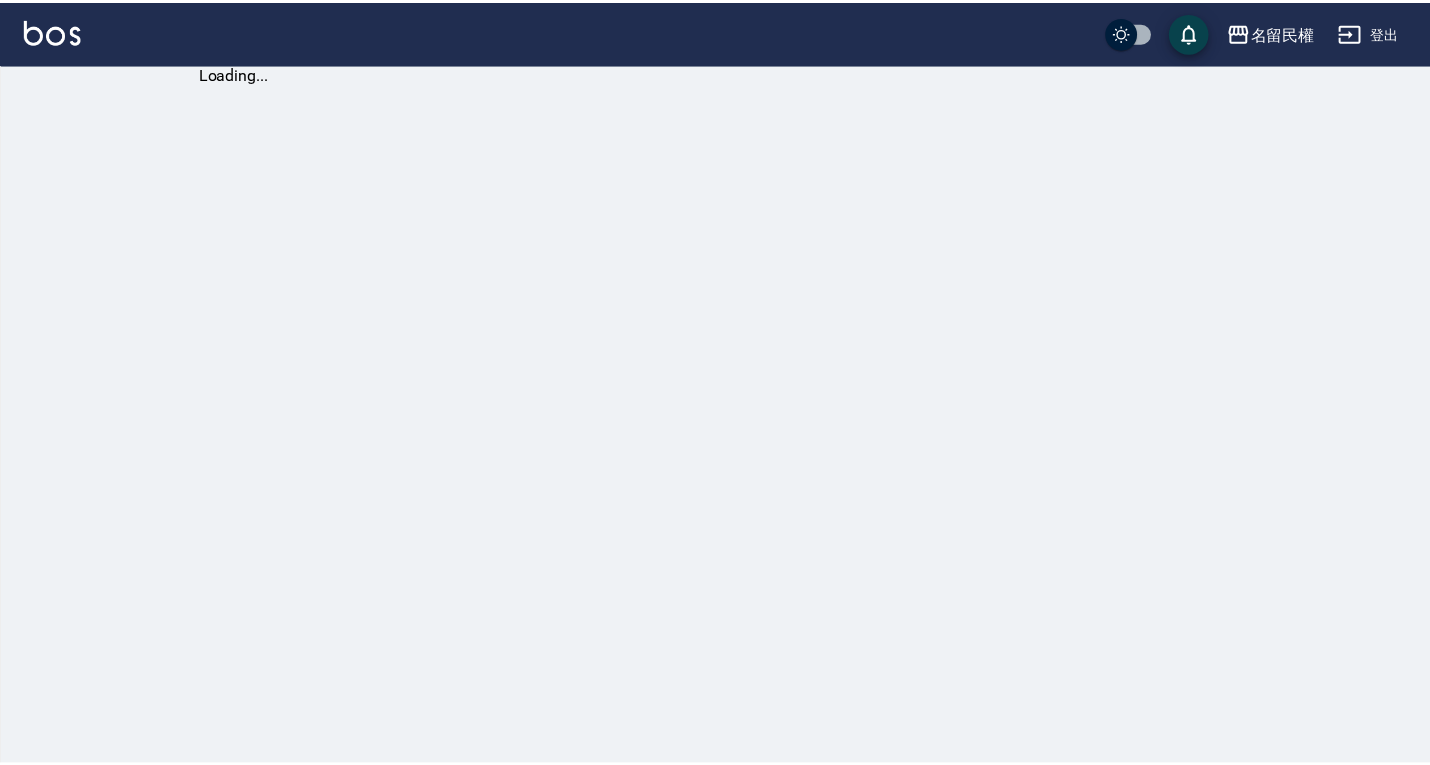 scroll, scrollTop: 0, scrollLeft: 0, axis: both 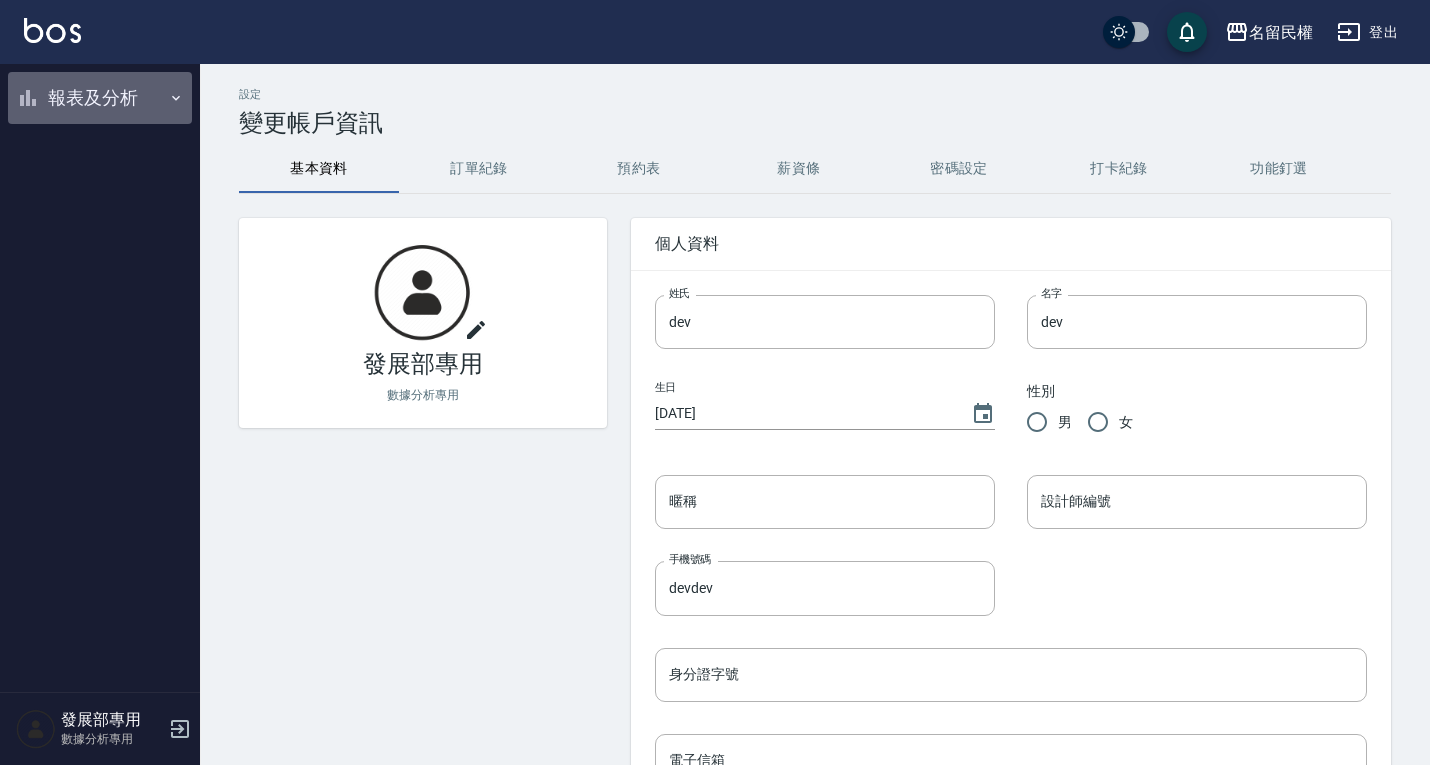 click on "報表及分析" at bounding box center (100, 98) 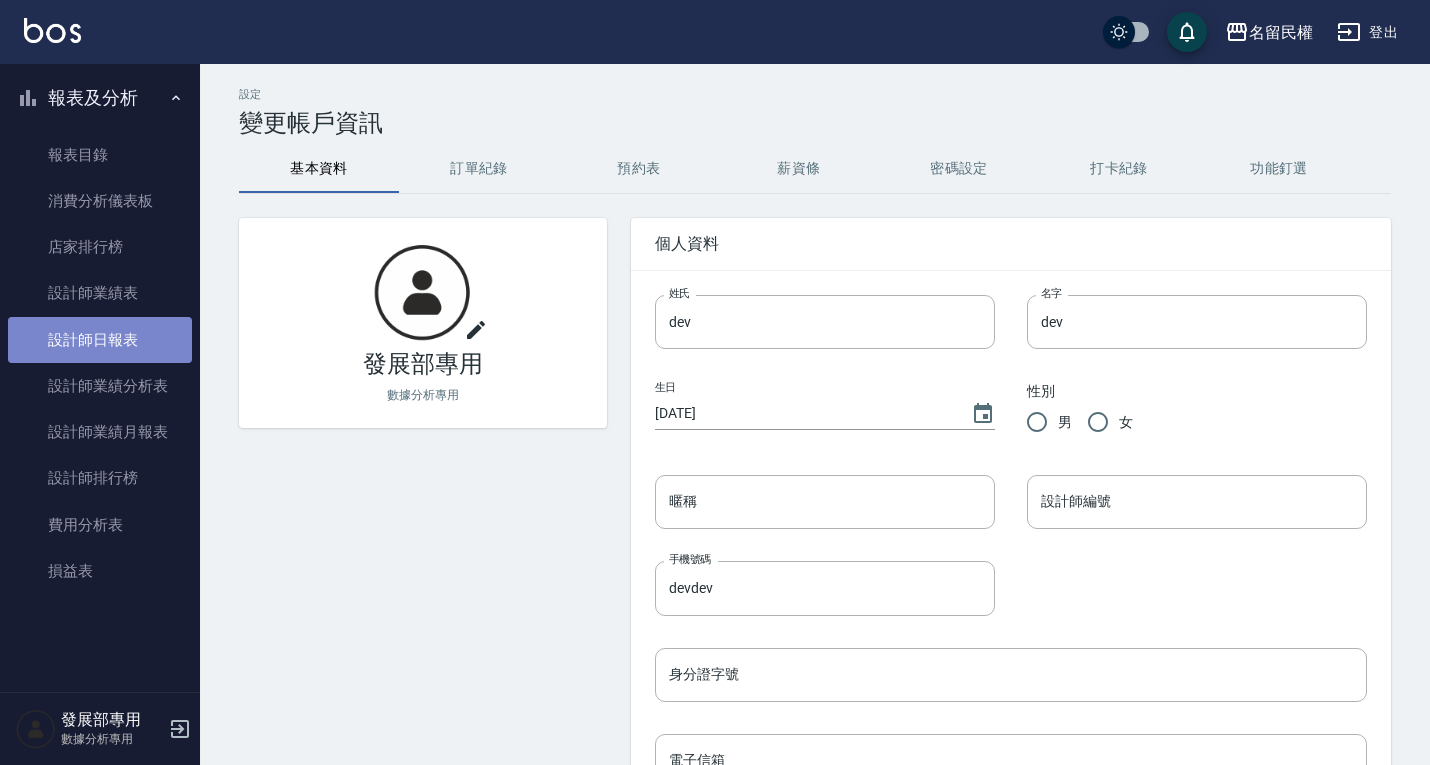 click on "設計師日報表" at bounding box center [100, 340] 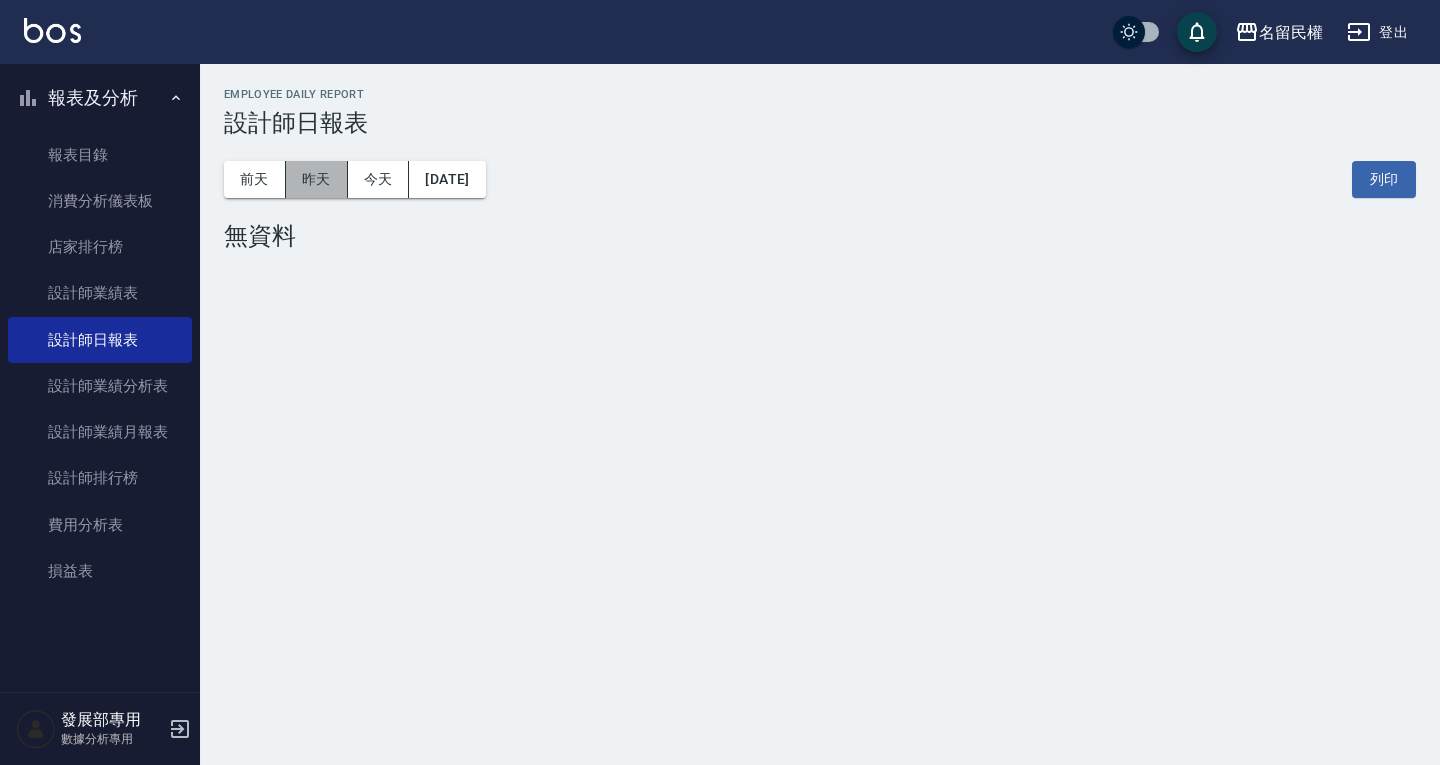click on "昨天" at bounding box center [317, 179] 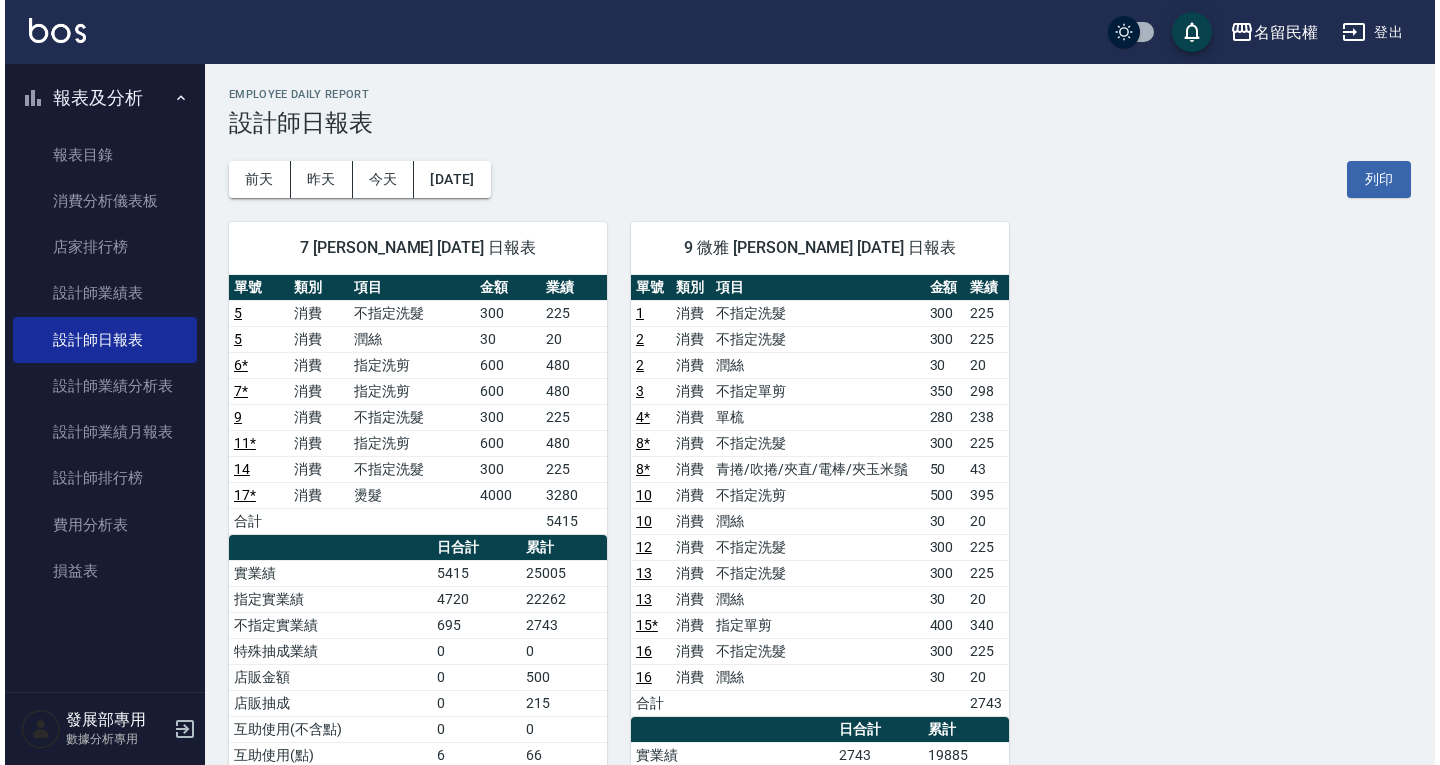 scroll, scrollTop: 0, scrollLeft: 0, axis: both 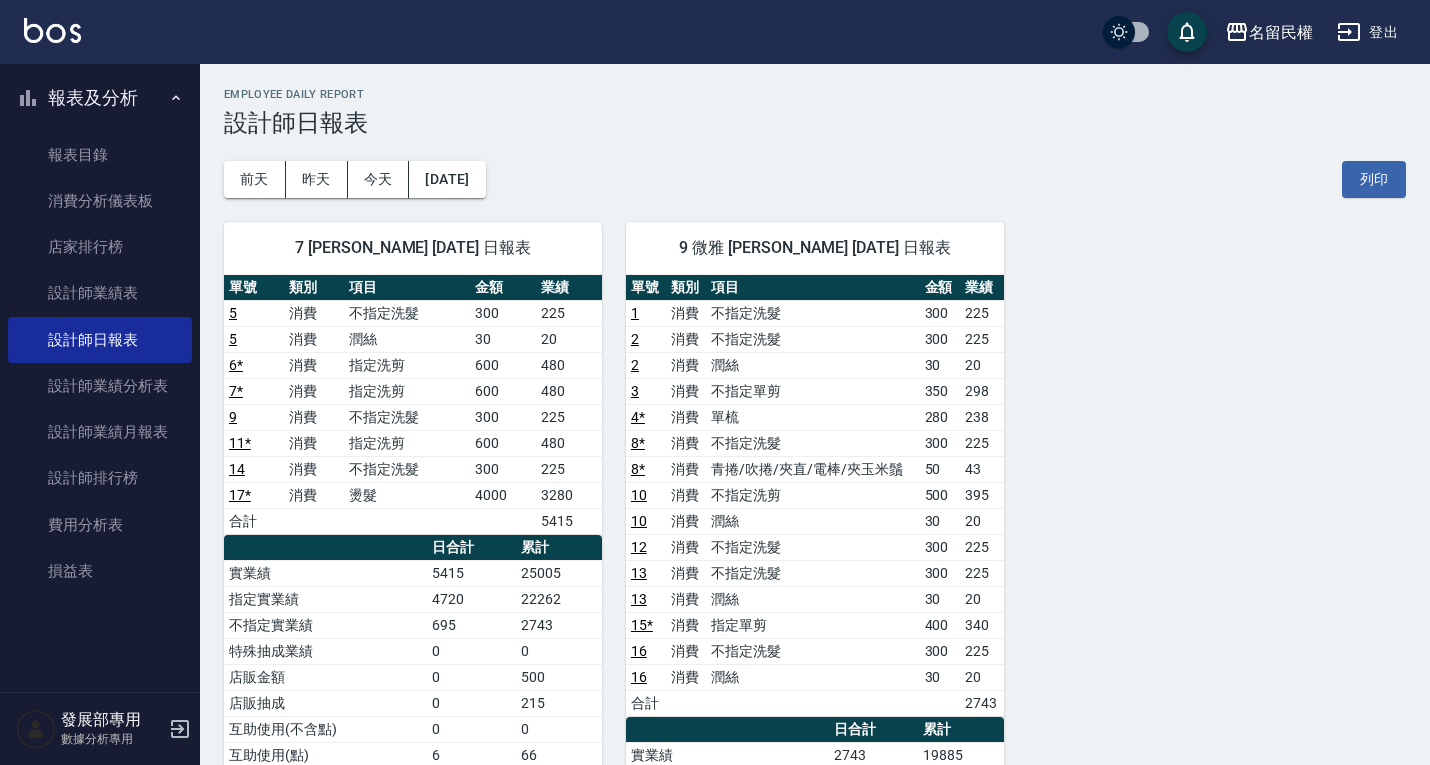 click on "名留民權" at bounding box center (1281, 32) 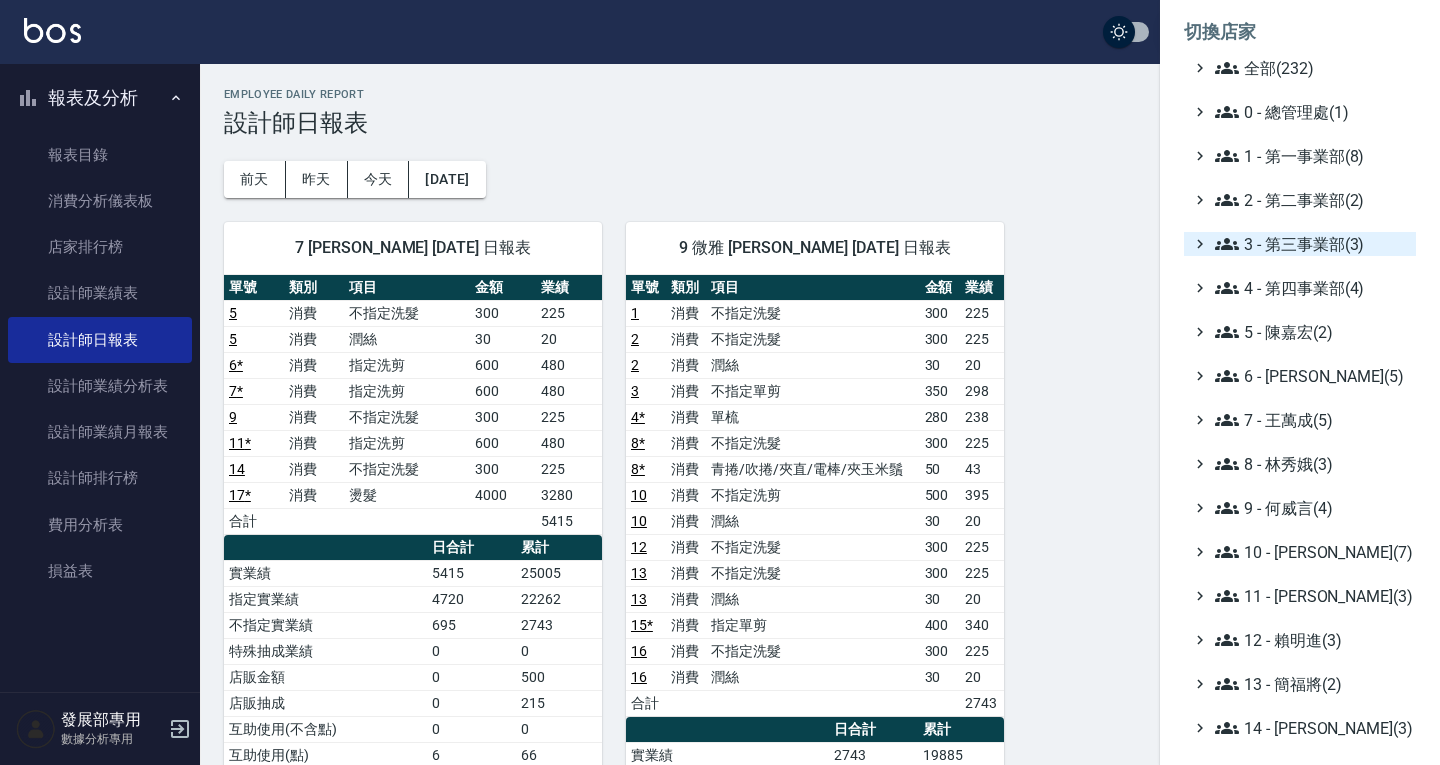 click on "3 - 第三事業部(3)" at bounding box center [1311, 244] 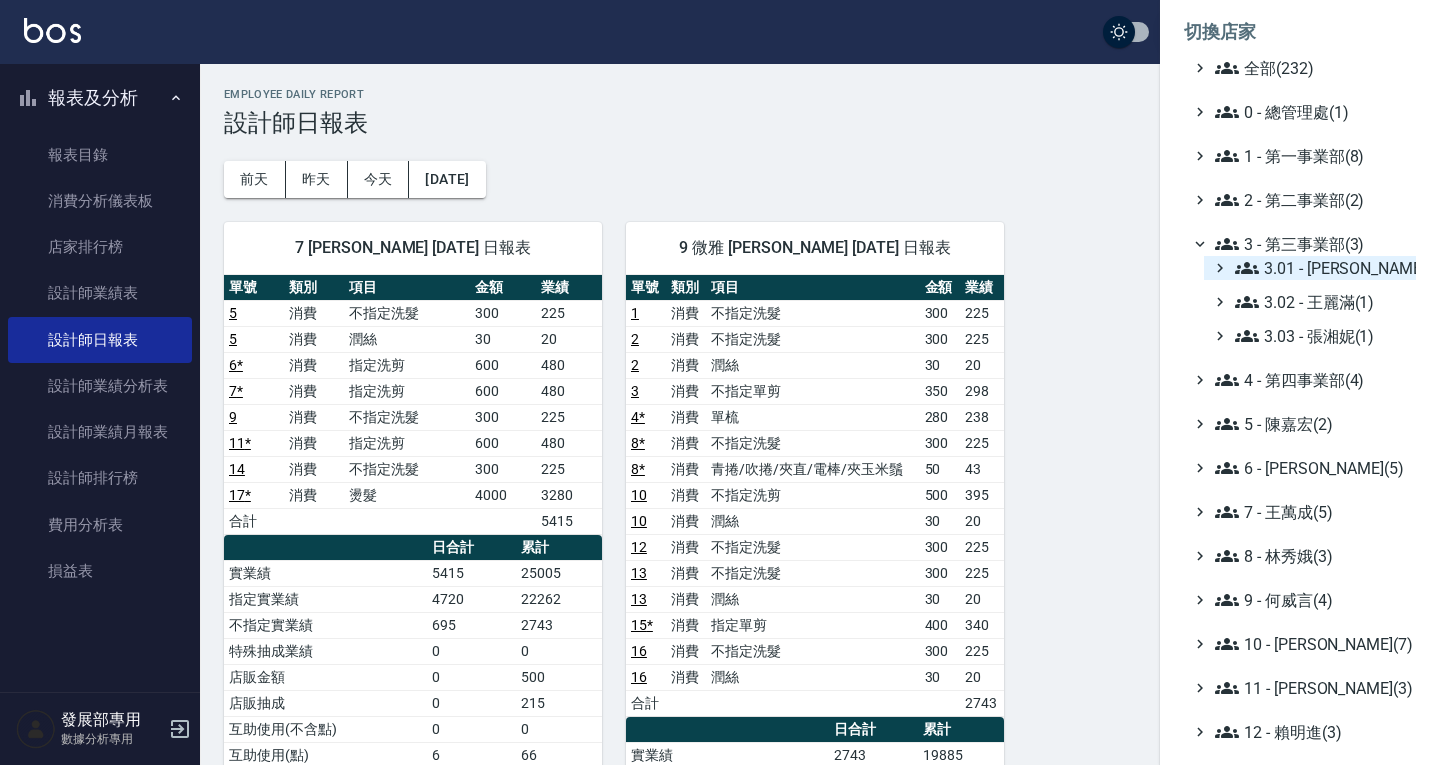 click on "3.01 - [PERSON_NAME](6)" at bounding box center (1321, 268) 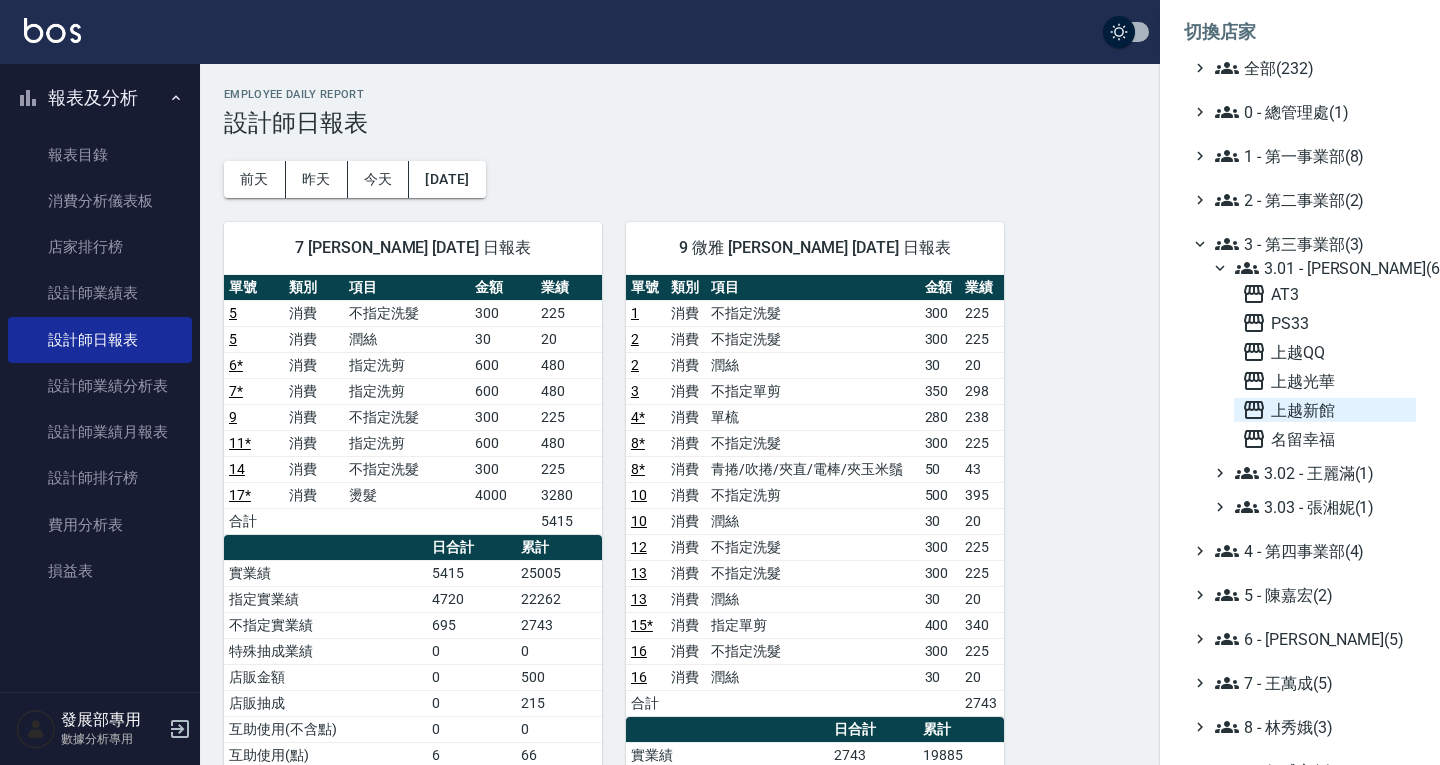 click on "上越新館" at bounding box center (1325, 410) 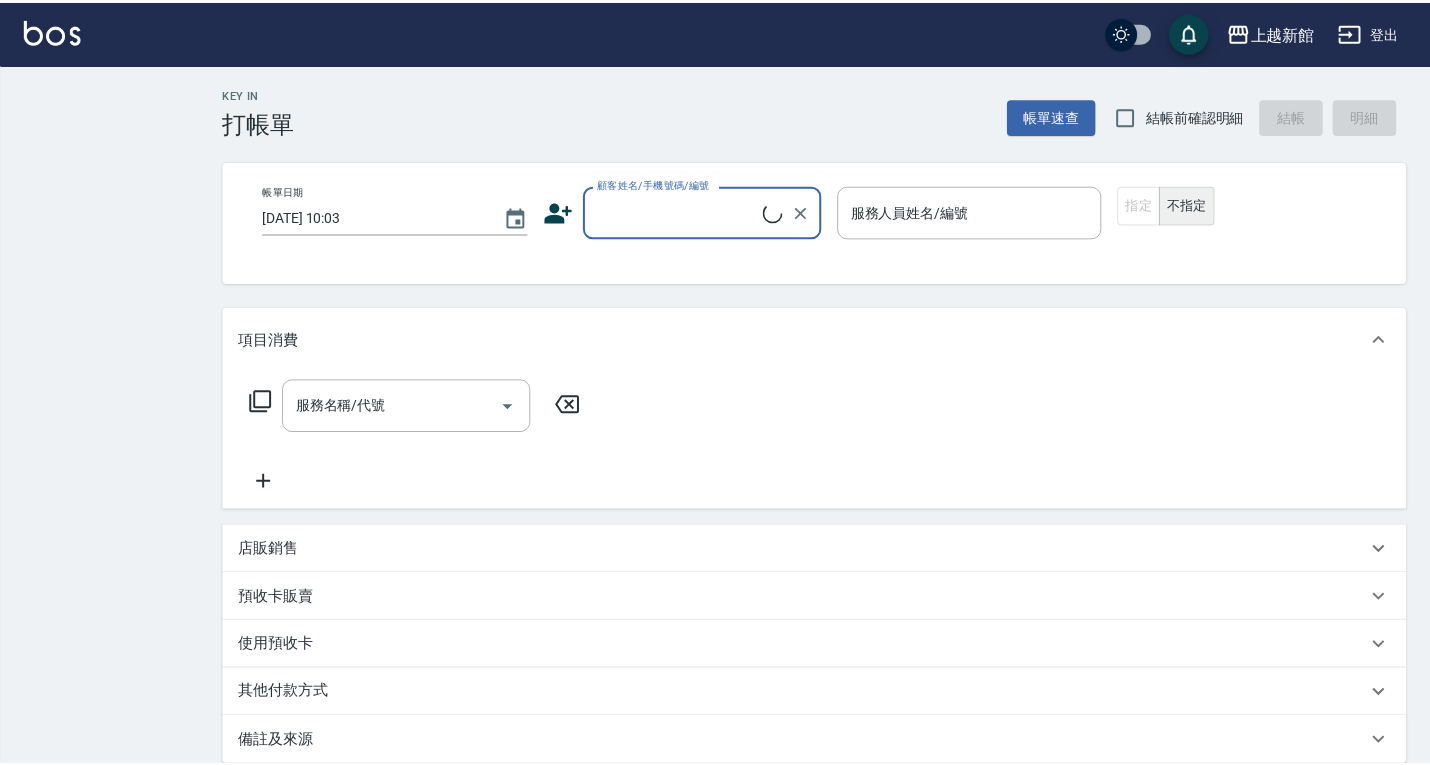 scroll, scrollTop: 0, scrollLeft: 0, axis: both 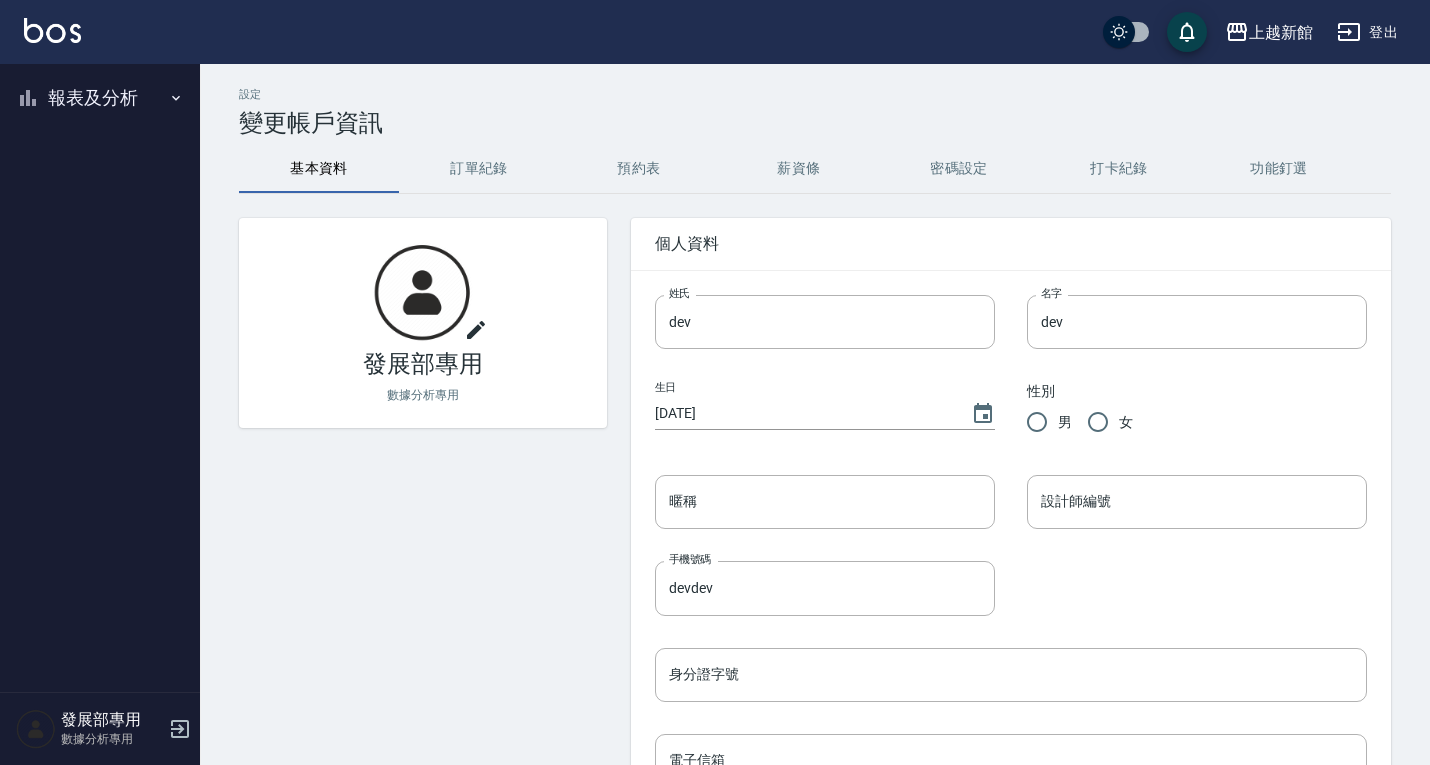 click on "報表及分析" at bounding box center [100, 98] 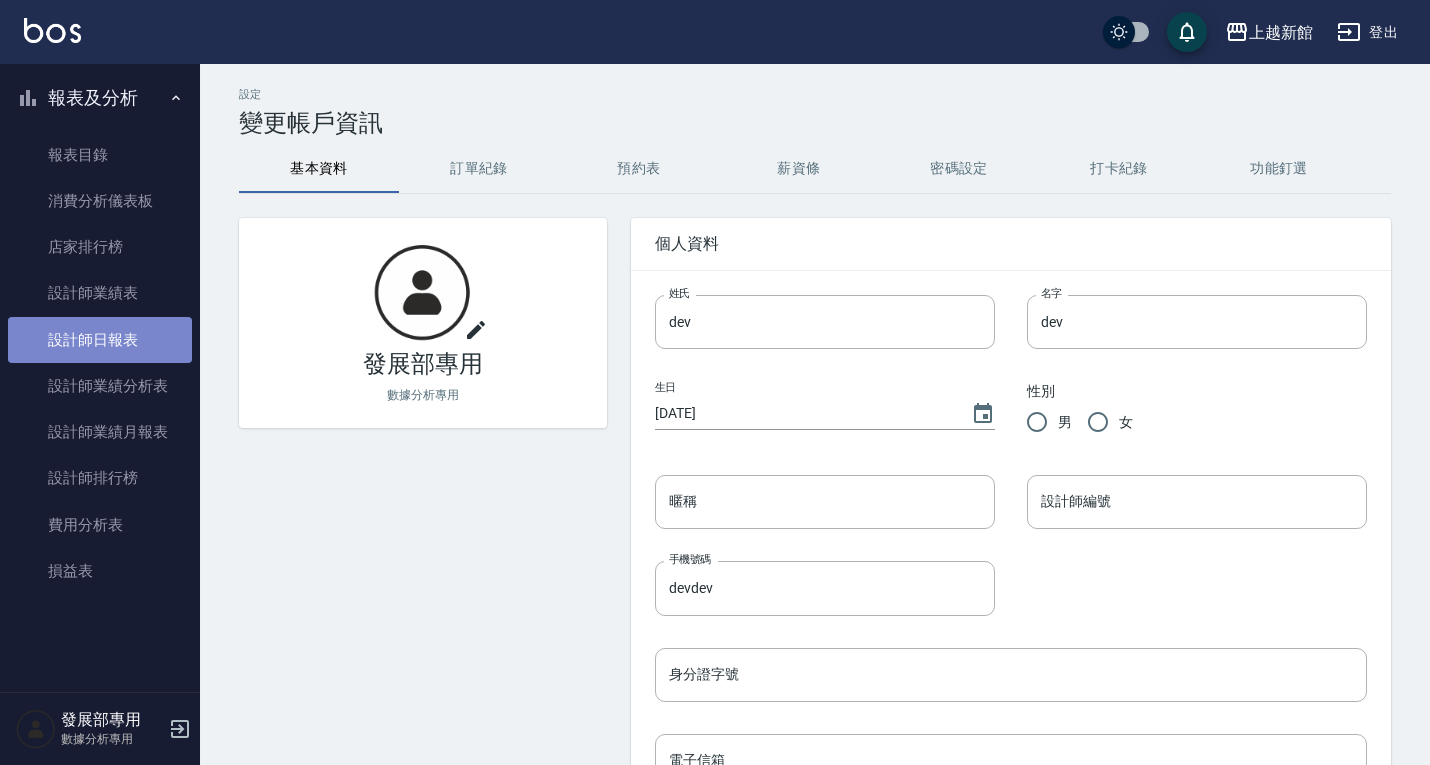click on "設計師日報表" at bounding box center (100, 340) 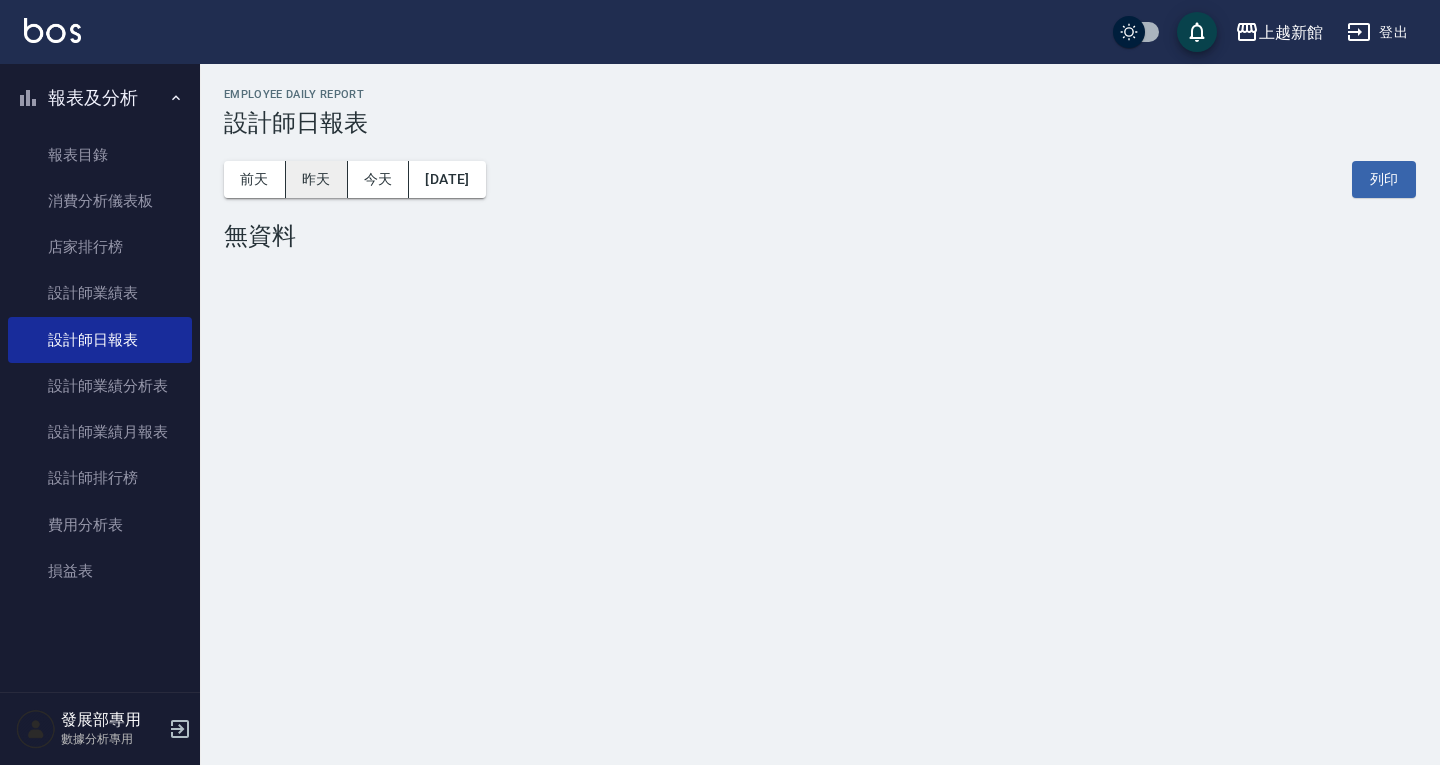 click on "昨天" at bounding box center [317, 179] 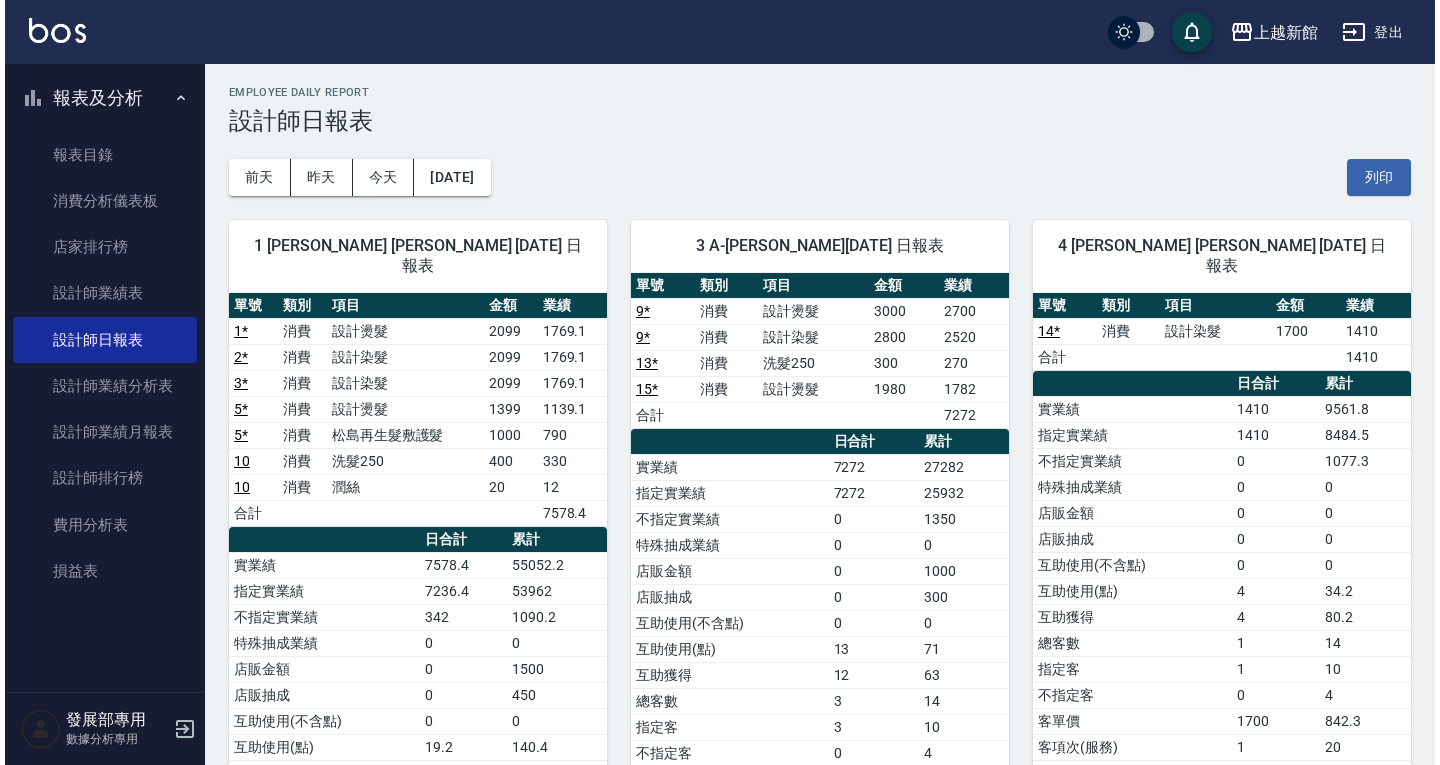scroll, scrollTop: 0, scrollLeft: 0, axis: both 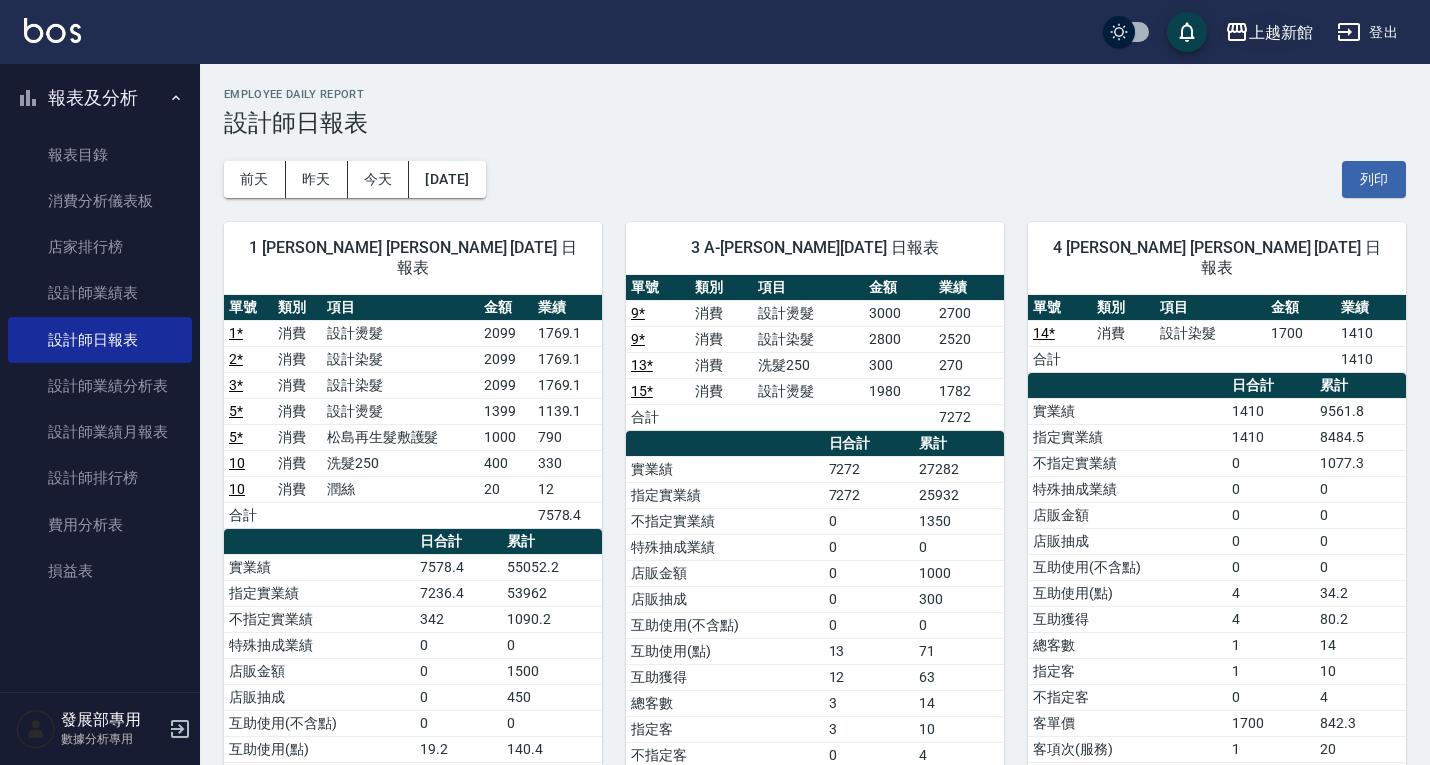 click on "上越新館" at bounding box center (1269, 32) 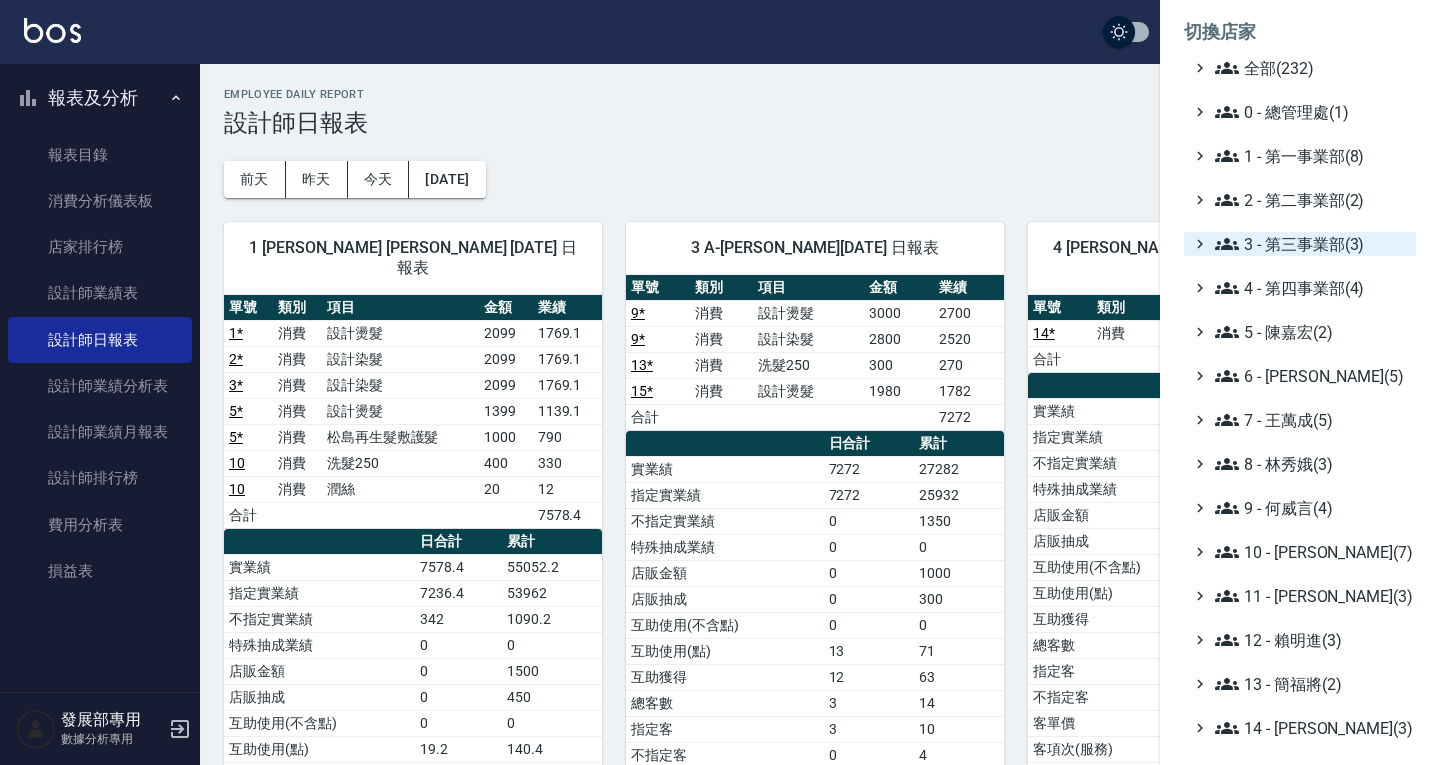 click on "3 - 第三事業部(3)" at bounding box center (1311, 244) 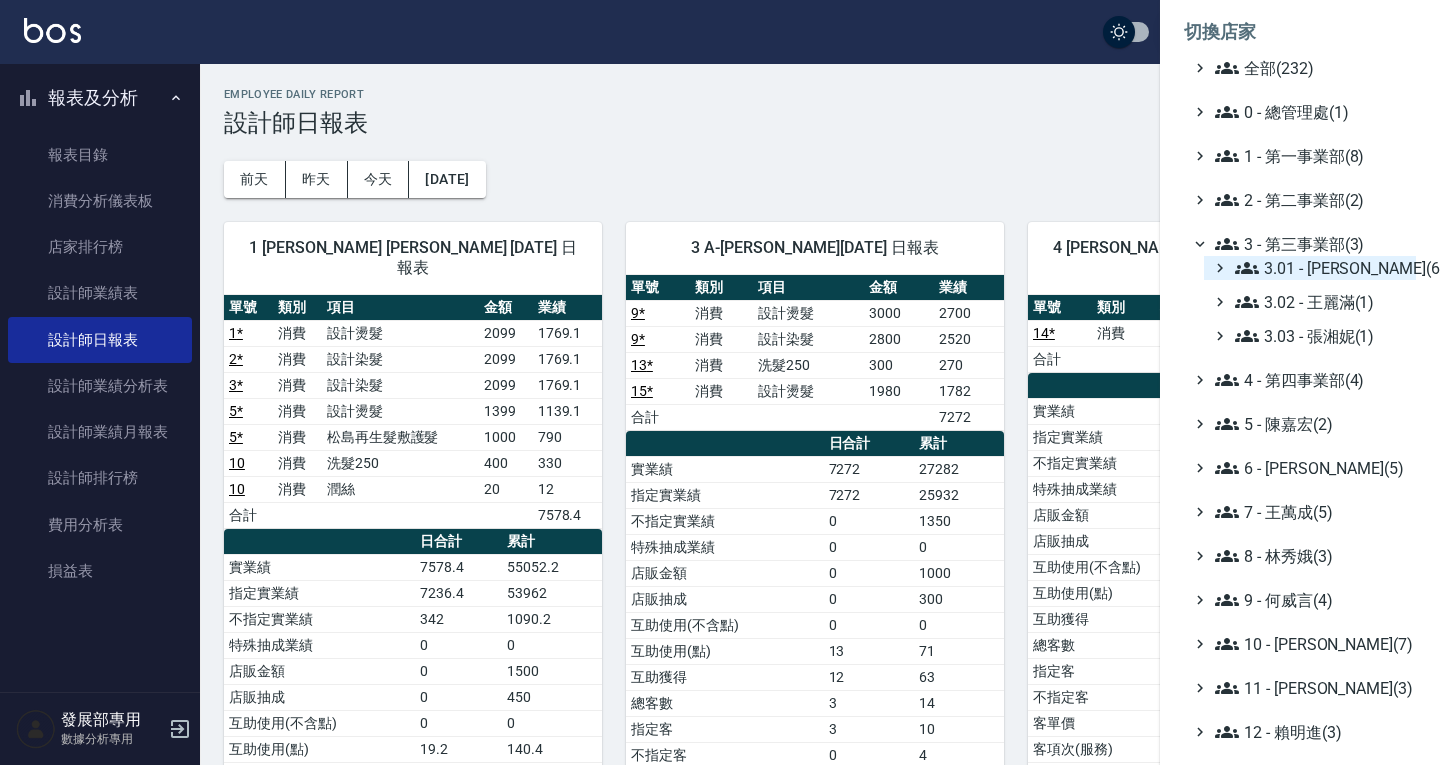 click on "3.01 - [PERSON_NAME](6)" at bounding box center [1321, 268] 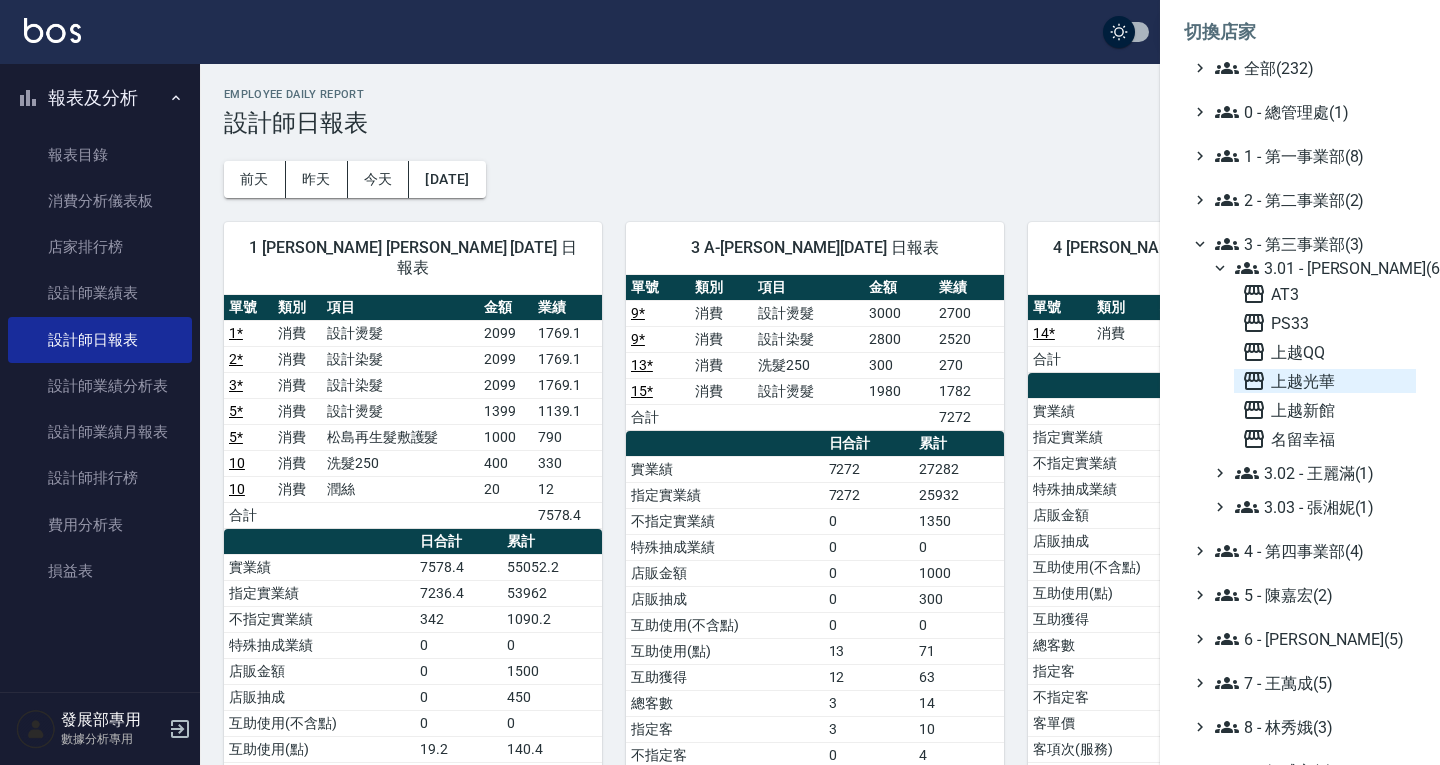 click on "上越光華" at bounding box center (1325, 381) 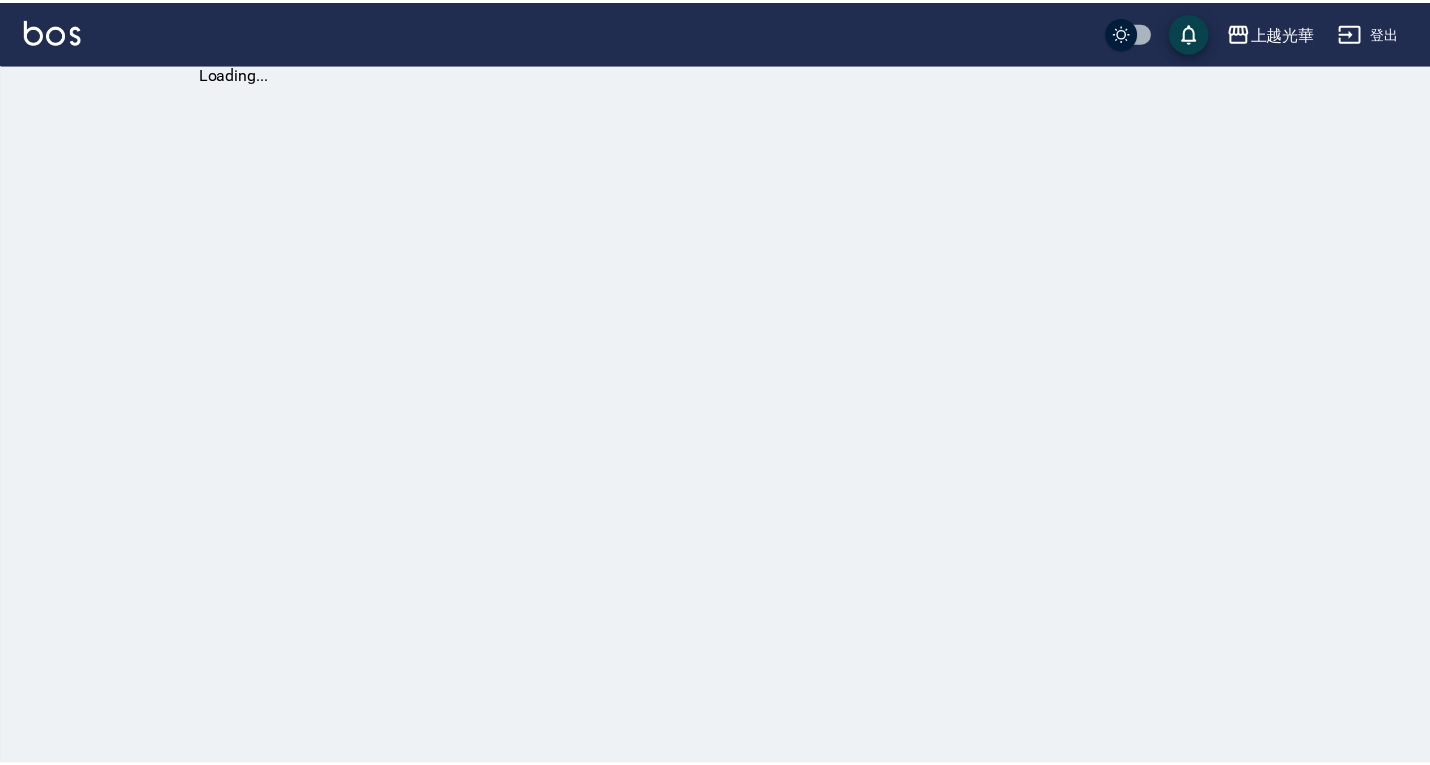 scroll, scrollTop: 0, scrollLeft: 0, axis: both 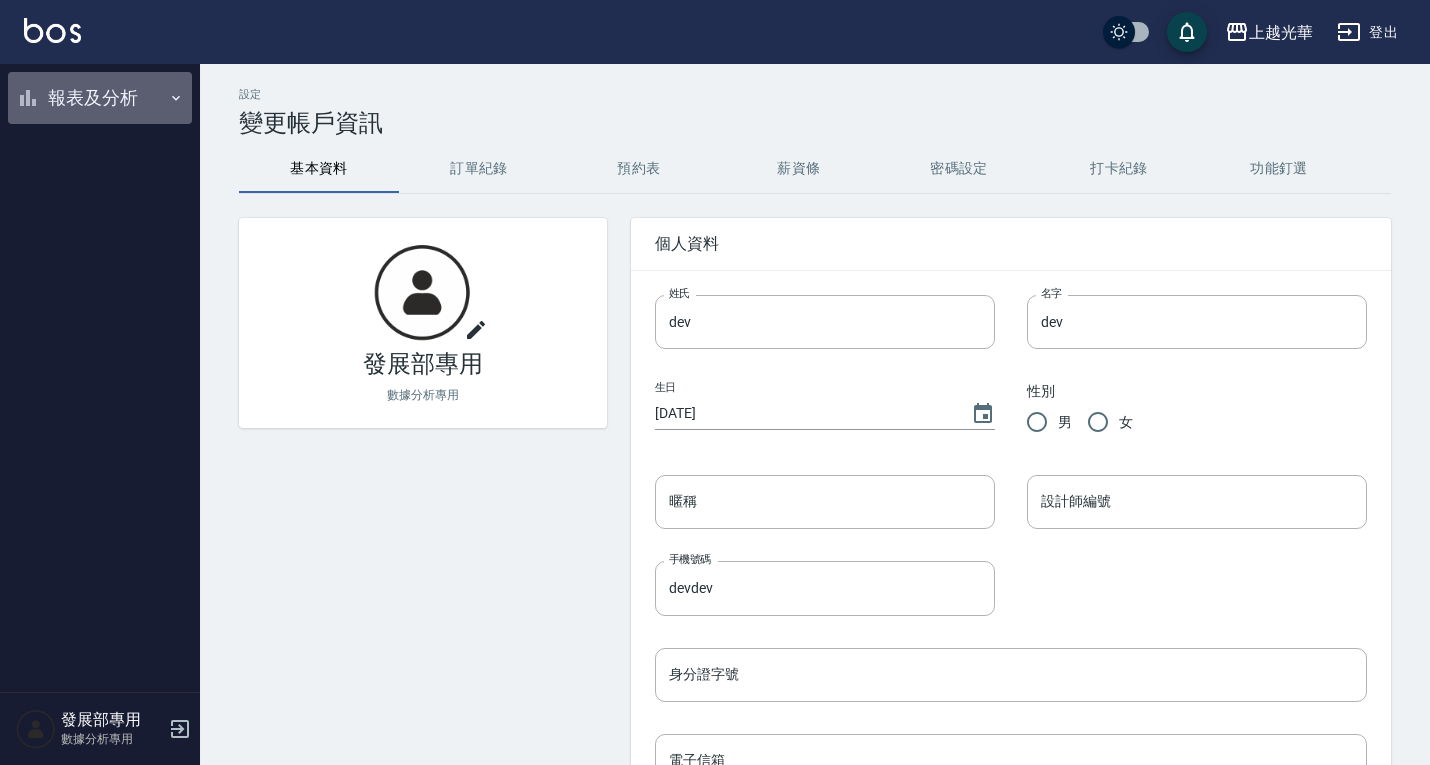click on "報表及分析" at bounding box center (100, 98) 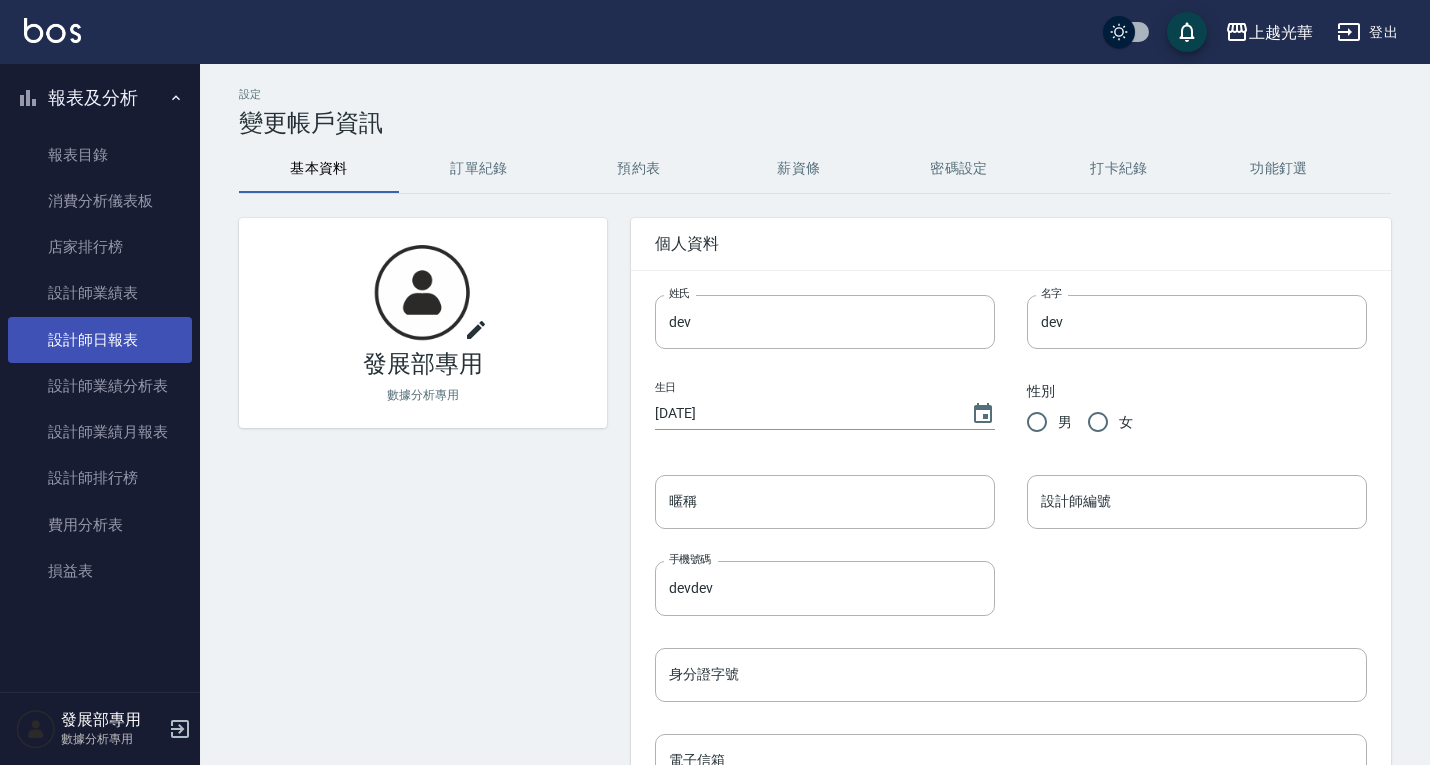 click on "設計師日報表" at bounding box center (100, 340) 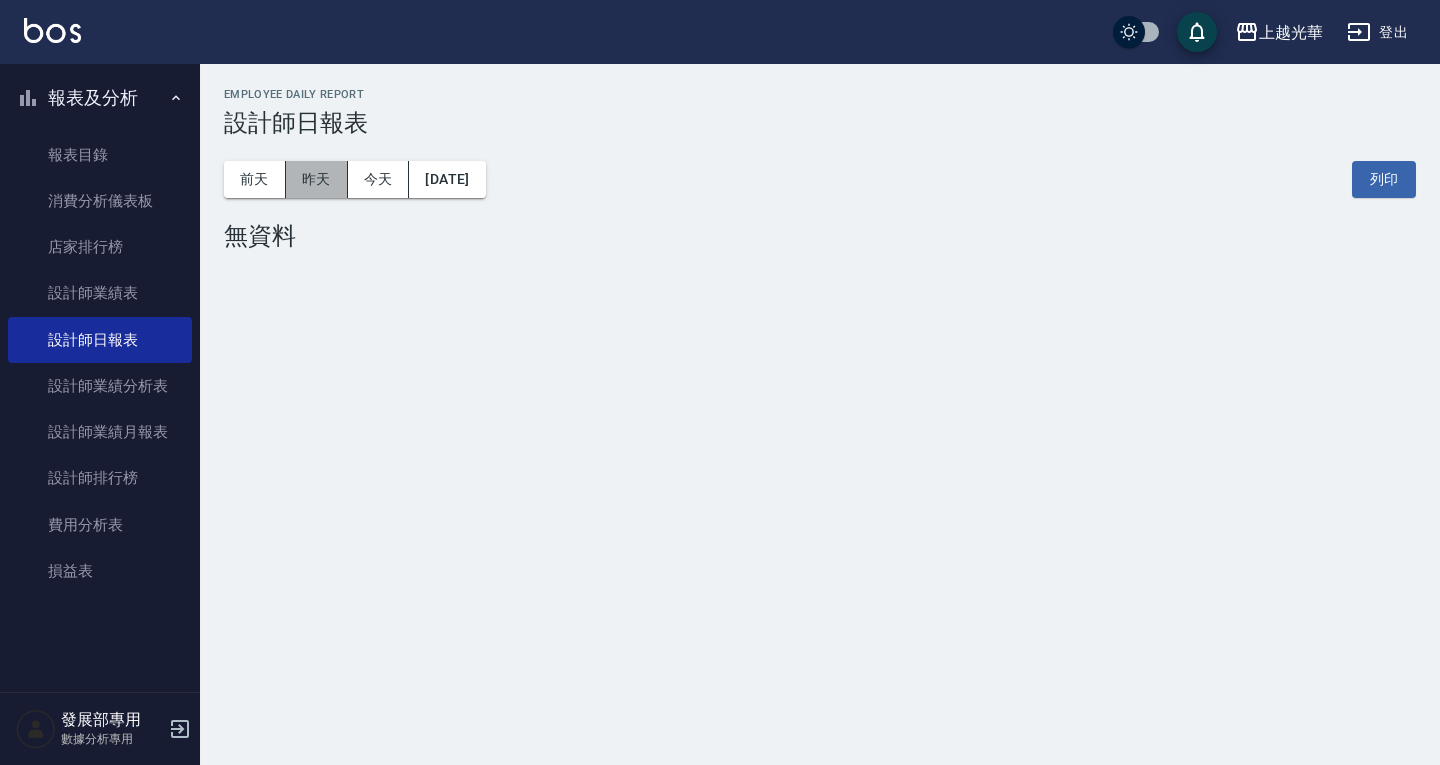 click on "昨天" at bounding box center (317, 179) 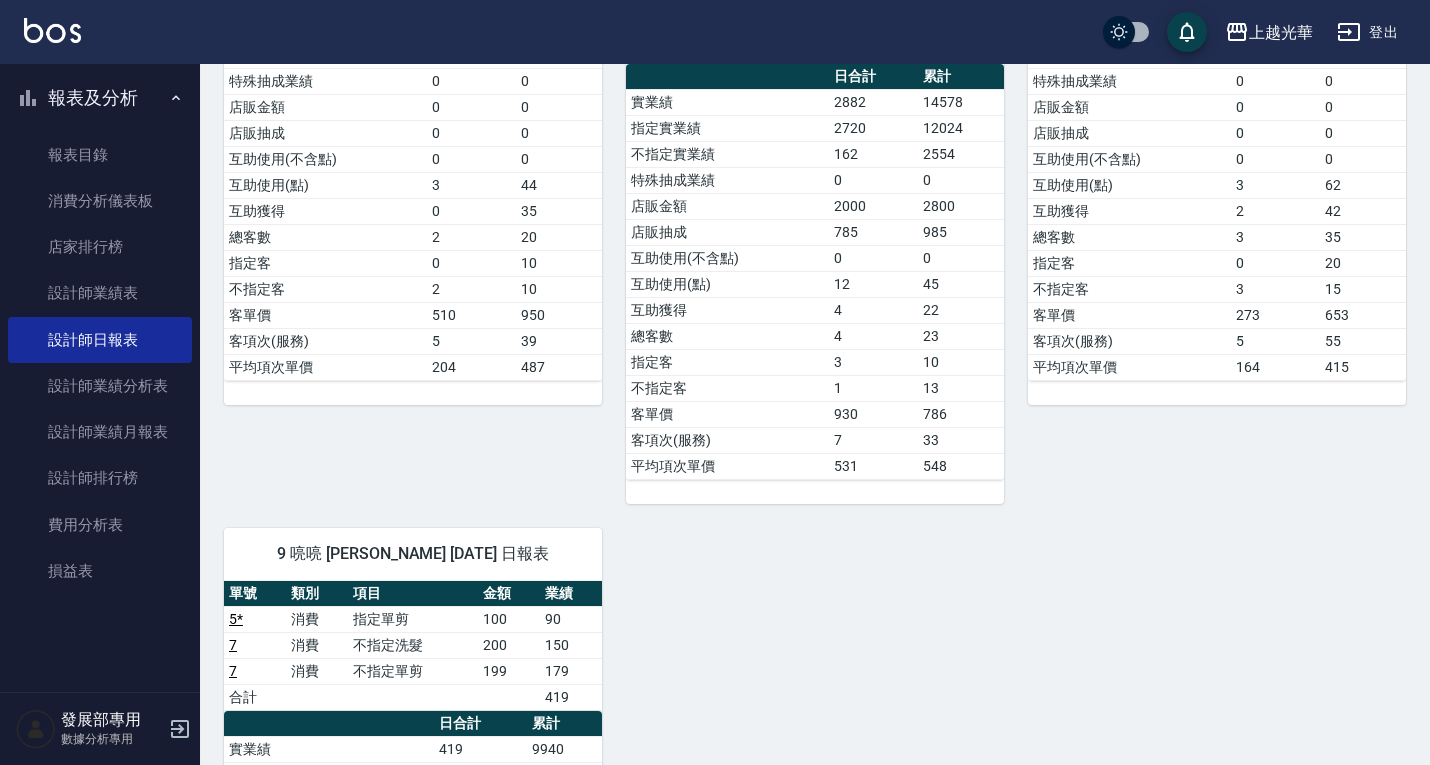 scroll, scrollTop: 700, scrollLeft: 0, axis: vertical 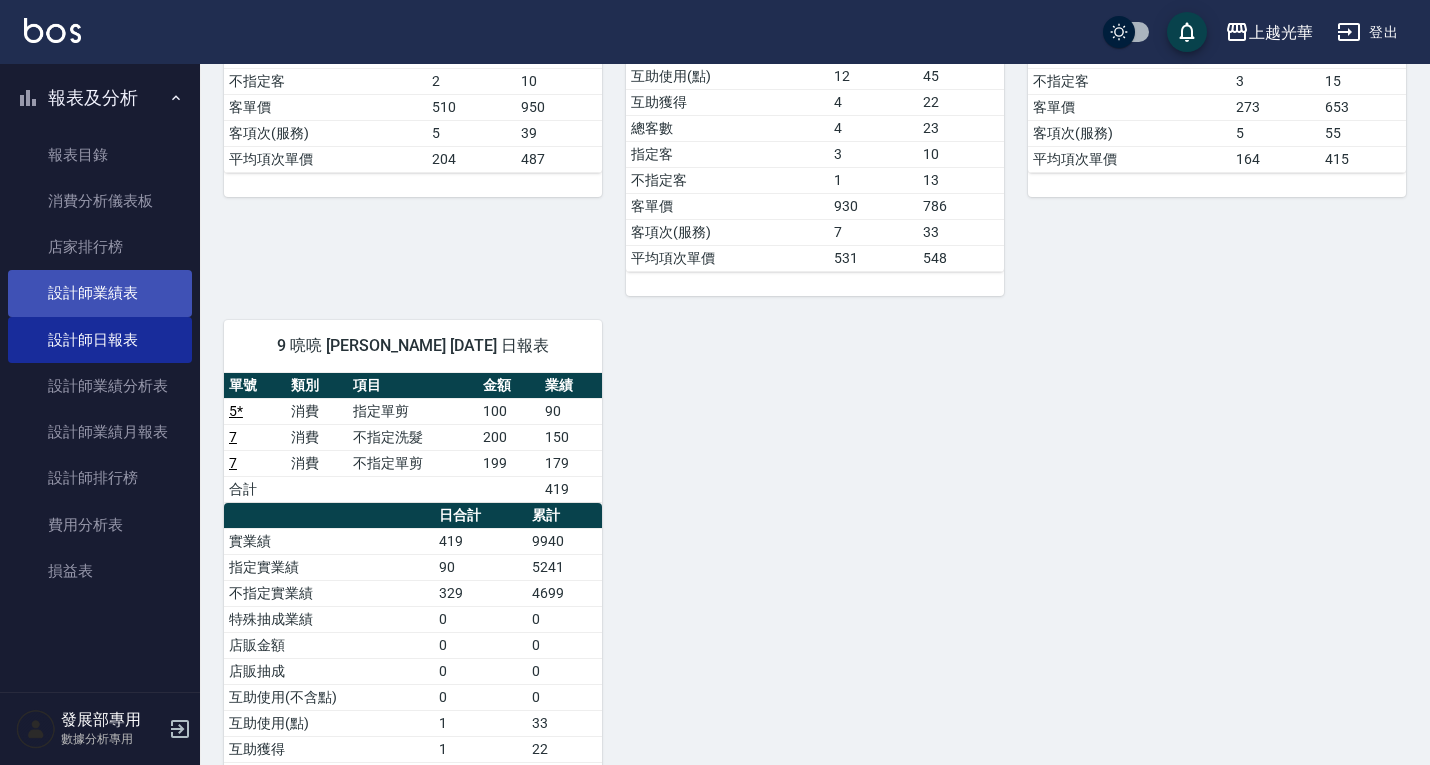 click on "設計師業績表" at bounding box center (100, 293) 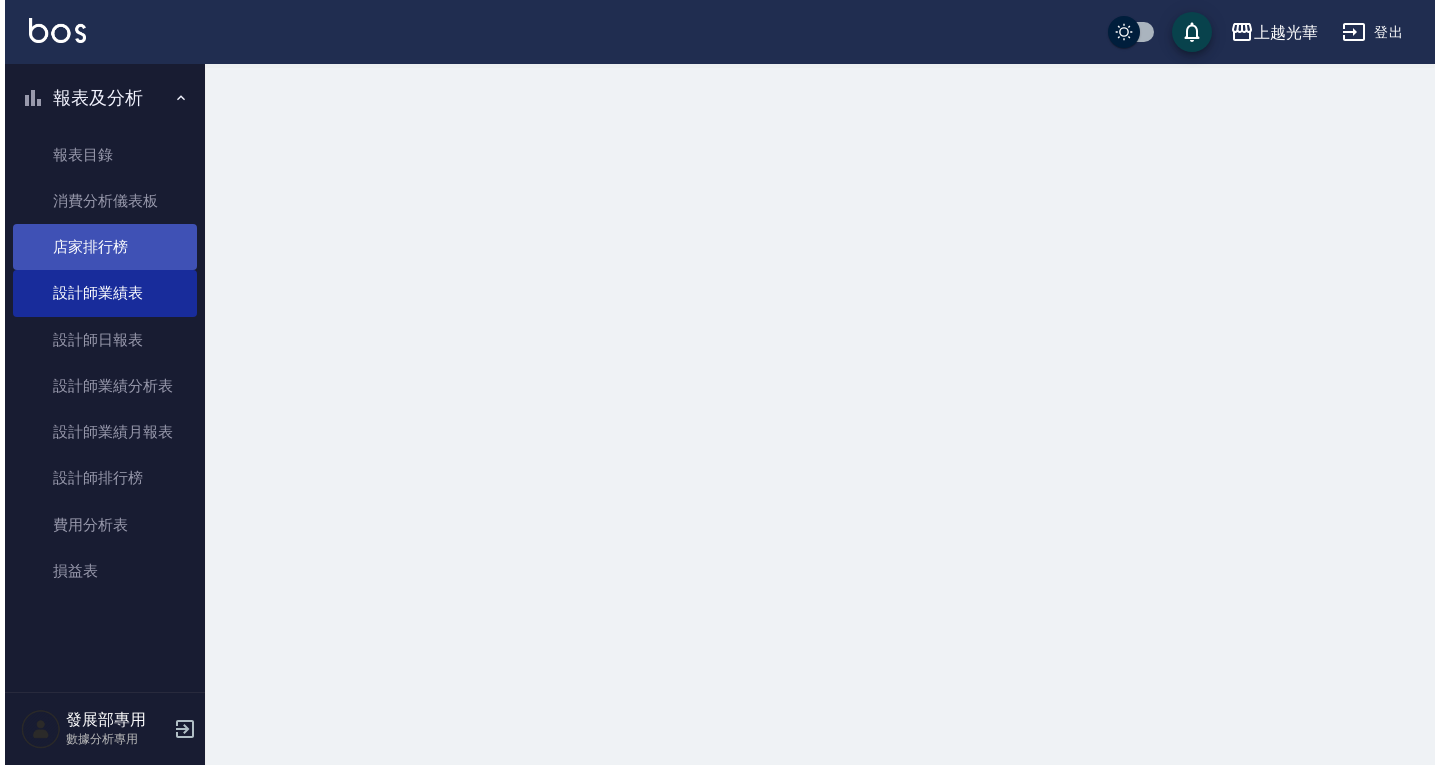 scroll, scrollTop: 0, scrollLeft: 0, axis: both 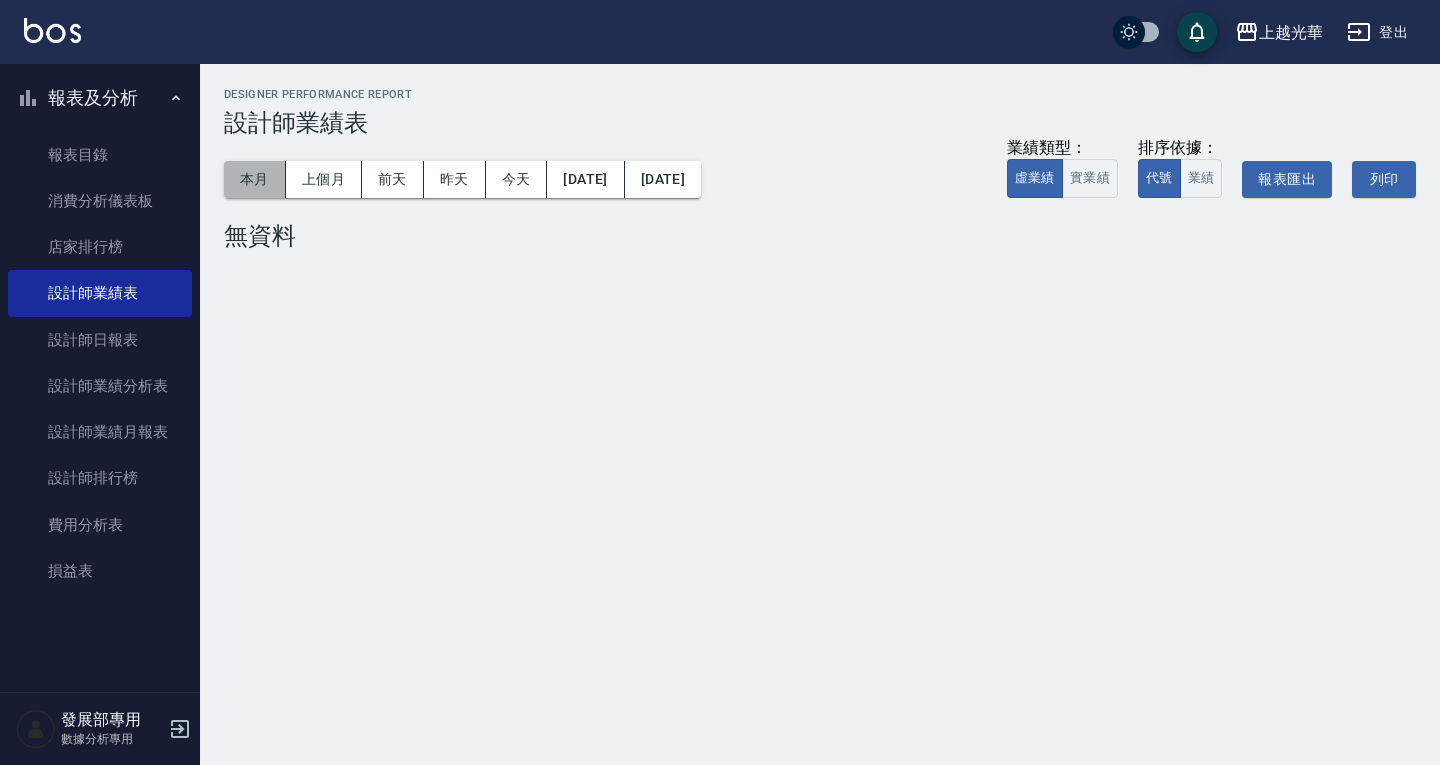 click on "本月" at bounding box center [255, 179] 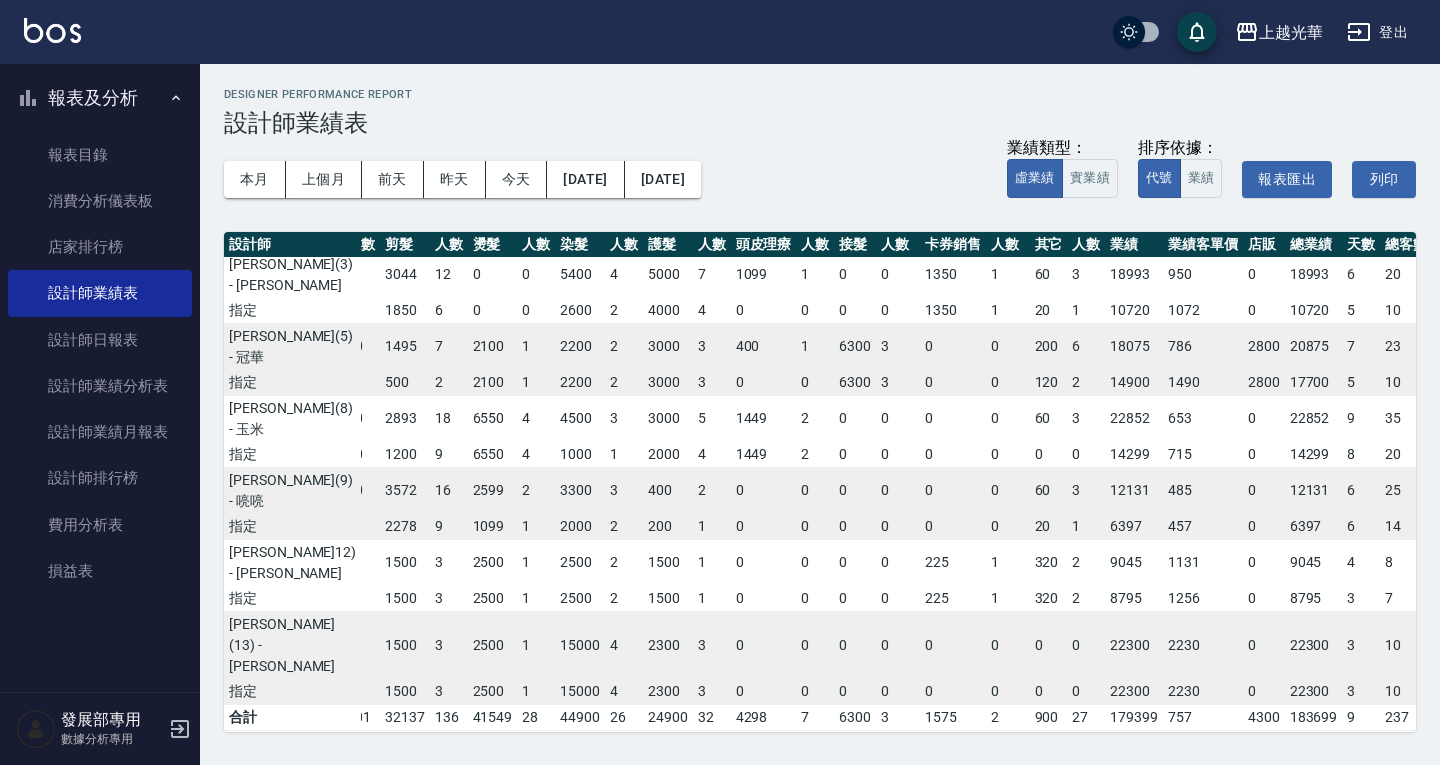 scroll, scrollTop: 0, scrollLeft: 69, axis: horizontal 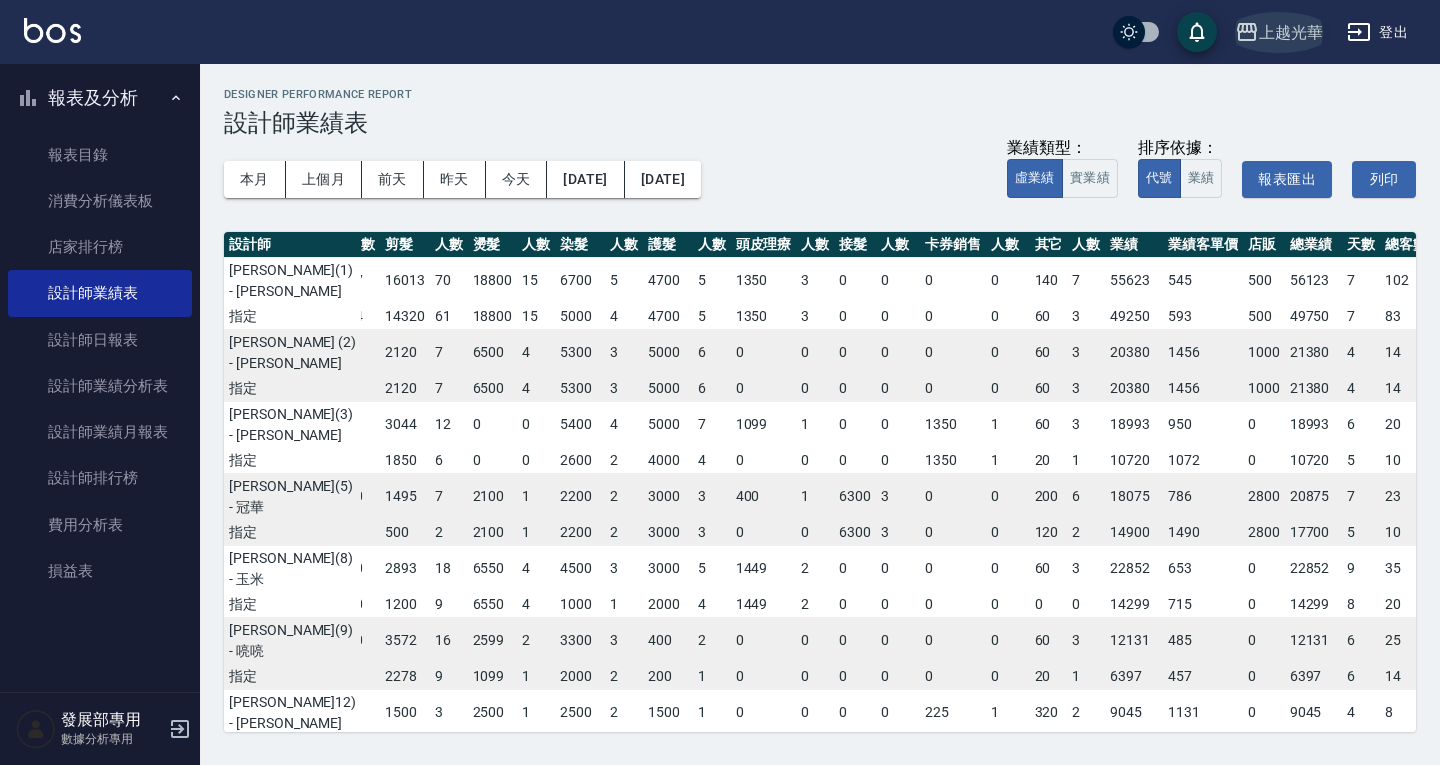 click on "上越光華" at bounding box center (1291, 32) 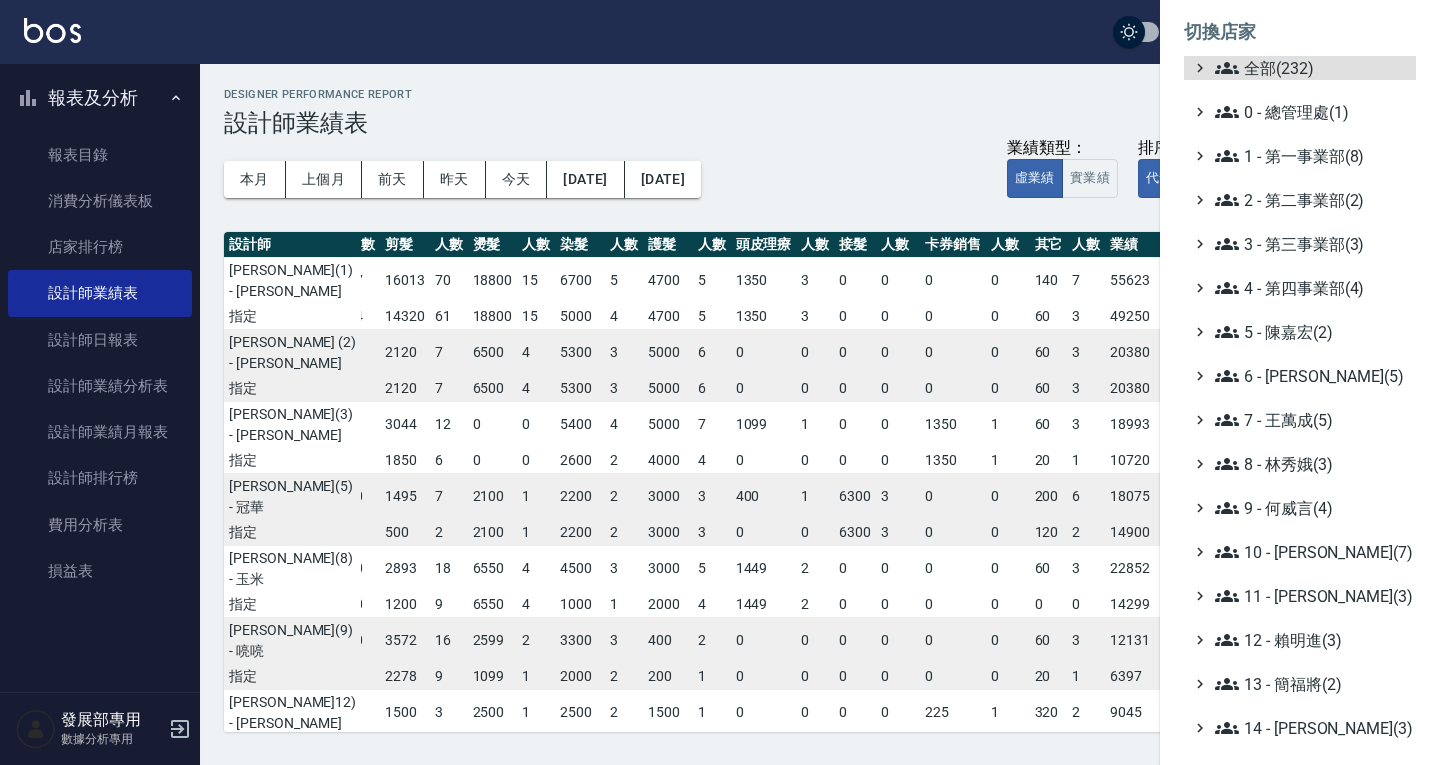 click on "全部(232) 0 - 總管理處(1) 1 - 第一事業部(8) 2 - 第二事業部(2) 3 - 第三事業部(3) 4 - 第四事業部(4) 5 - [PERSON_NAME](2) 6 - [PERSON_NAME](5) 7 - [PERSON_NAME](5) 8 - [PERSON_NAME](3) 9 - [PERSON_NAME](4) 10 - [PERSON_NAME](7) 11 - [PERSON_NAME](3) 12 - [PERSON_NAME](3) 13 - 簡福將(2) 14 - [PERSON_NAME](3) 16 - [PERSON_NAME](1) 17 - [PERSON_NAME]原(4) 18 - 單店(3) 19 - [GEOGRAPHIC_DATA](3) 20 - 測試區(1) 21 - 歷史區(35)  - BeautyOS(9)" at bounding box center (1300, 552) 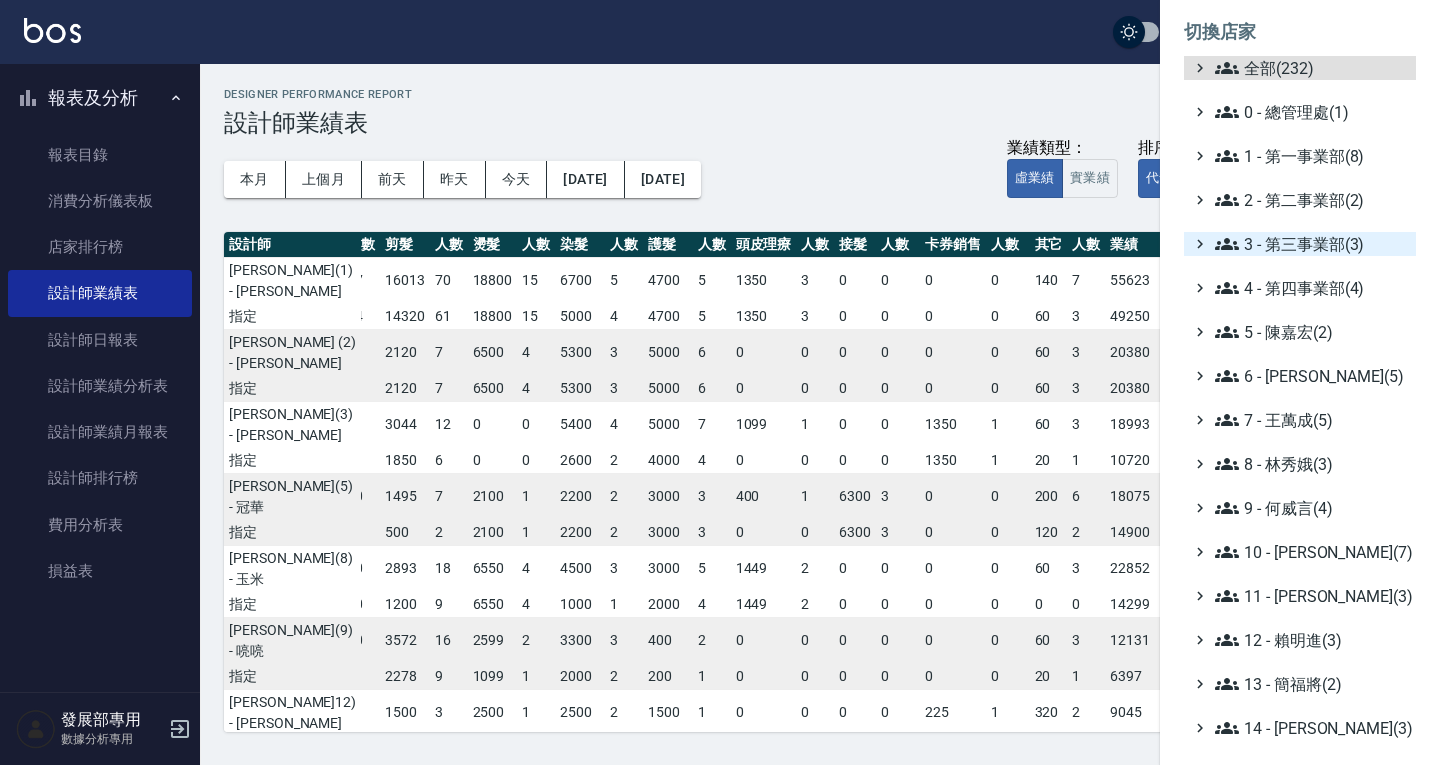 click on "3 - 第三事業部(3)" at bounding box center [1311, 244] 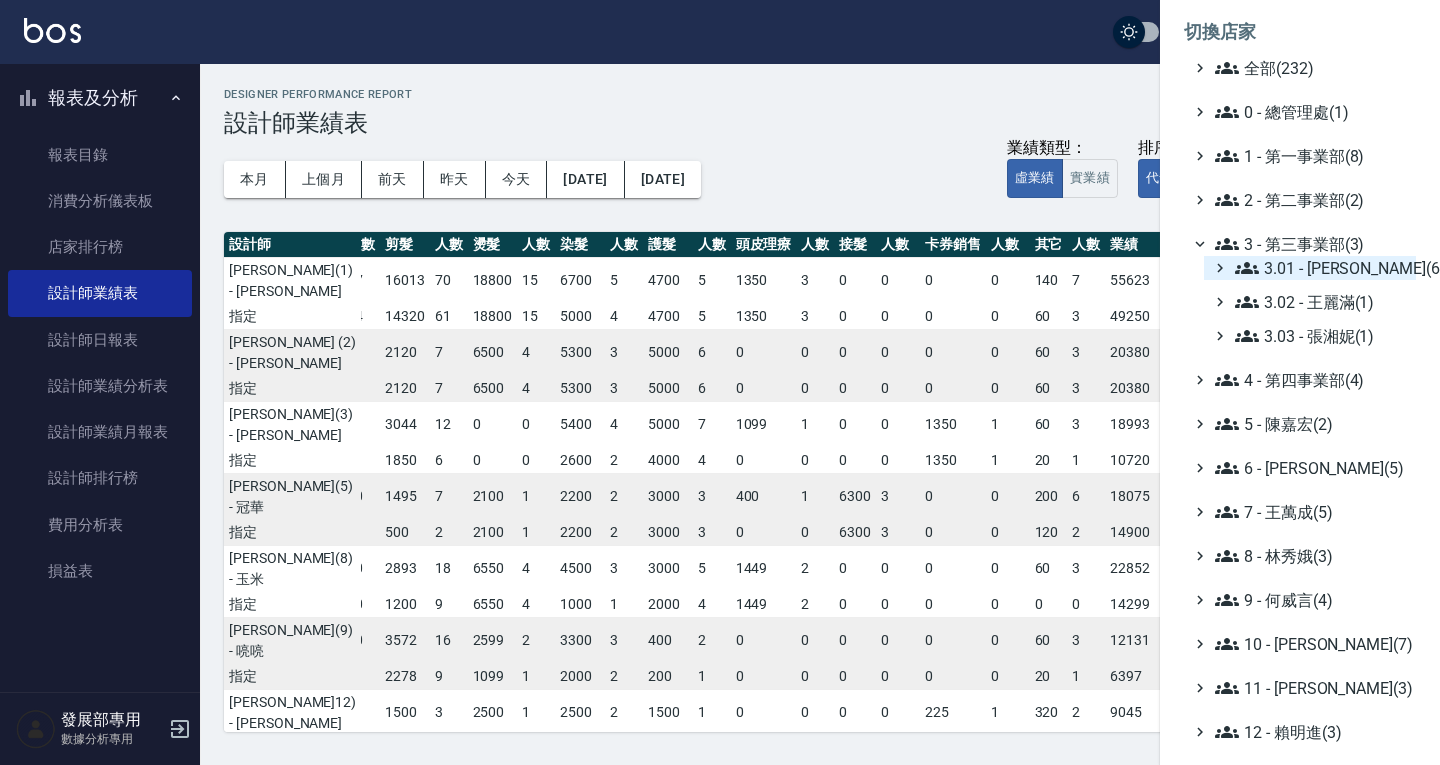 click on "3.01 - 蔡承翰(6)" at bounding box center [1321, 268] 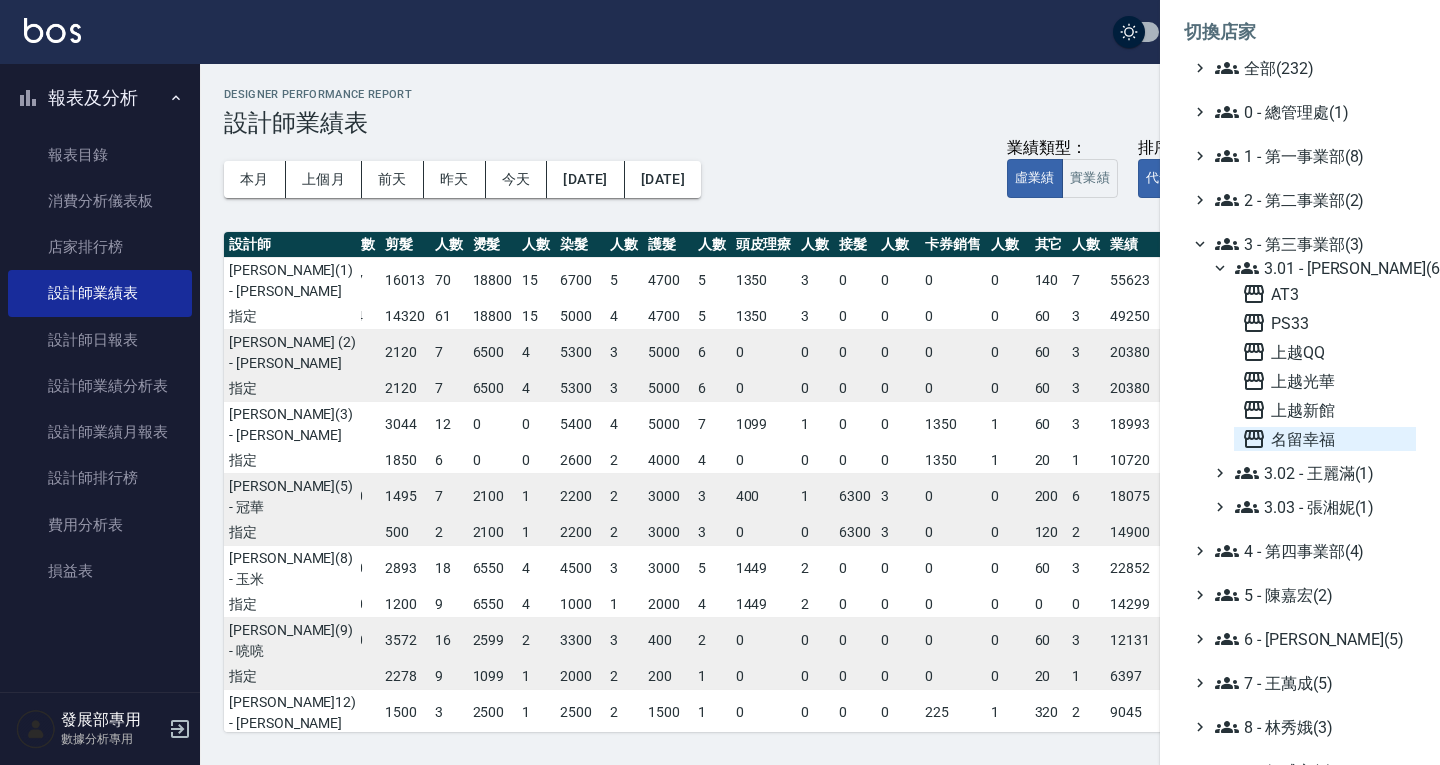 click on "名留幸福" at bounding box center [1325, 439] 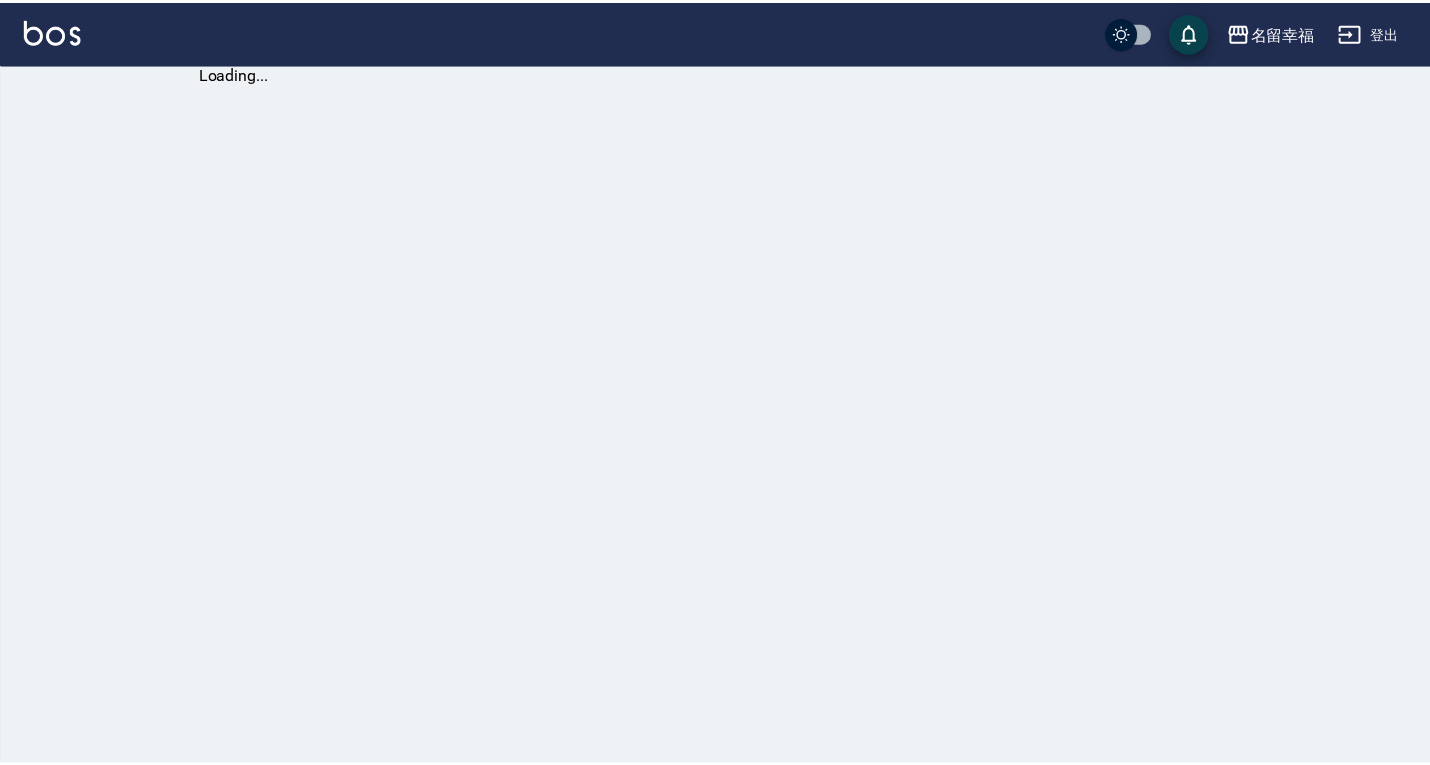 scroll, scrollTop: 0, scrollLeft: 0, axis: both 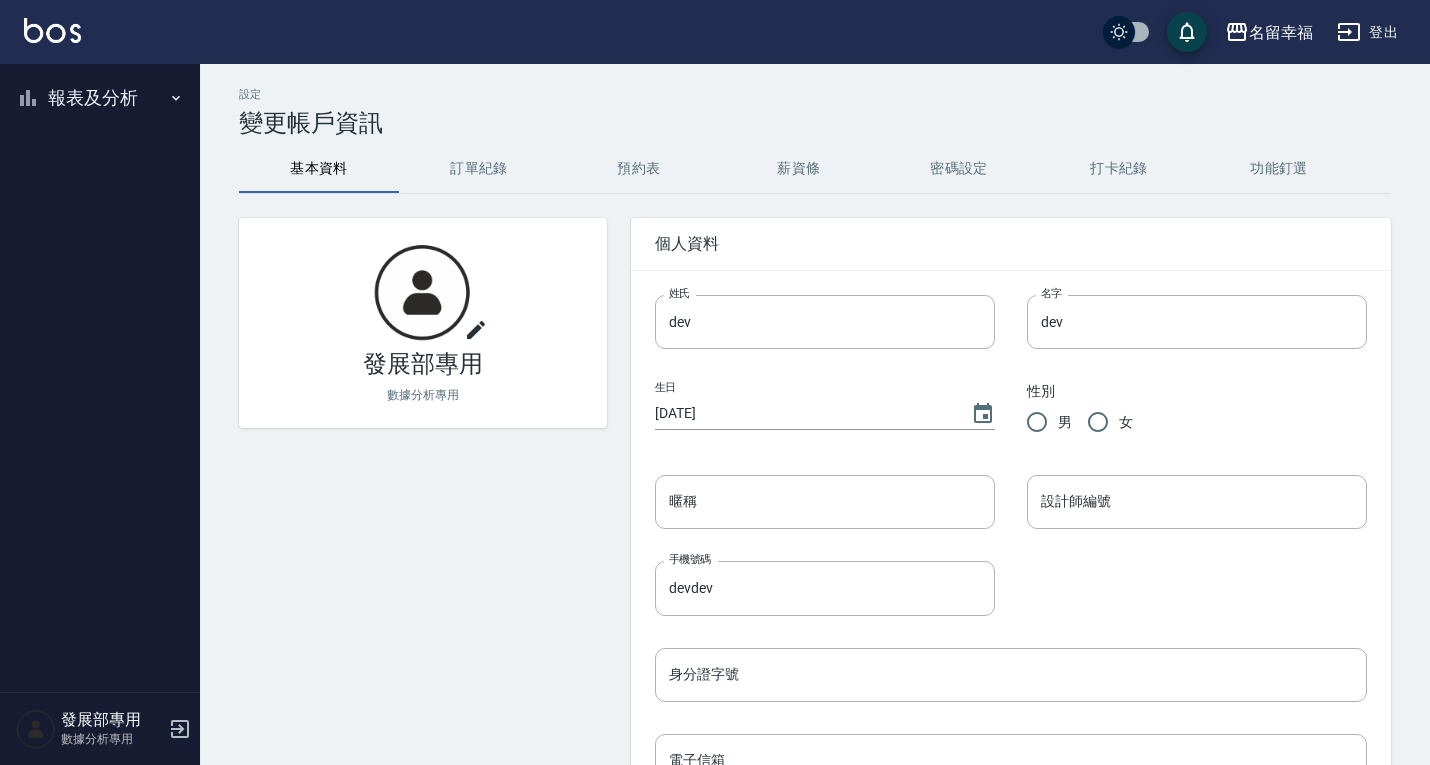 click 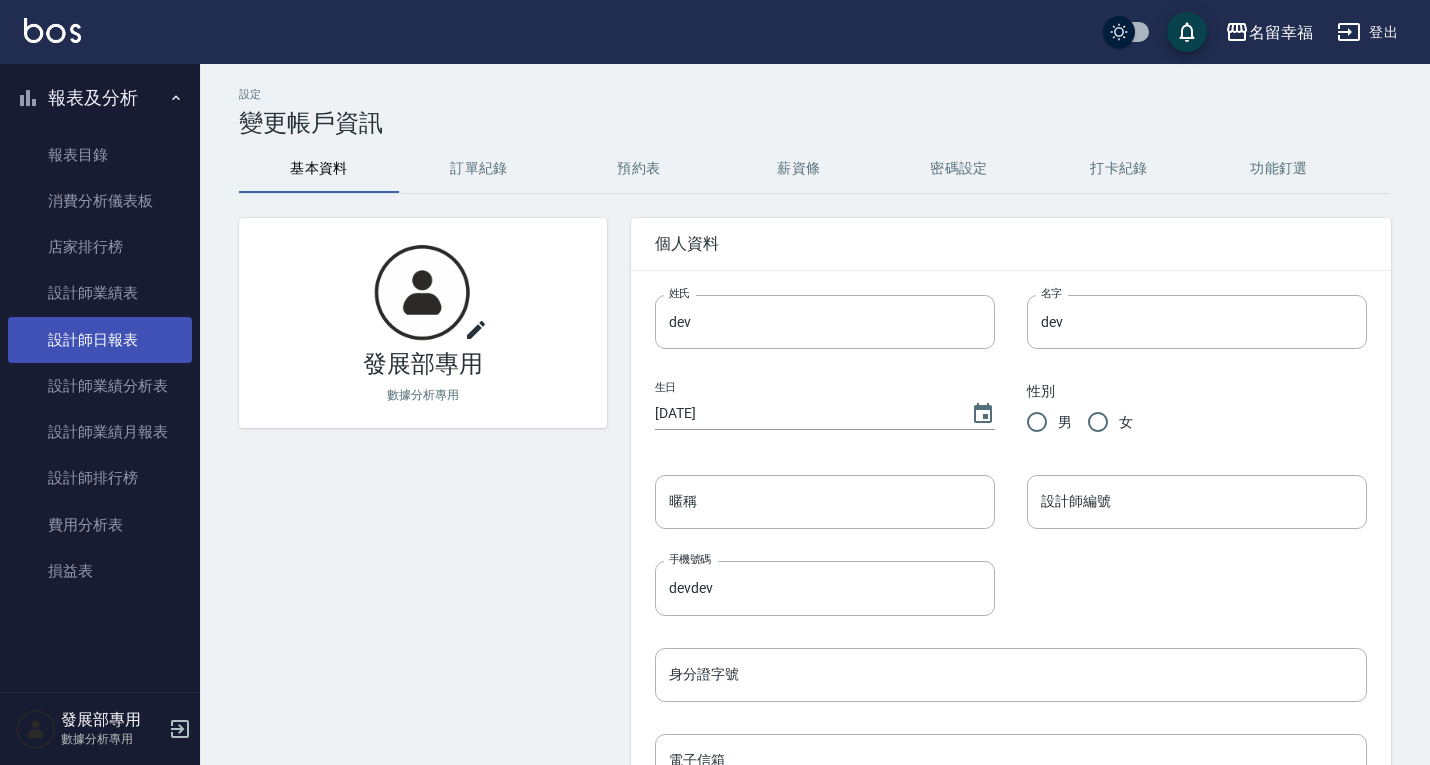 click on "設計師日報表" at bounding box center (100, 340) 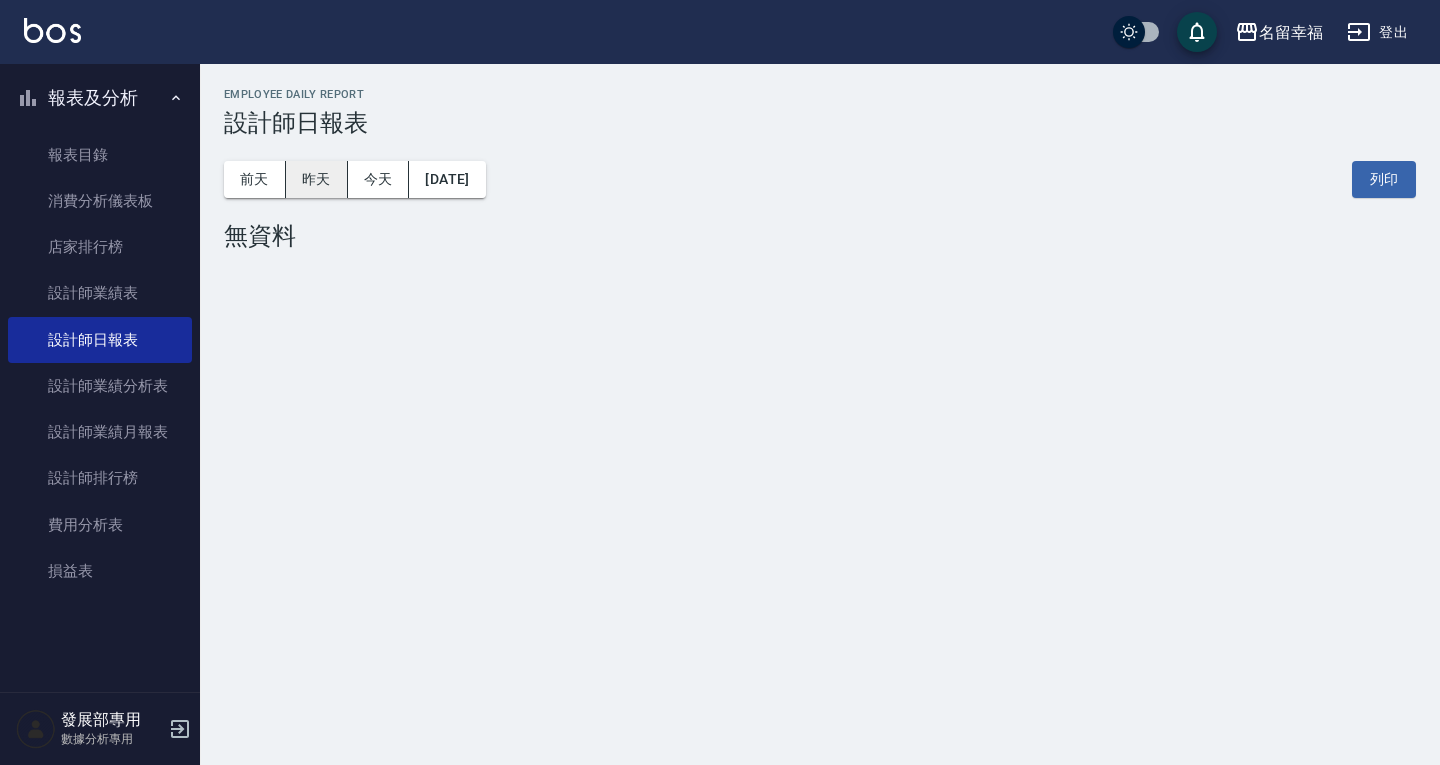 click on "昨天" at bounding box center [317, 179] 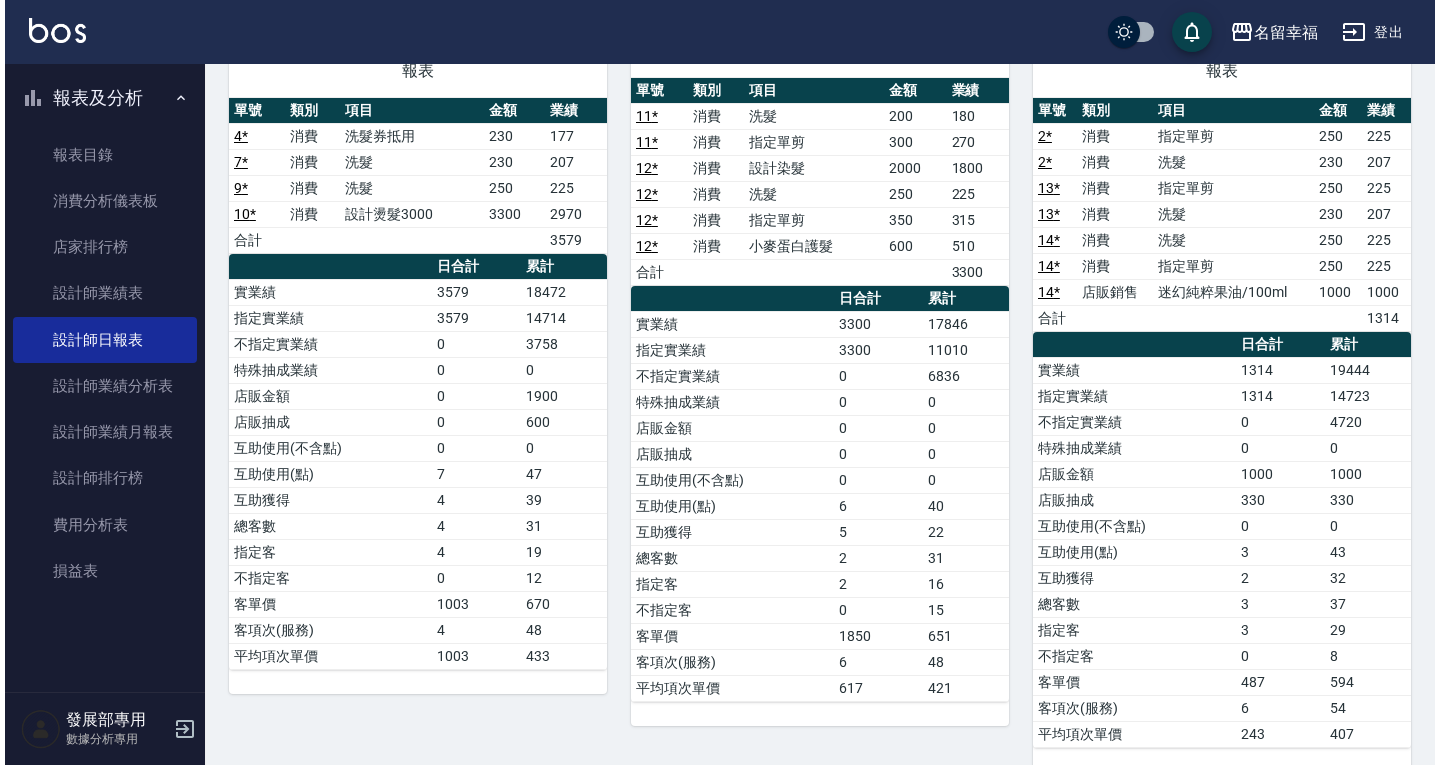 scroll, scrollTop: 0, scrollLeft: 0, axis: both 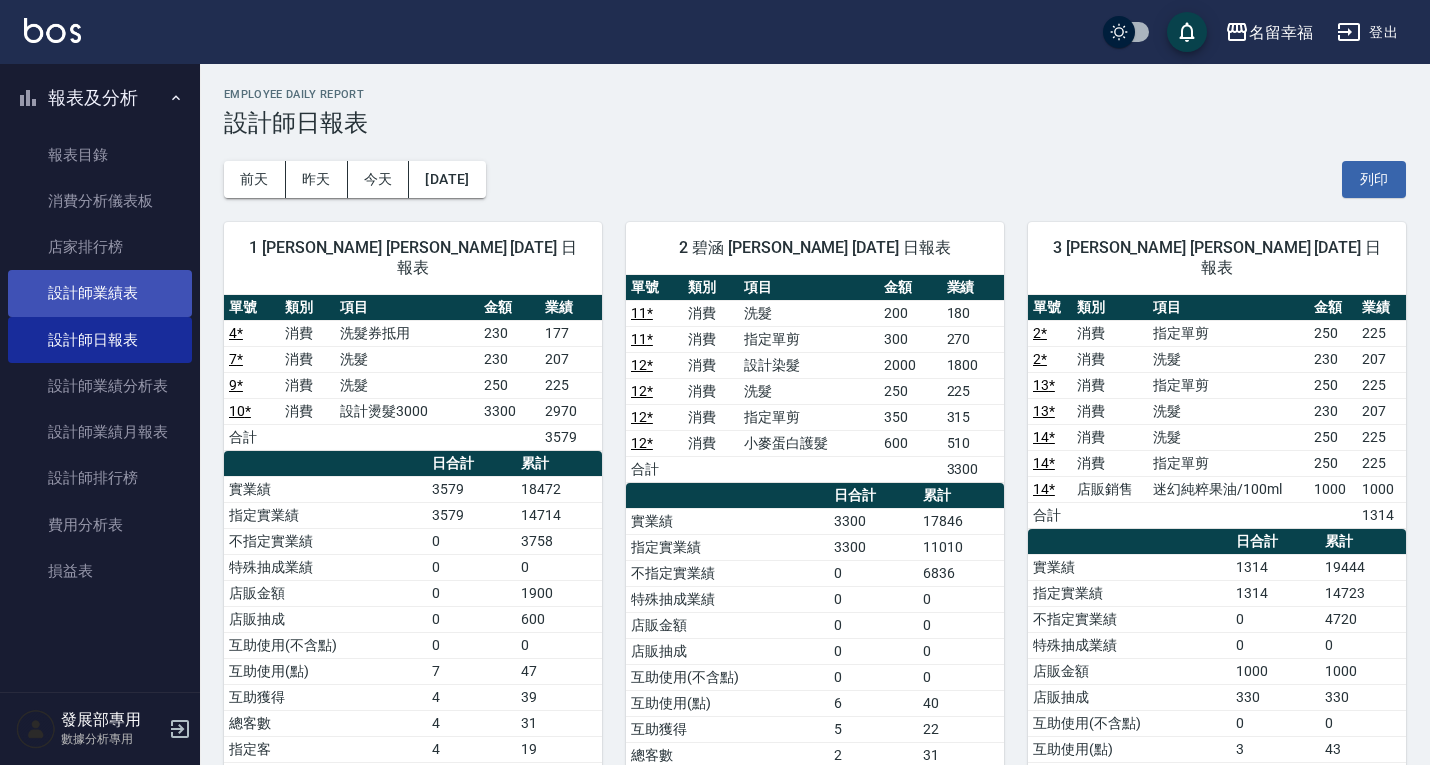 click on "設計師業績表" at bounding box center (100, 293) 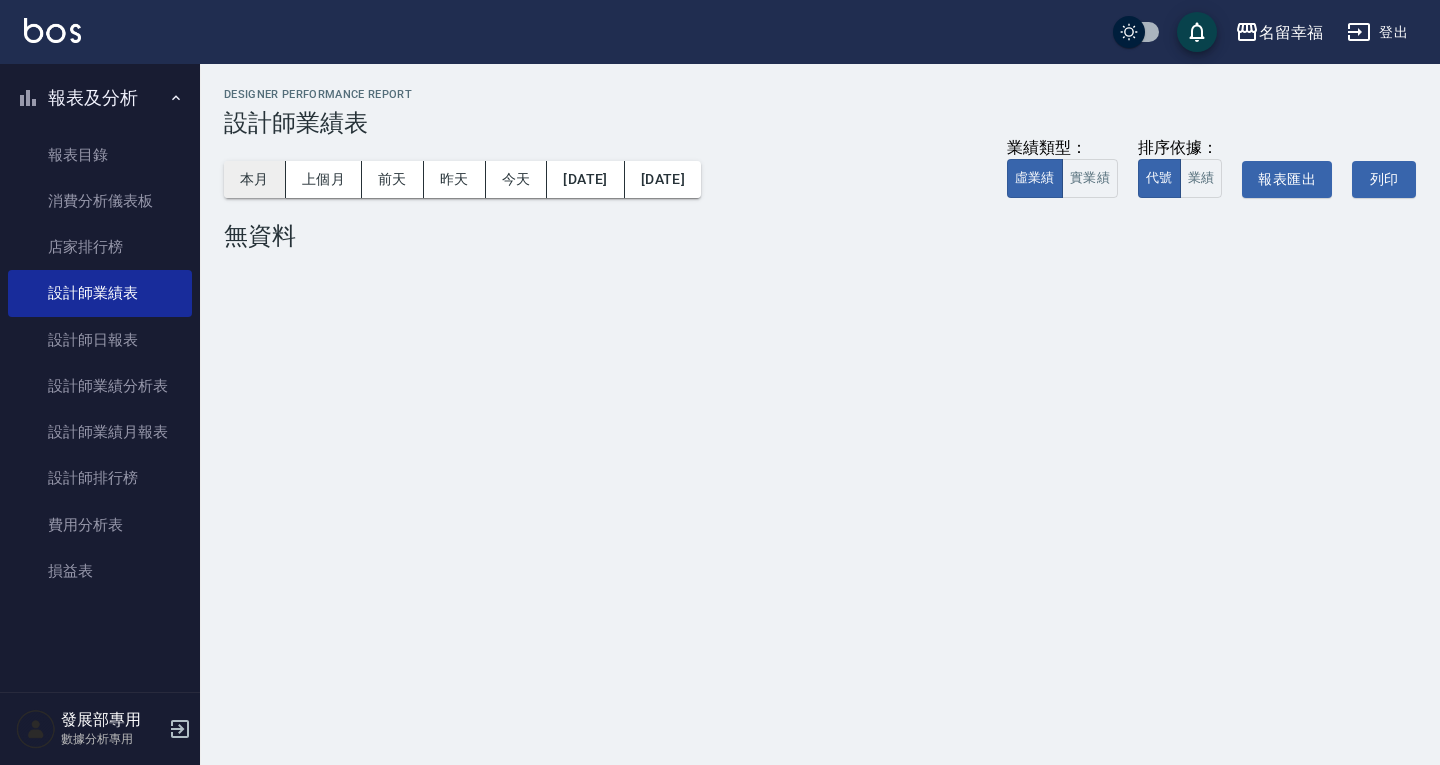 click on "本月" at bounding box center (255, 179) 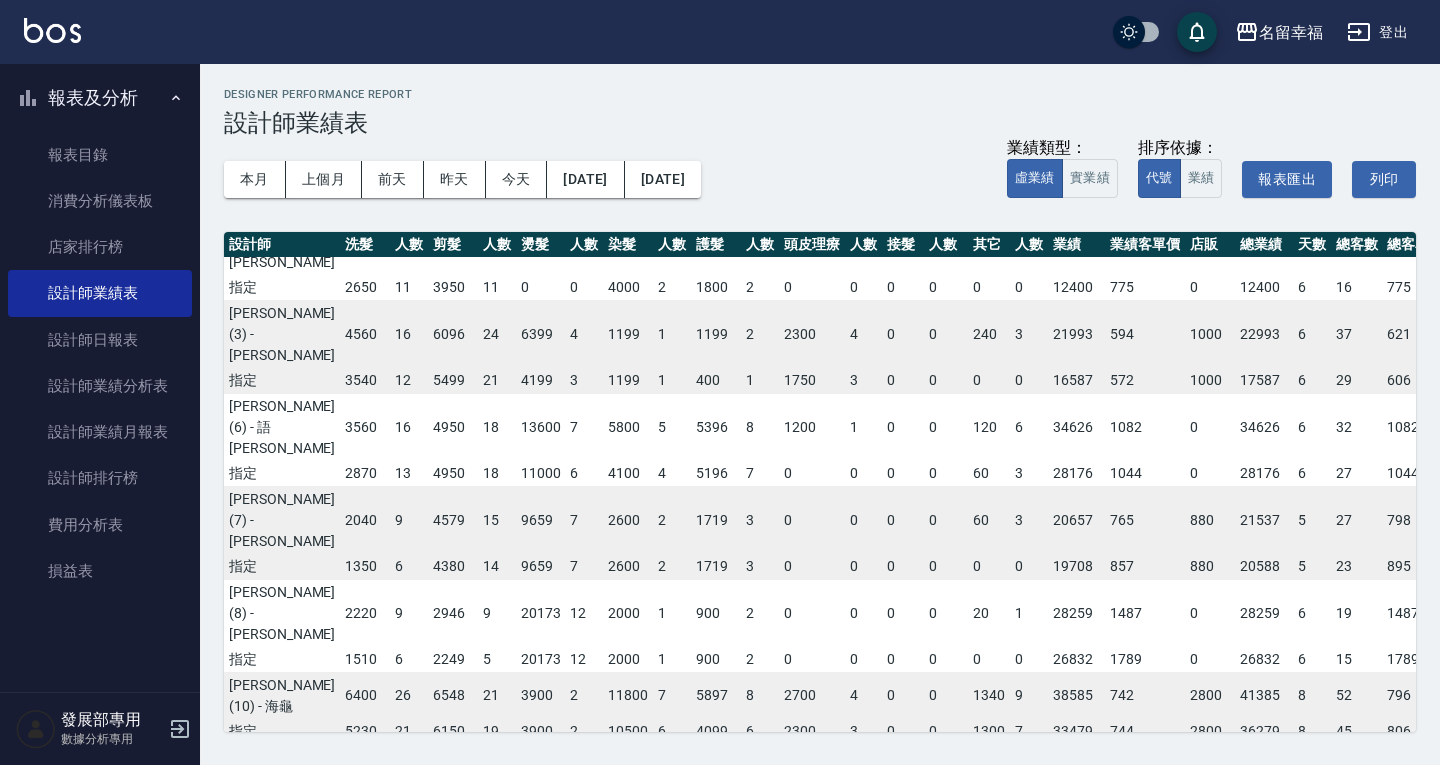 scroll, scrollTop: 237, scrollLeft: 0, axis: vertical 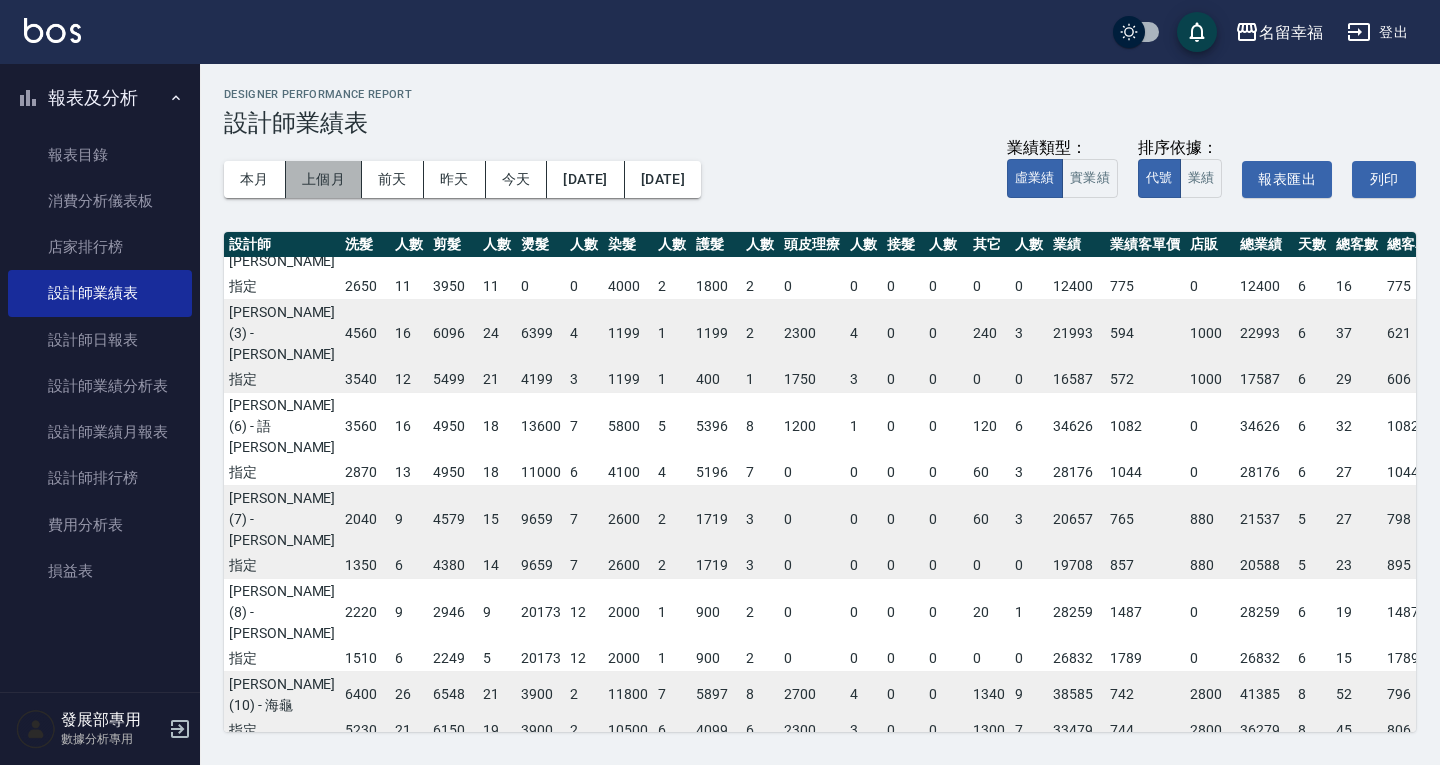 click on "上個月" at bounding box center (324, 179) 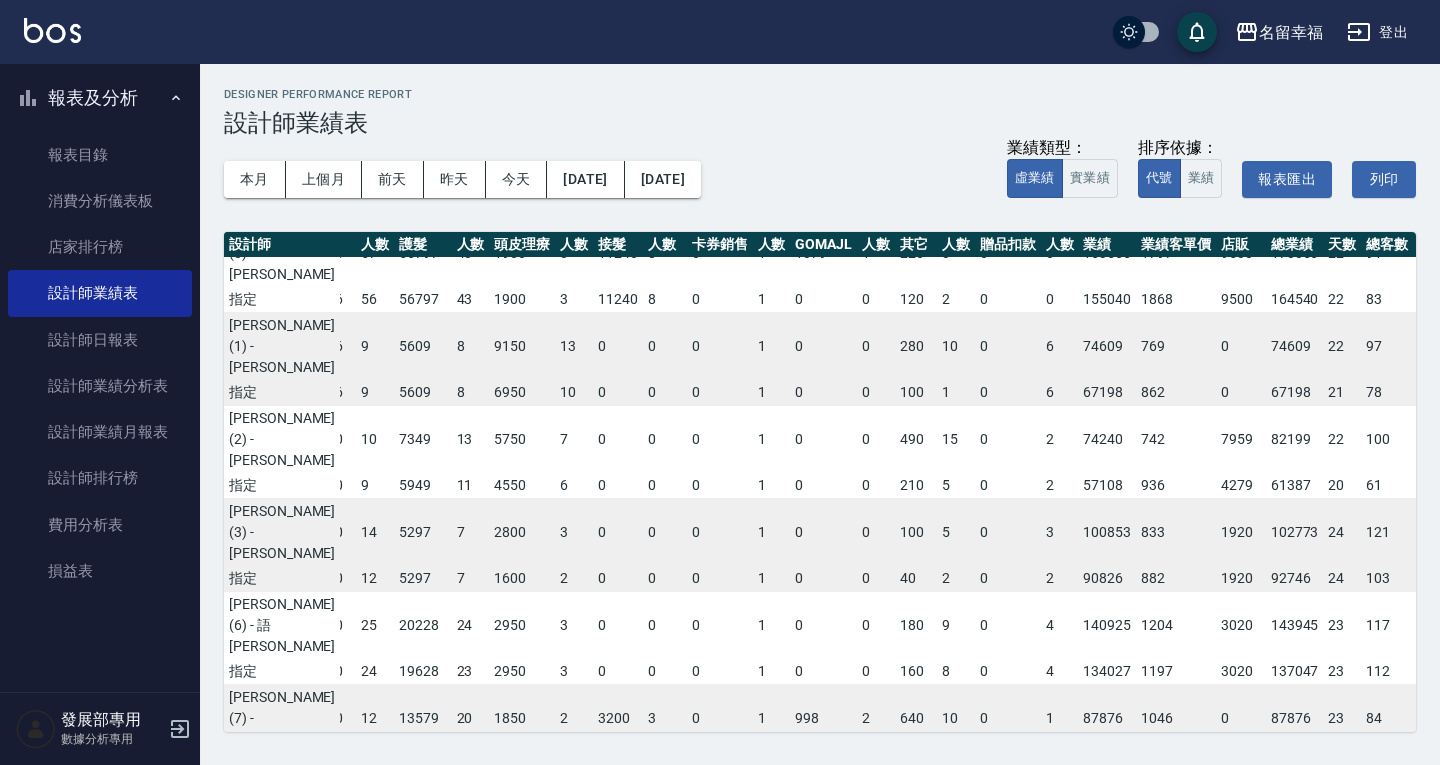 scroll, scrollTop: 0, scrollLeft: 329, axis: horizontal 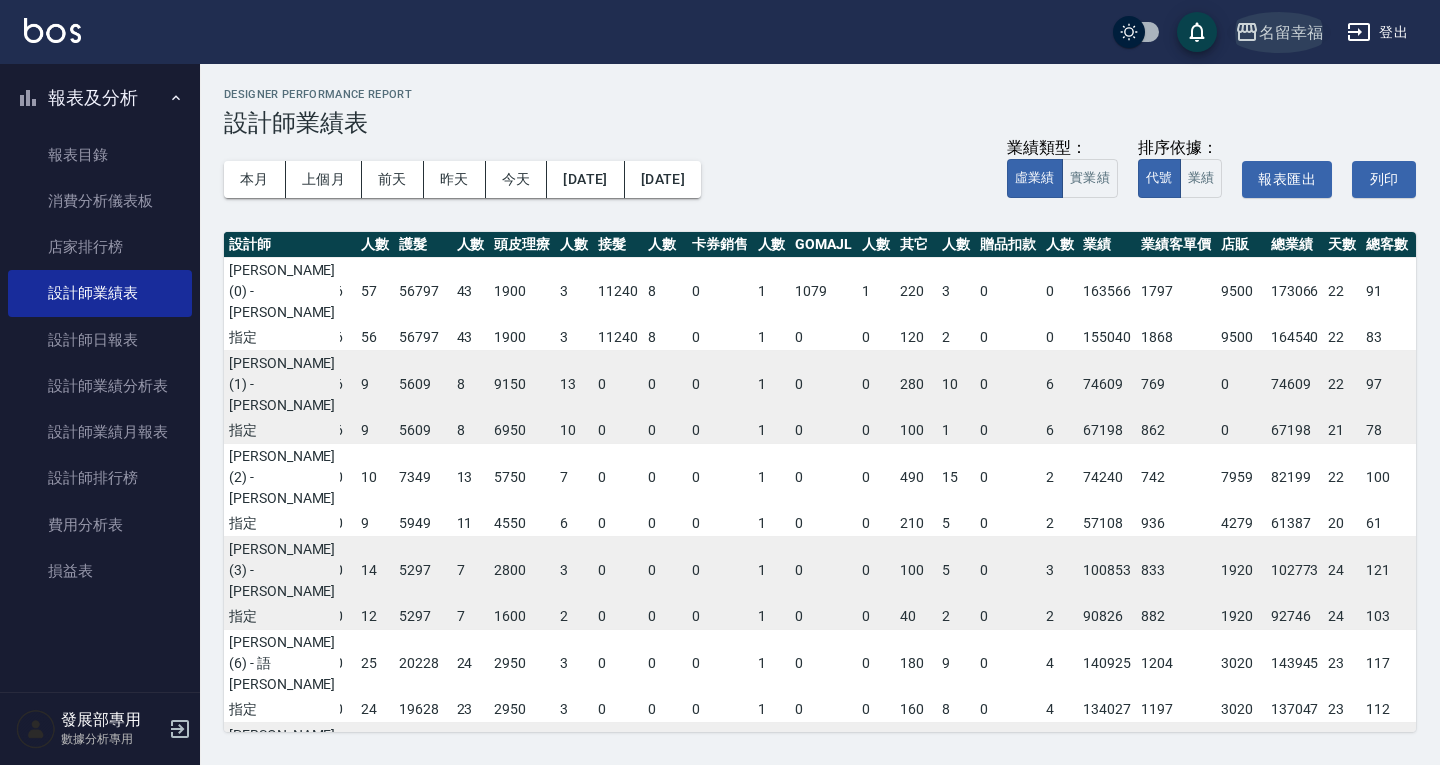 click on "名留幸福" at bounding box center [1291, 32] 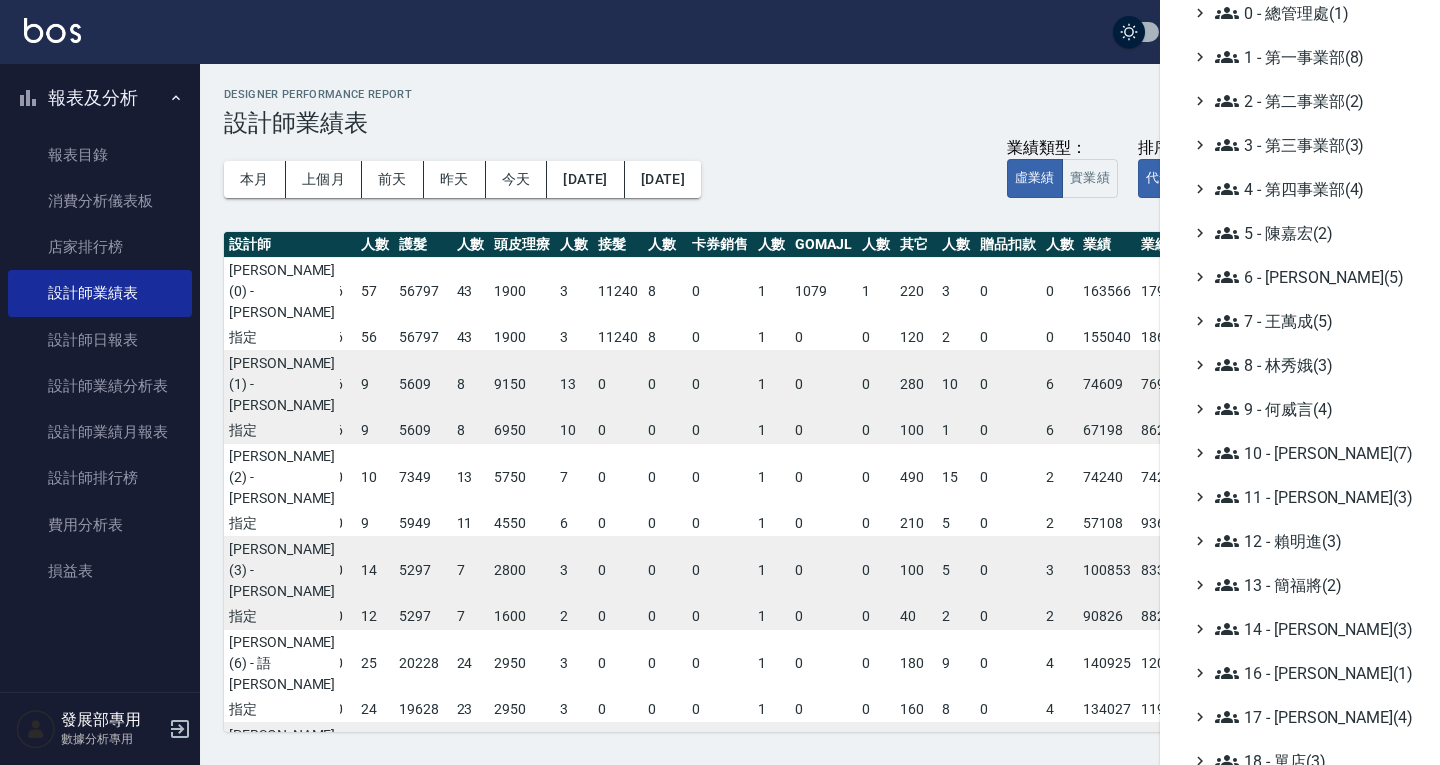 scroll, scrollTop: 100, scrollLeft: 0, axis: vertical 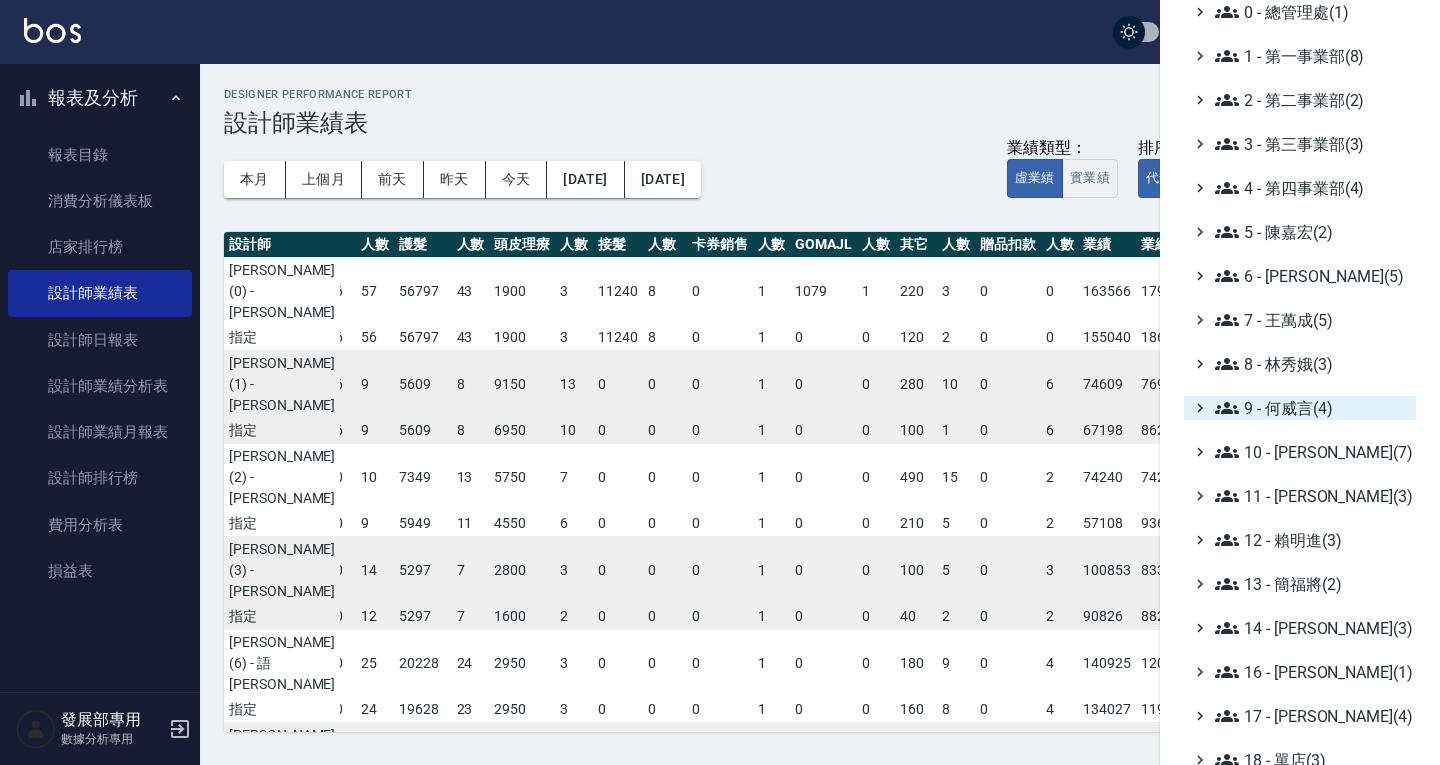 click on "9 - 何威言(4)" at bounding box center [1311, 408] 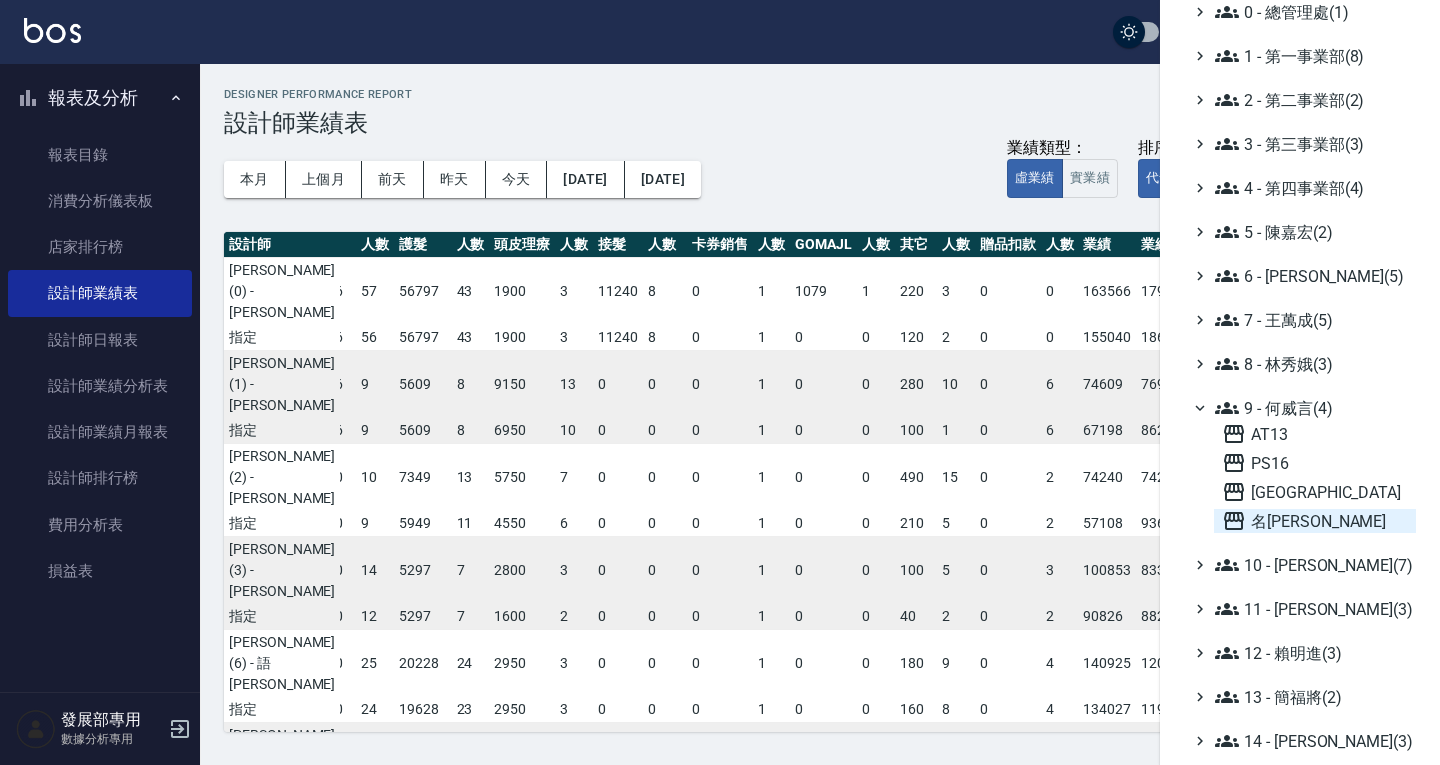 click on "名[PERSON_NAME]" at bounding box center [1315, 521] 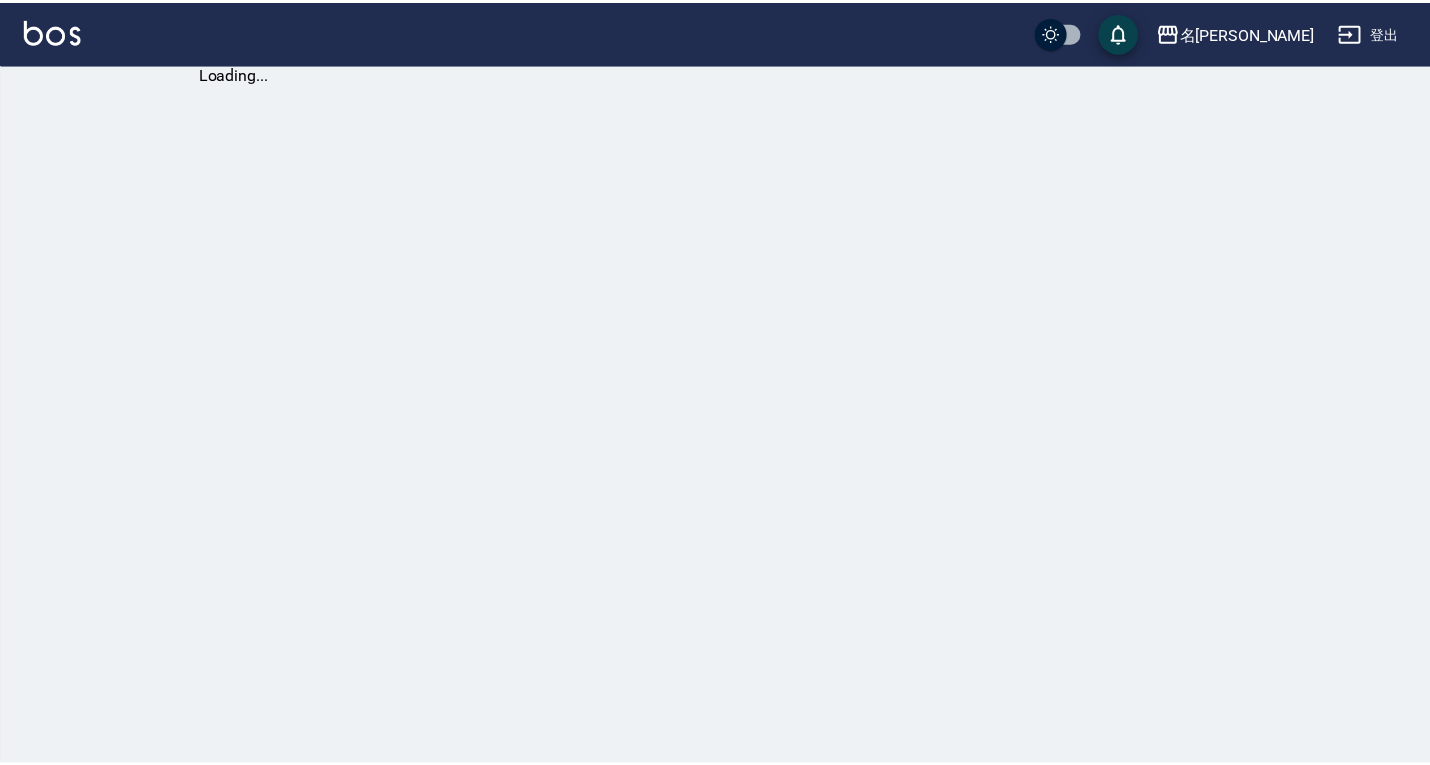 scroll, scrollTop: 0, scrollLeft: 0, axis: both 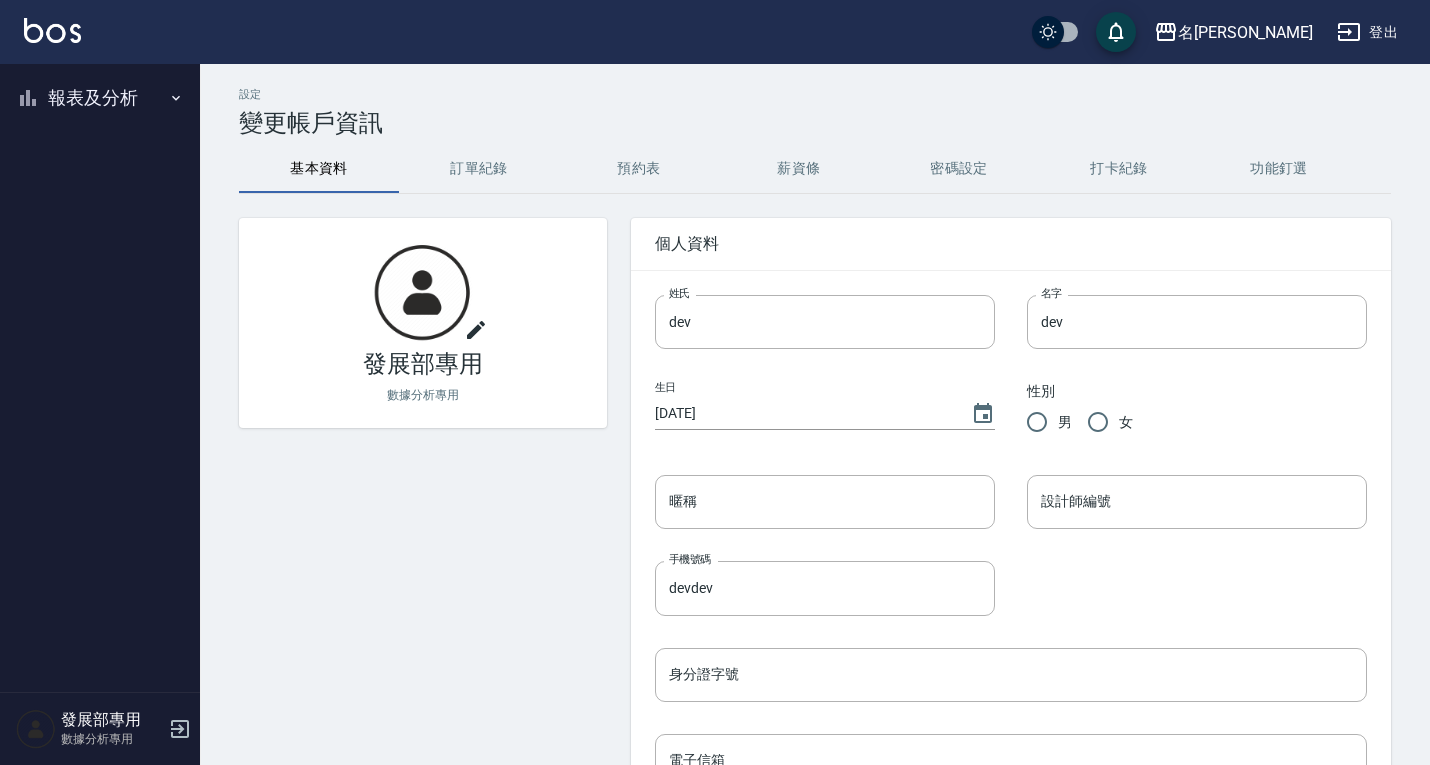 click on "報表及分析" at bounding box center [100, 98] 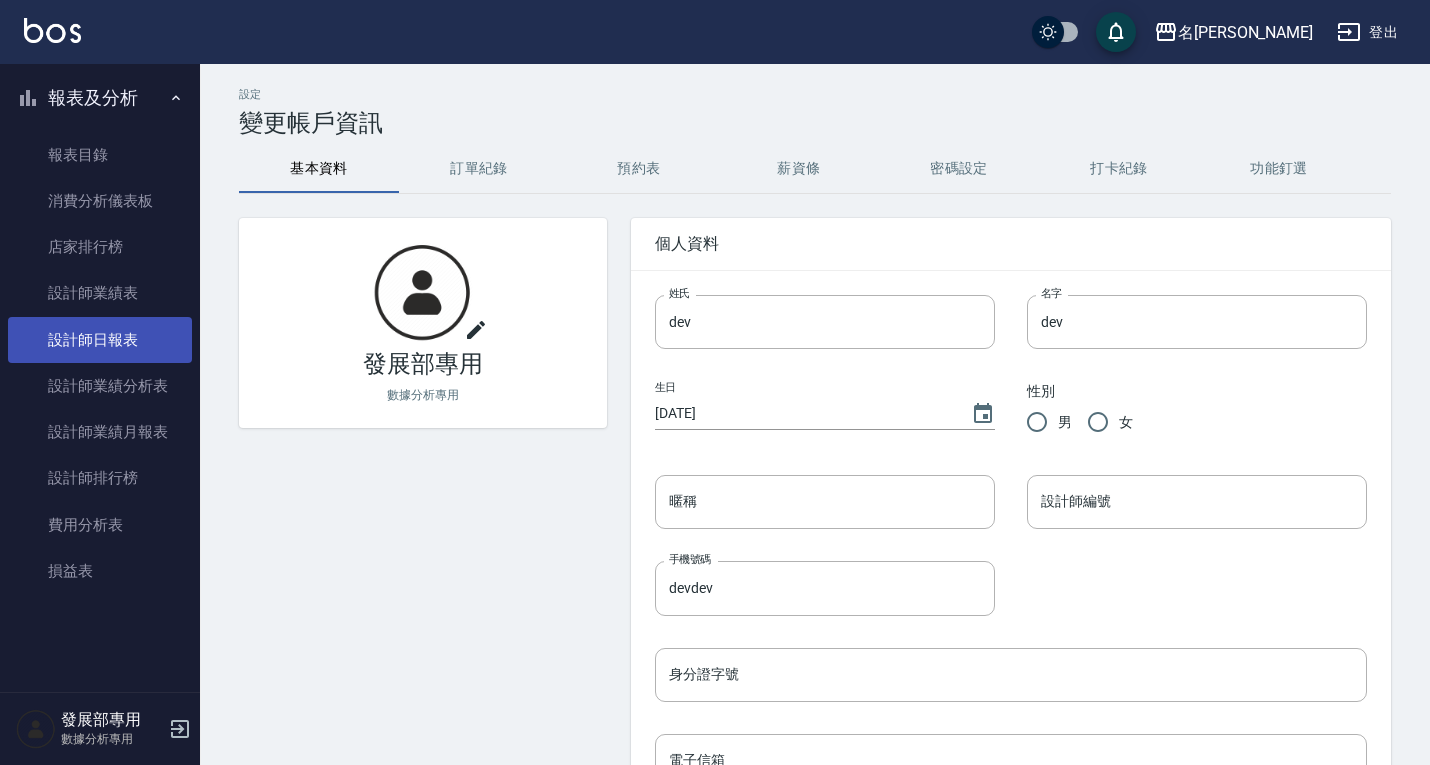 click on "設計師日報表" at bounding box center [100, 340] 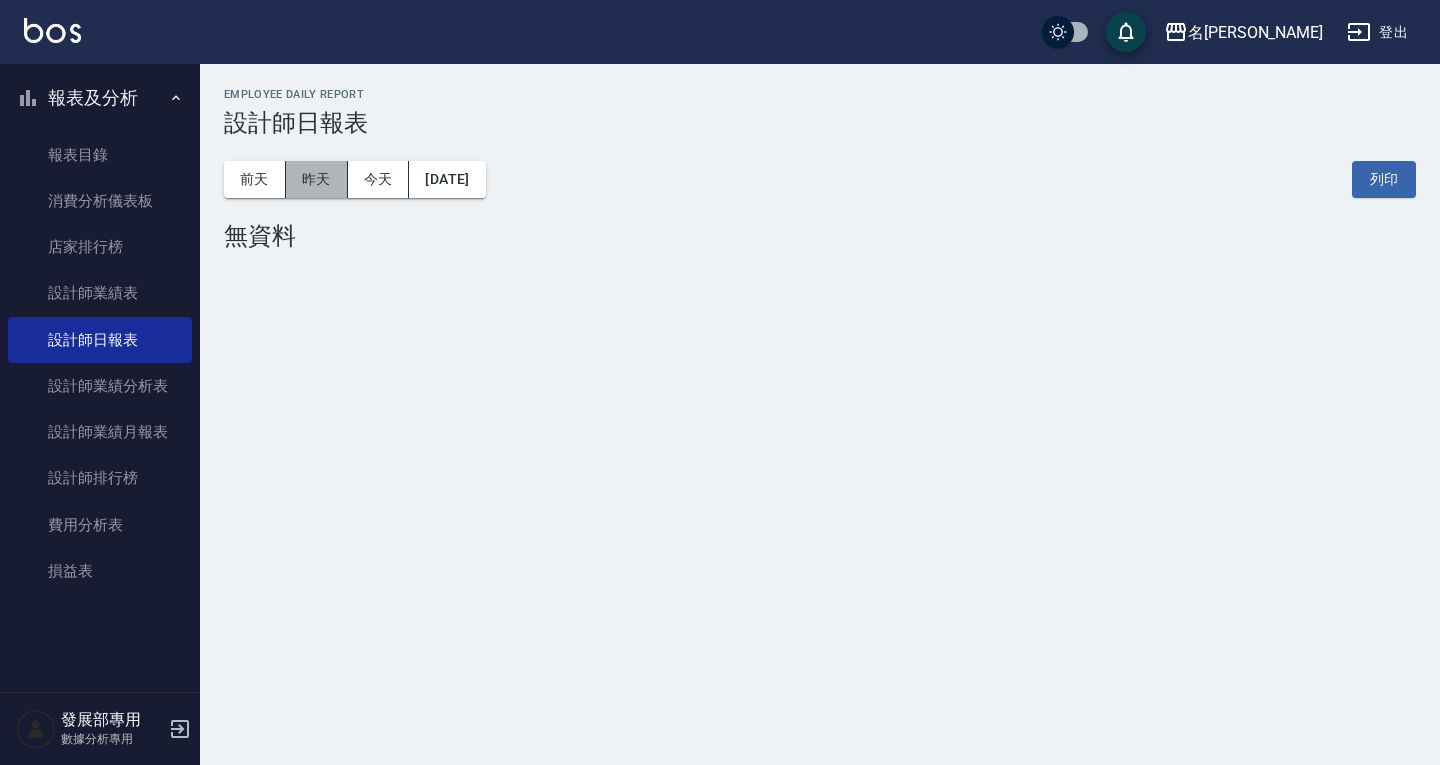 click on "昨天" at bounding box center (317, 179) 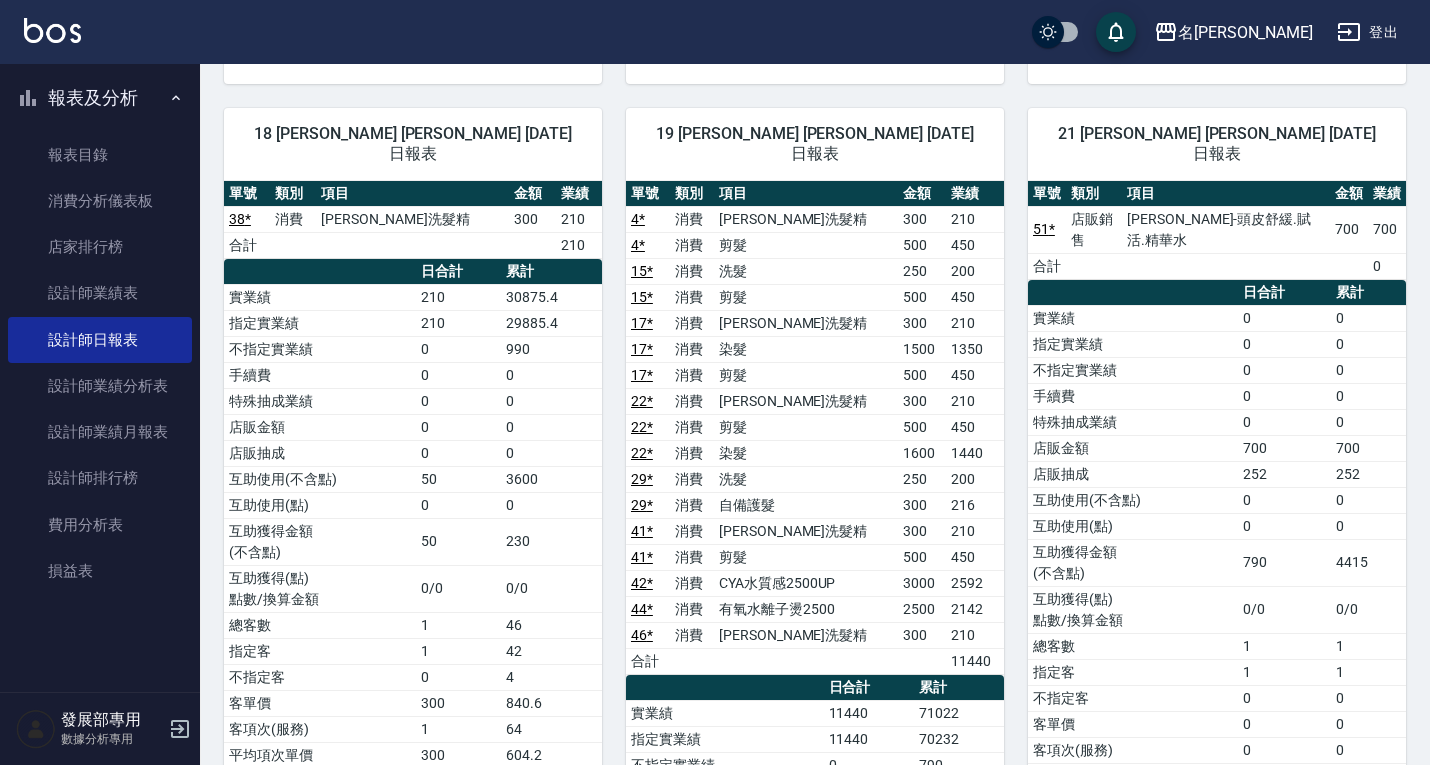 scroll, scrollTop: 3100, scrollLeft: 0, axis: vertical 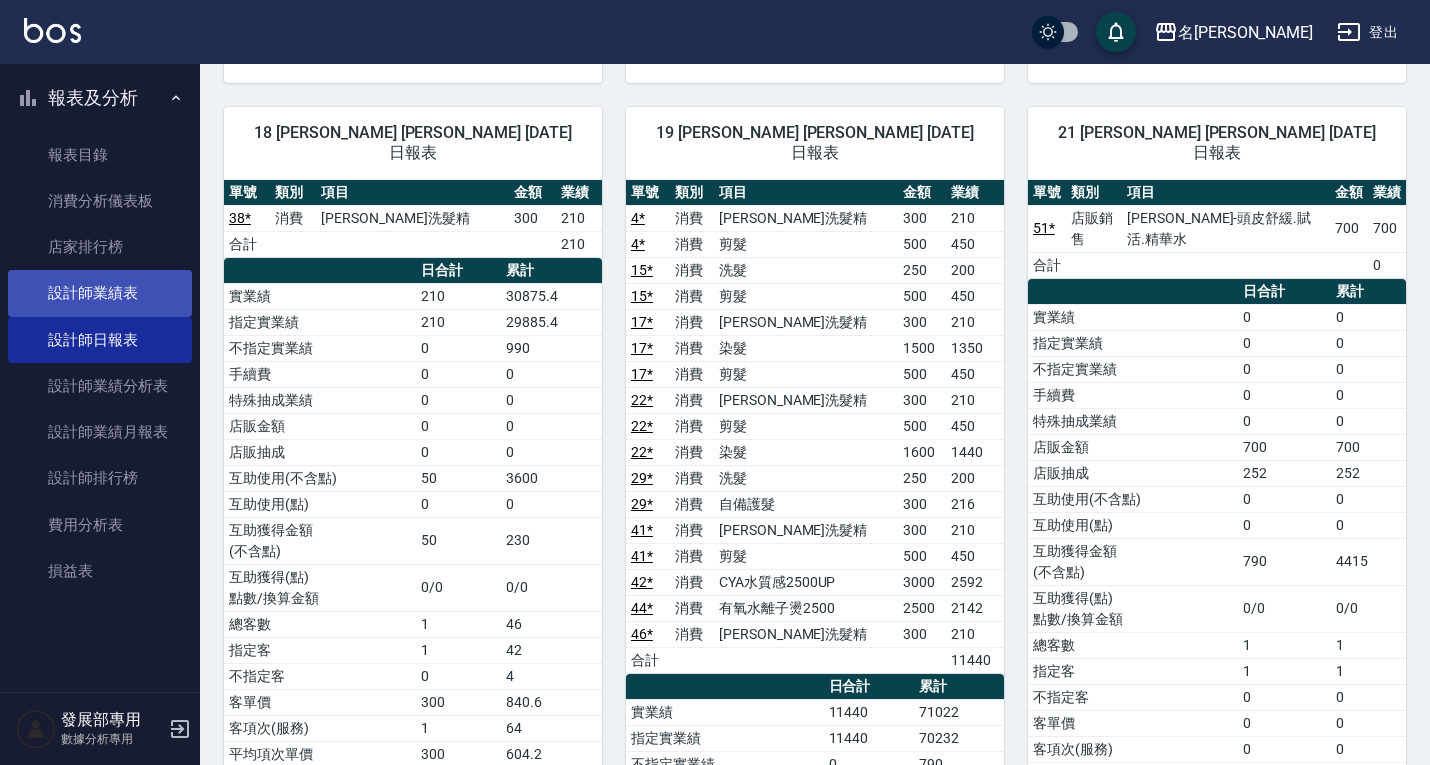 click on "設計師業績表" at bounding box center [100, 293] 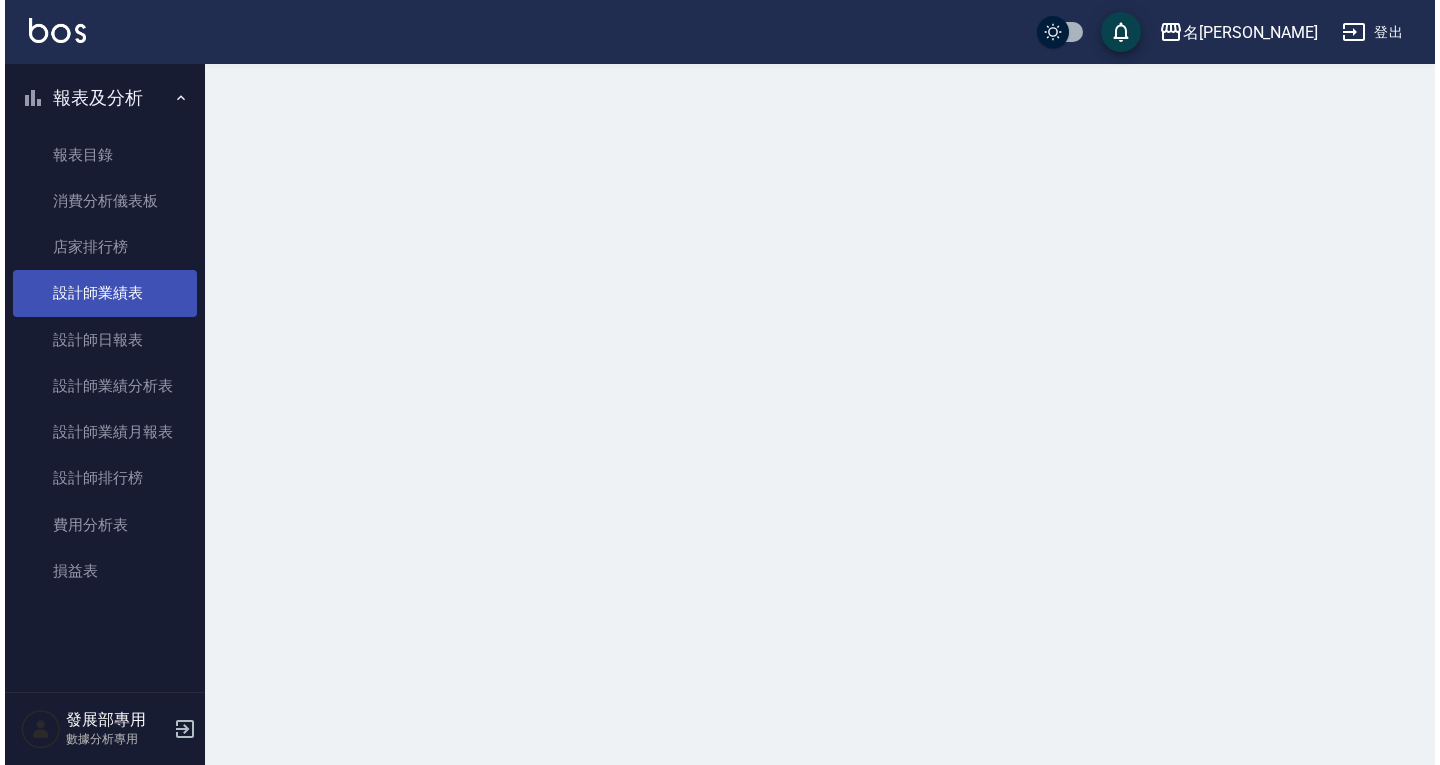 scroll, scrollTop: 0, scrollLeft: 0, axis: both 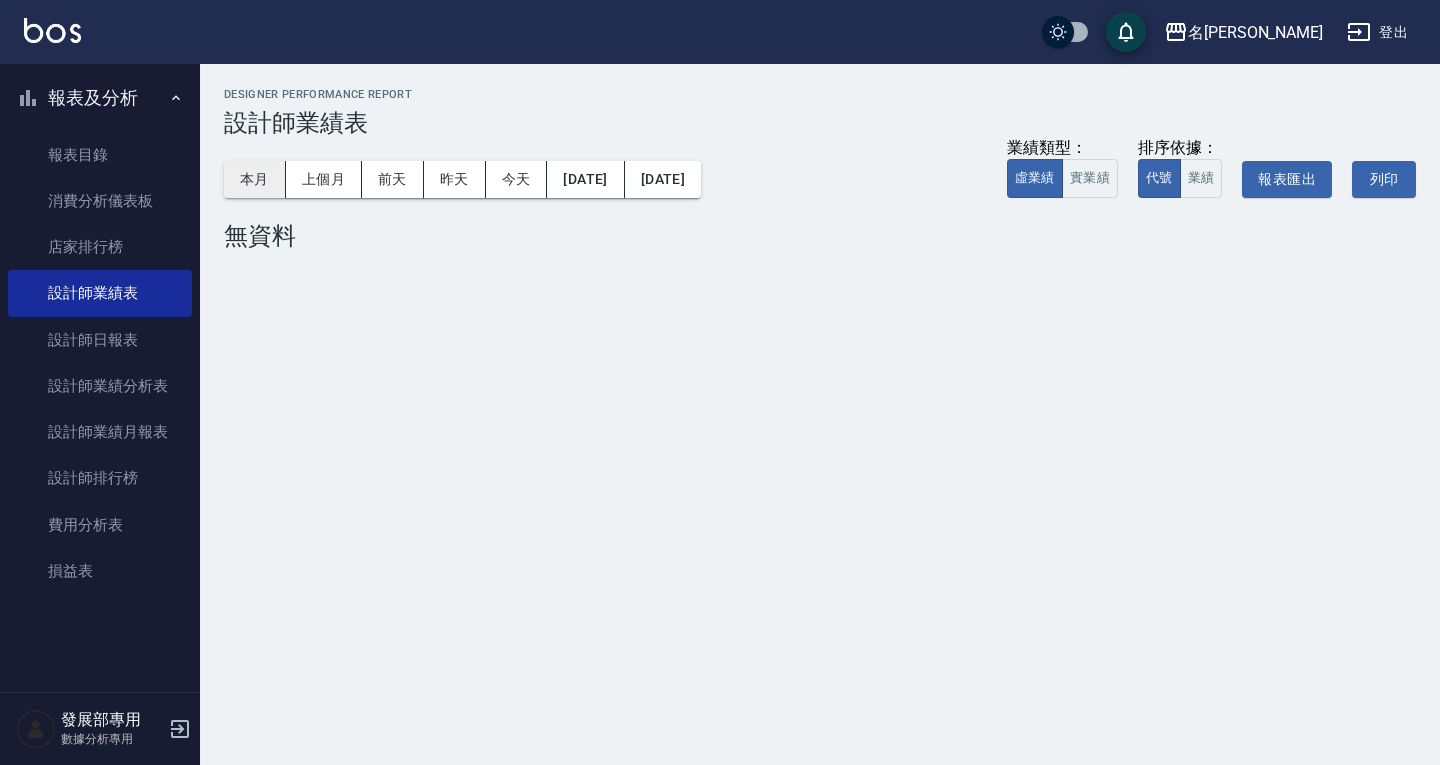 click on "本月" at bounding box center [255, 179] 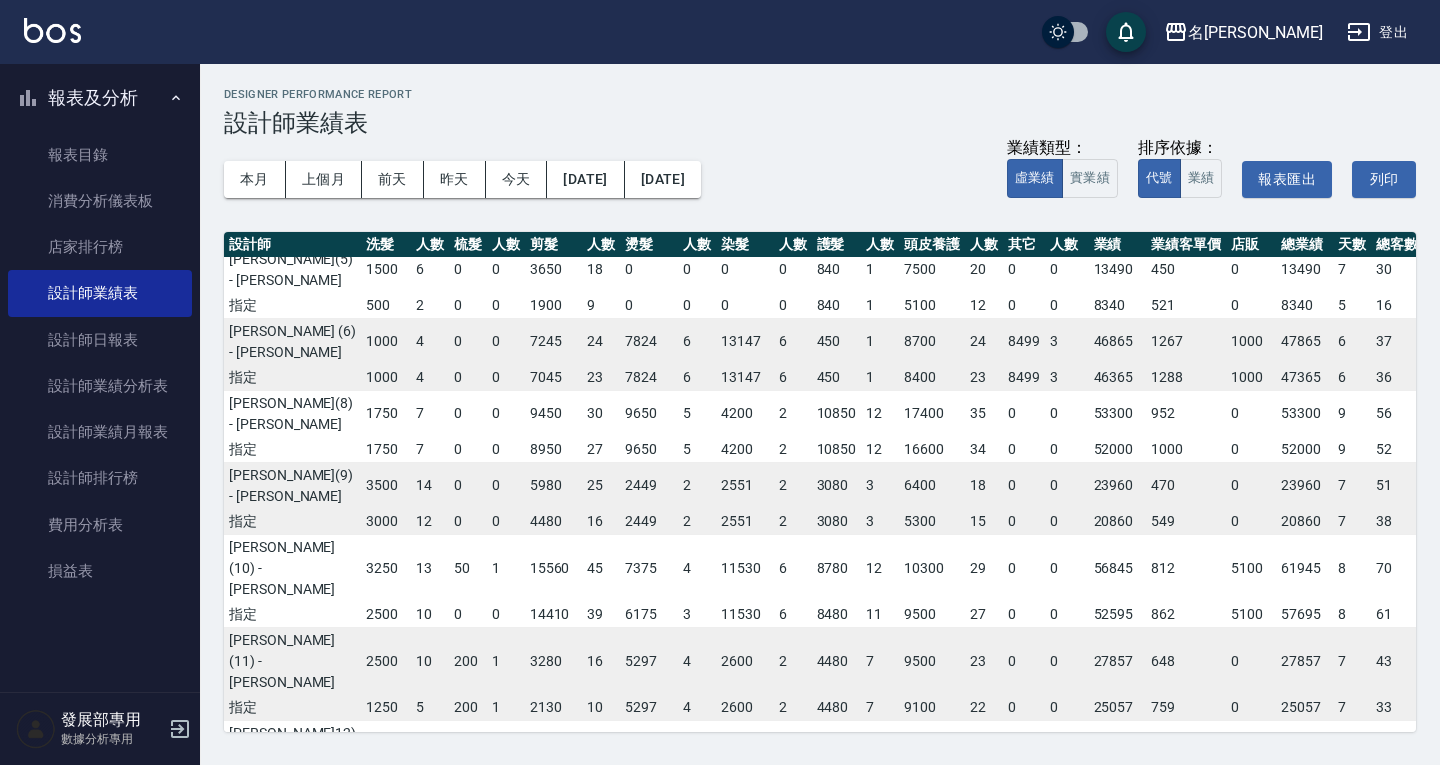 scroll, scrollTop: 300, scrollLeft: 0, axis: vertical 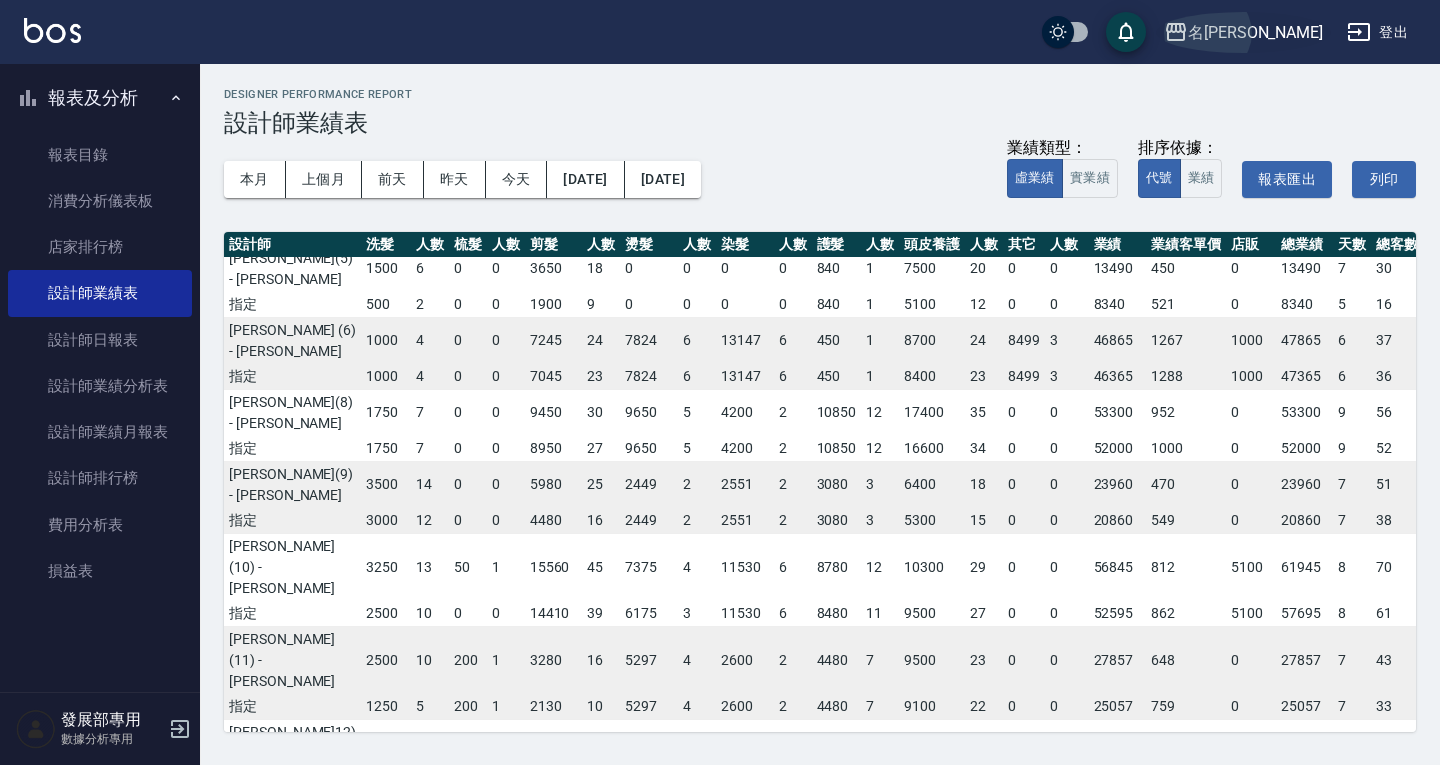 click on "名留仁二" at bounding box center [1243, 32] 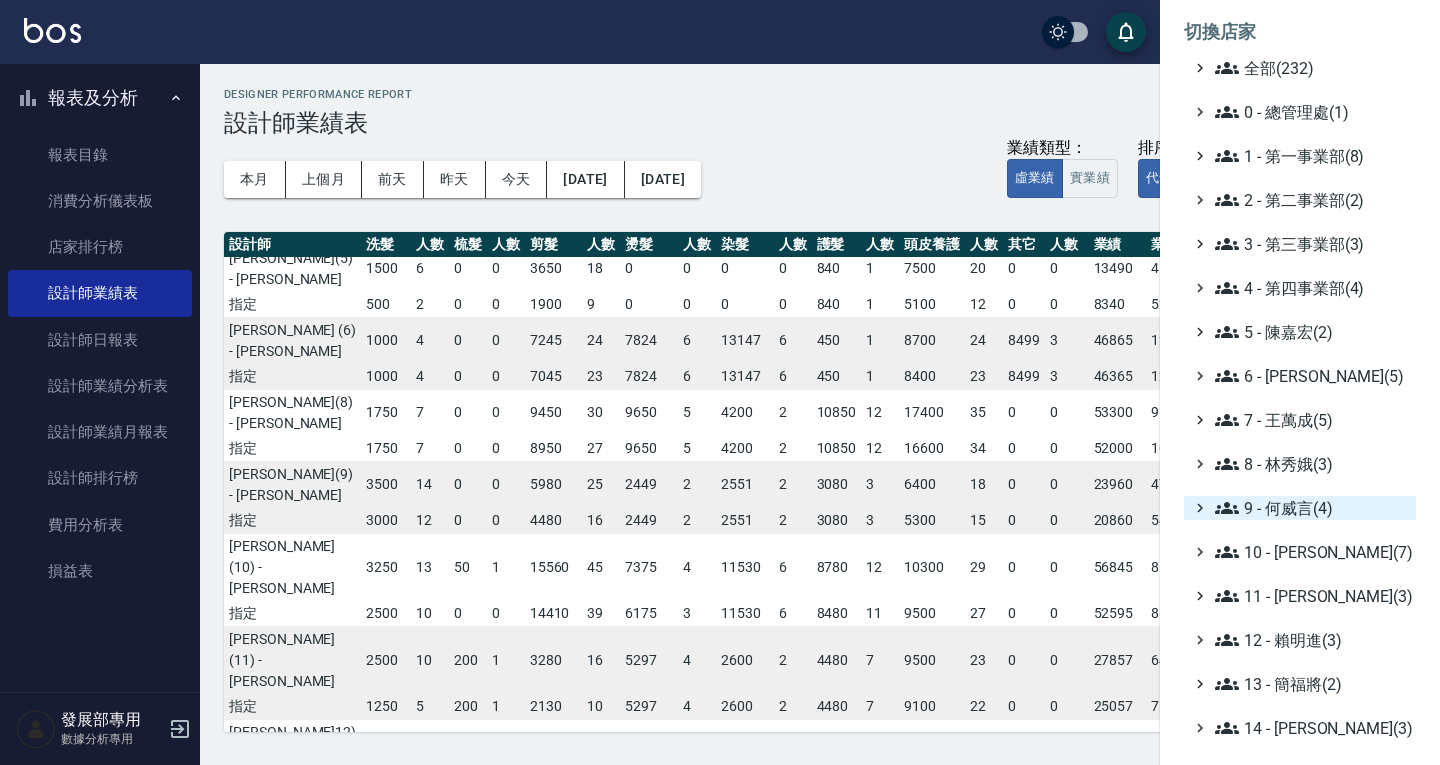 click on "9 - 何威言(4)" at bounding box center [1311, 508] 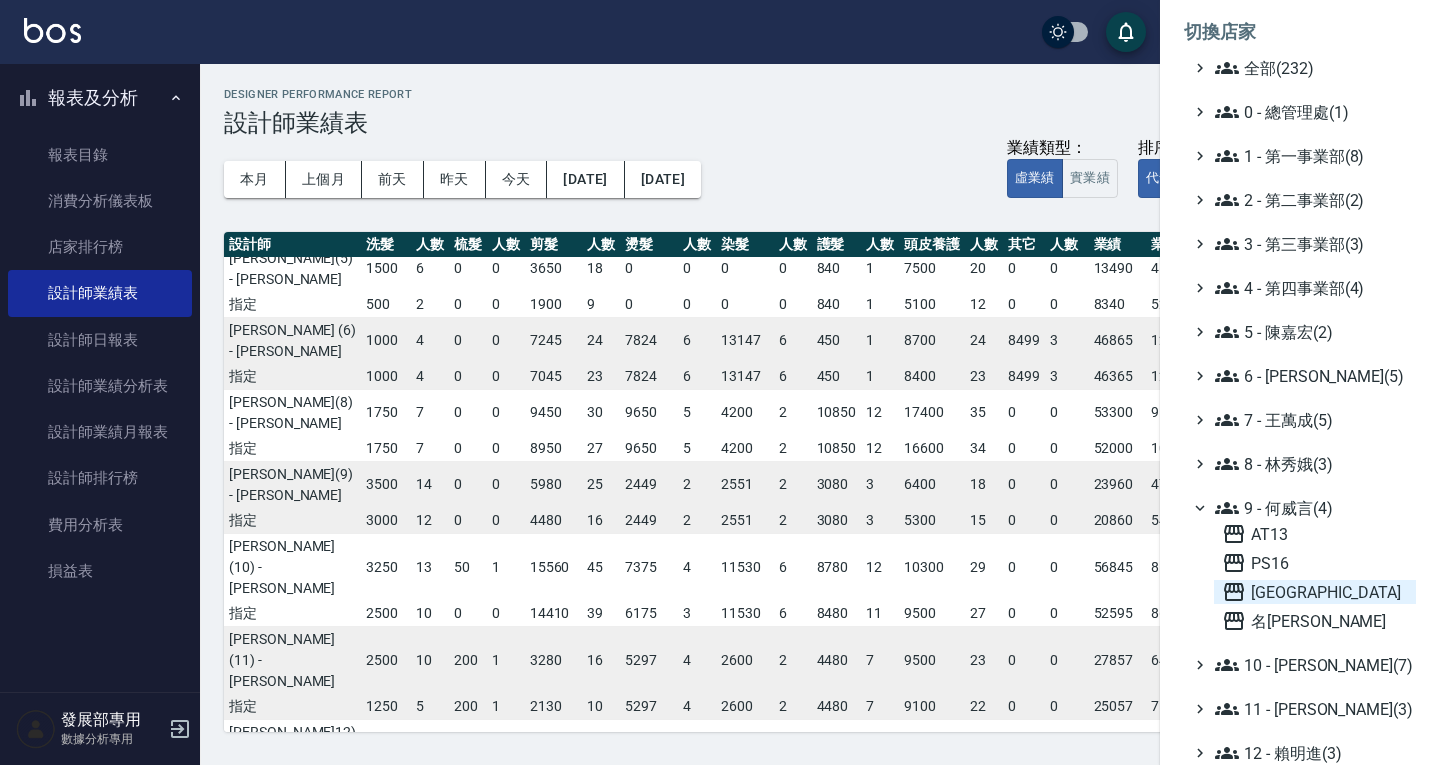 click on "上越新廟口" at bounding box center (1315, 592) 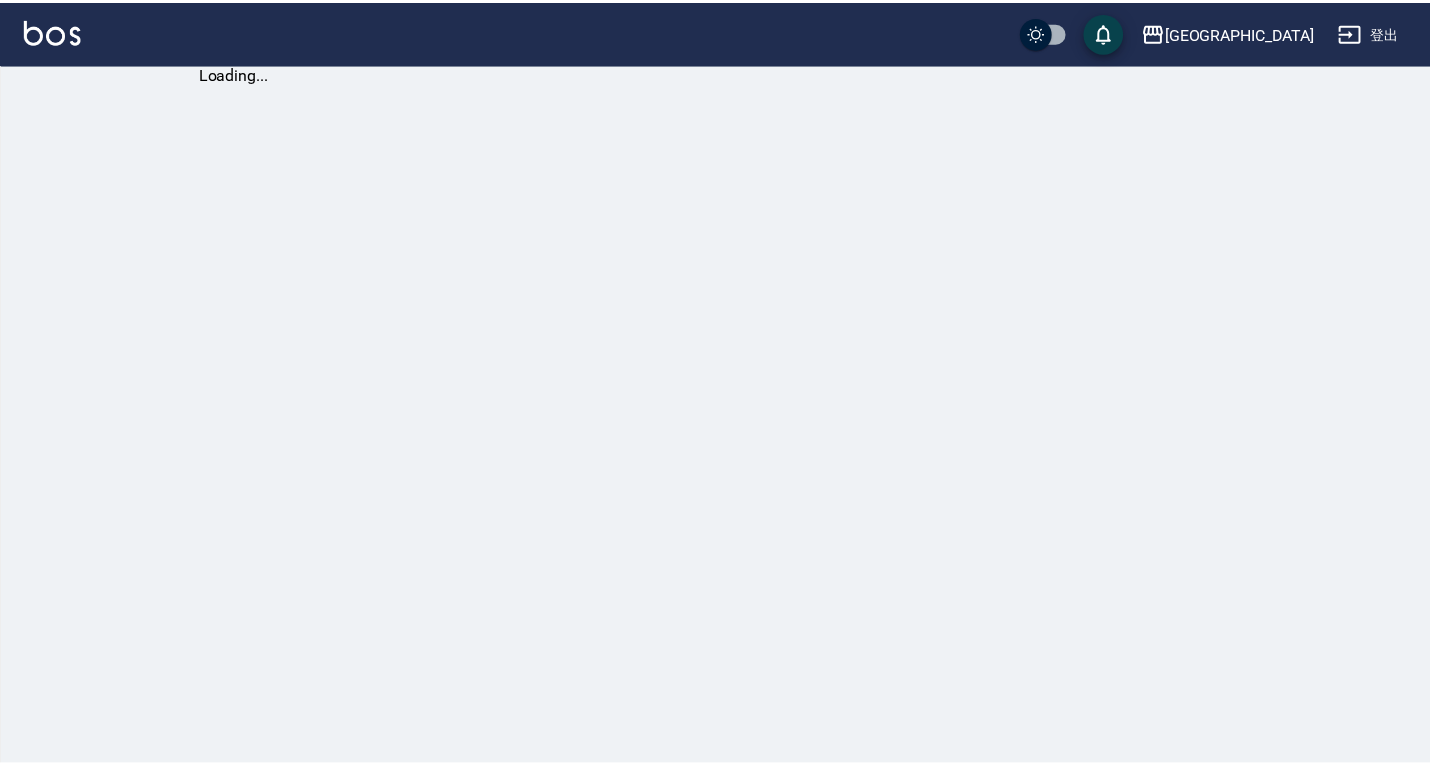 scroll, scrollTop: 0, scrollLeft: 0, axis: both 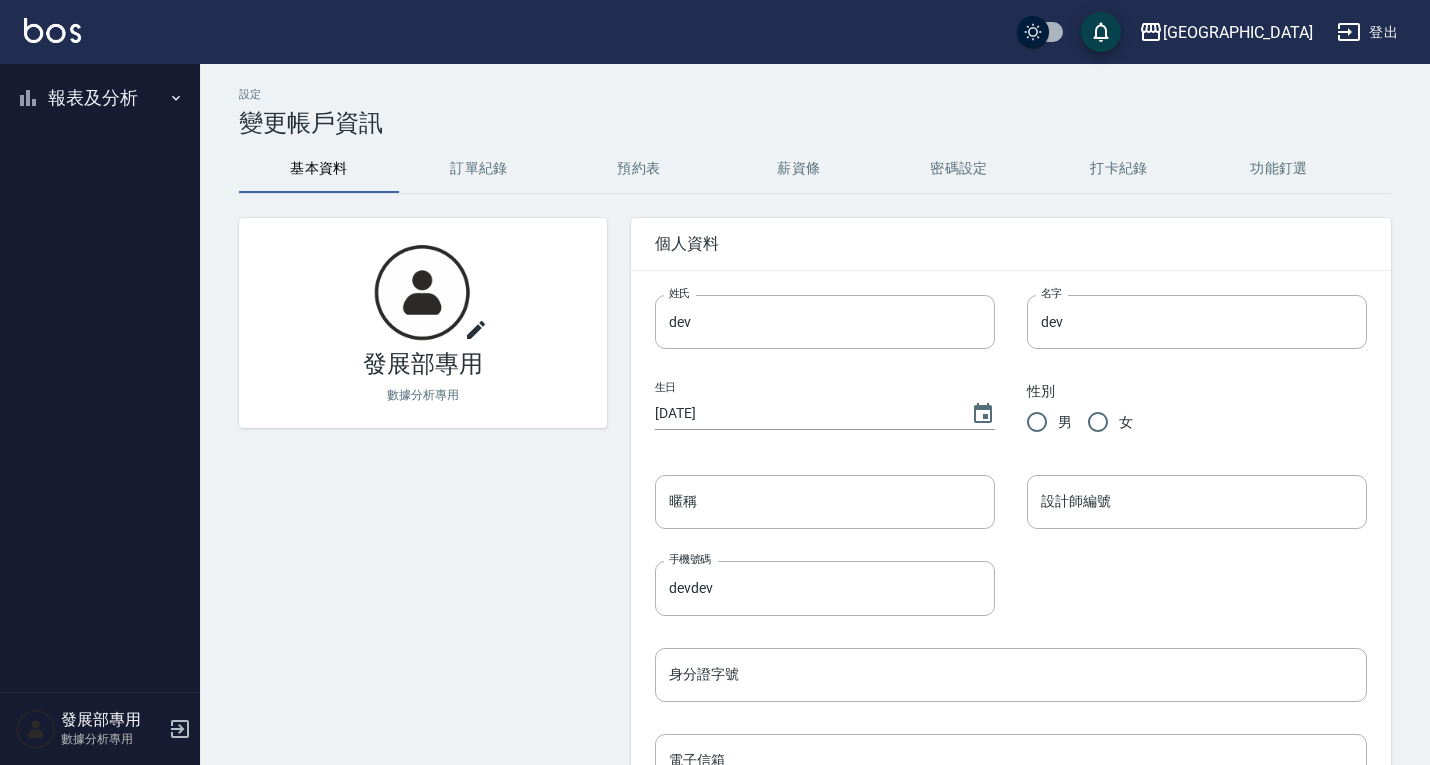 click on "報表及分析" at bounding box center [100, 98] 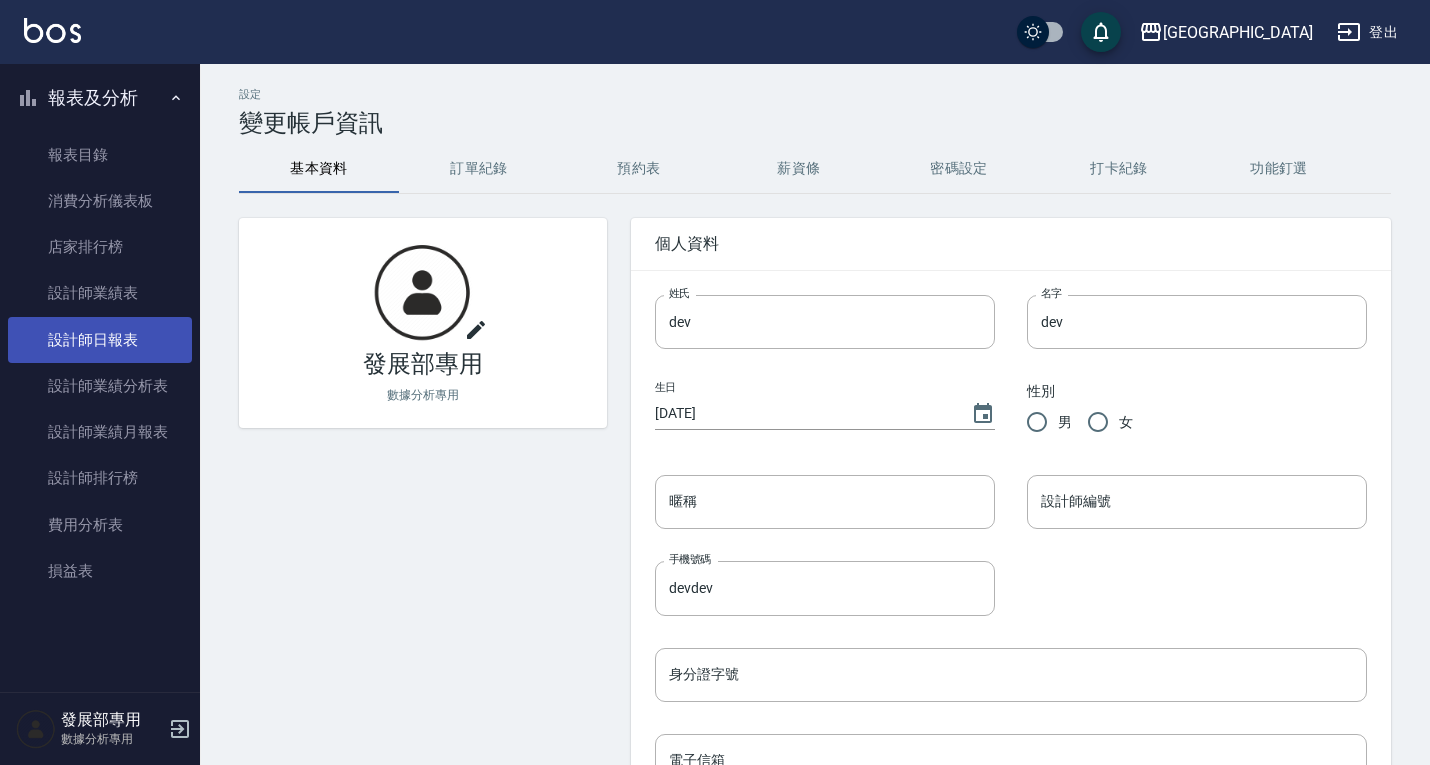 click on "設計師日報表" at bounding box center (100, 340) 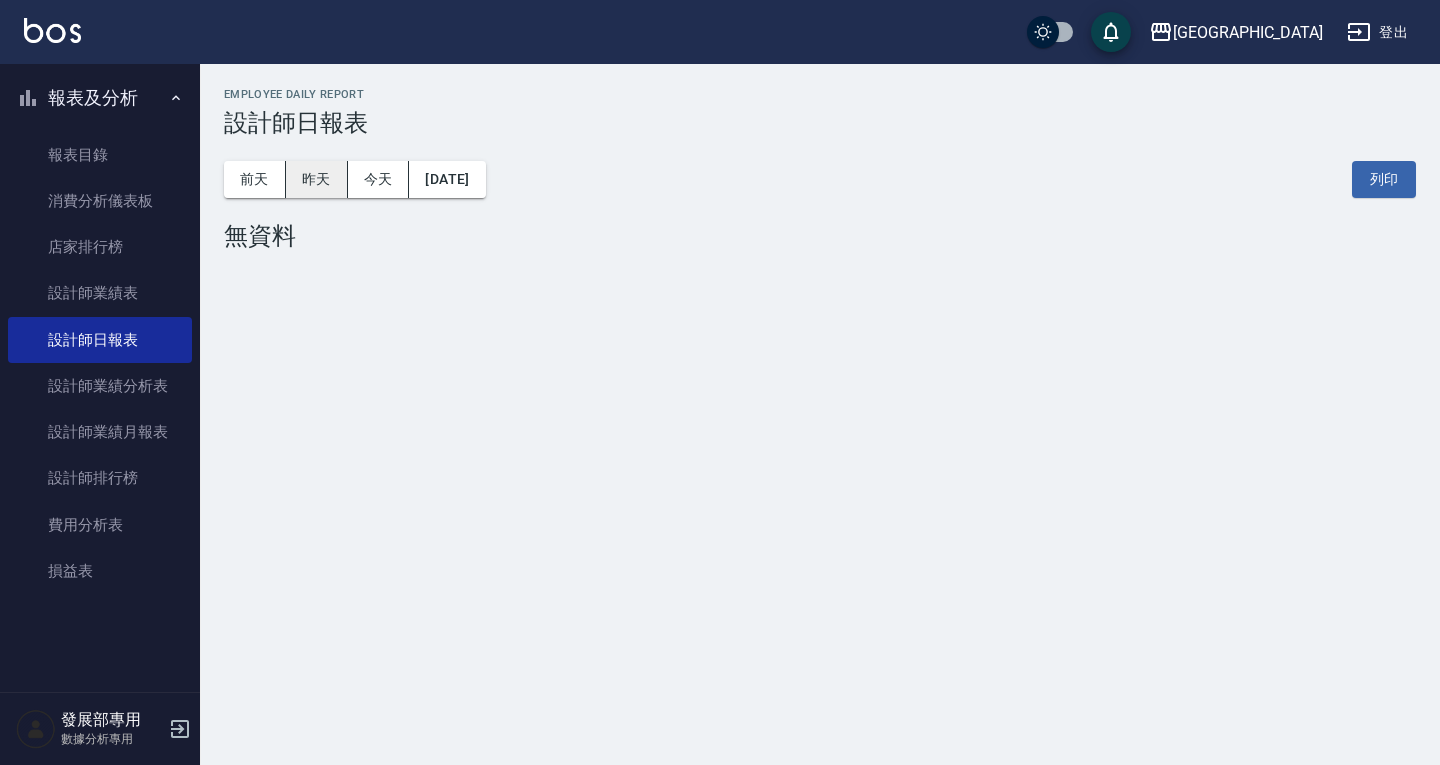 click on "昨天" at bounding box center (317, 179) 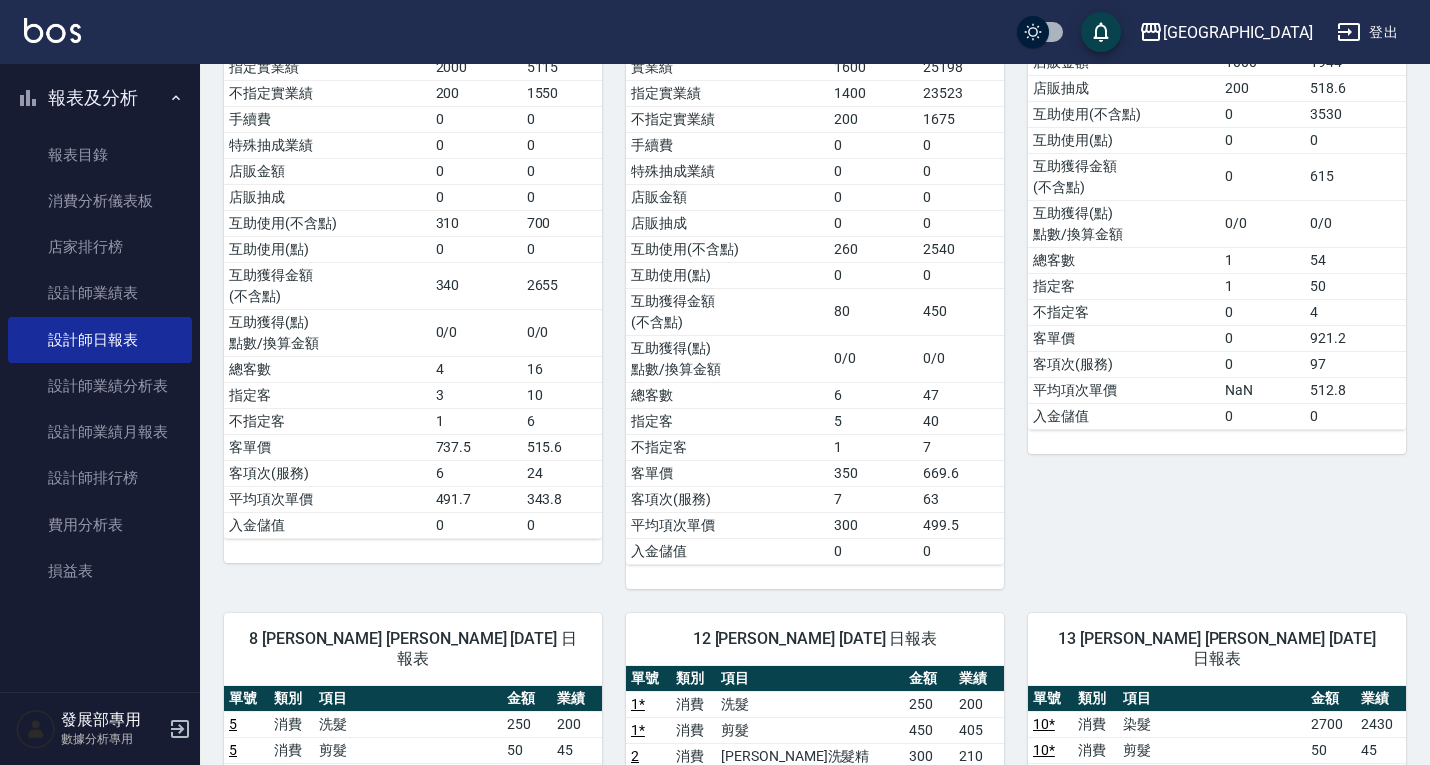 scroll, scrollTop: 0, scrollLeft: 0, axis: both 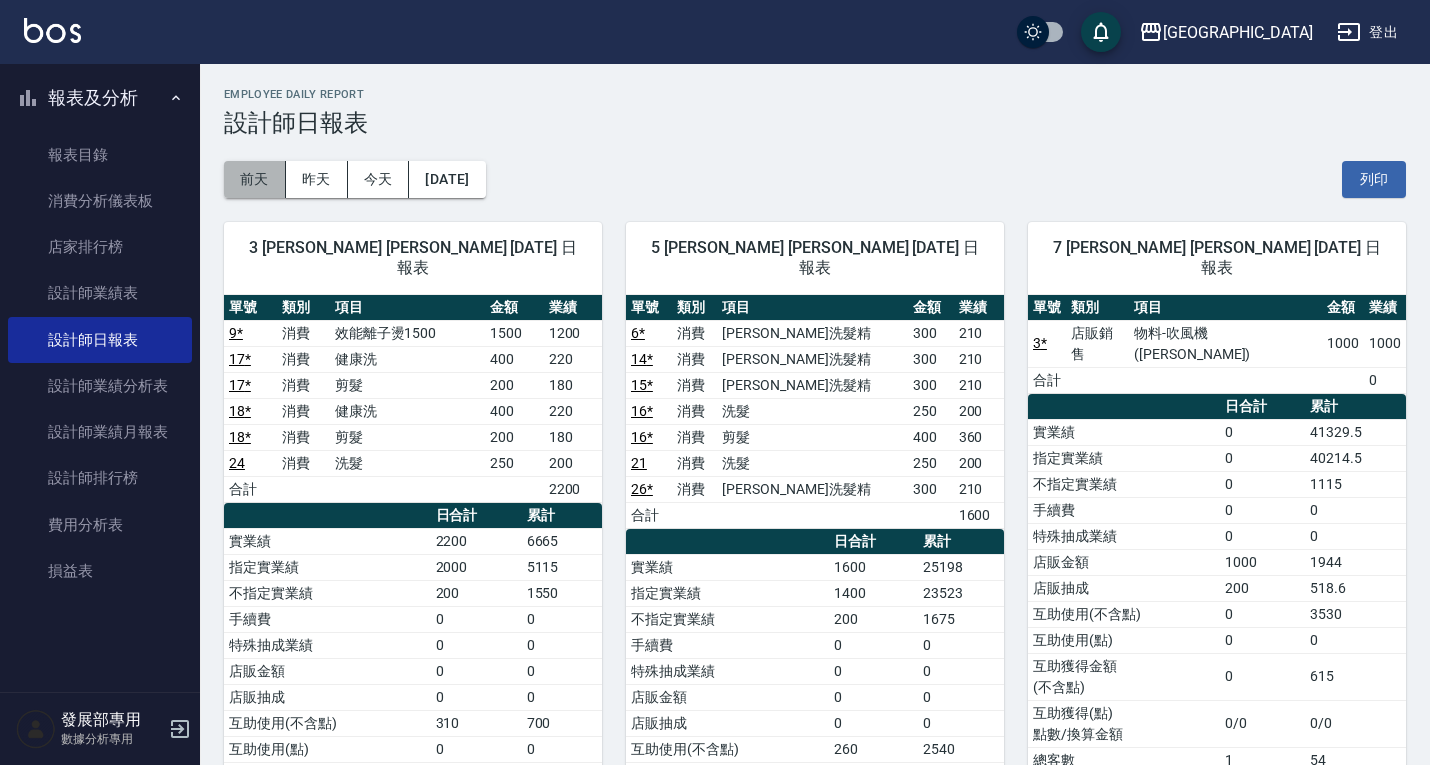 click on "前天" at bounding box center [255, 179] 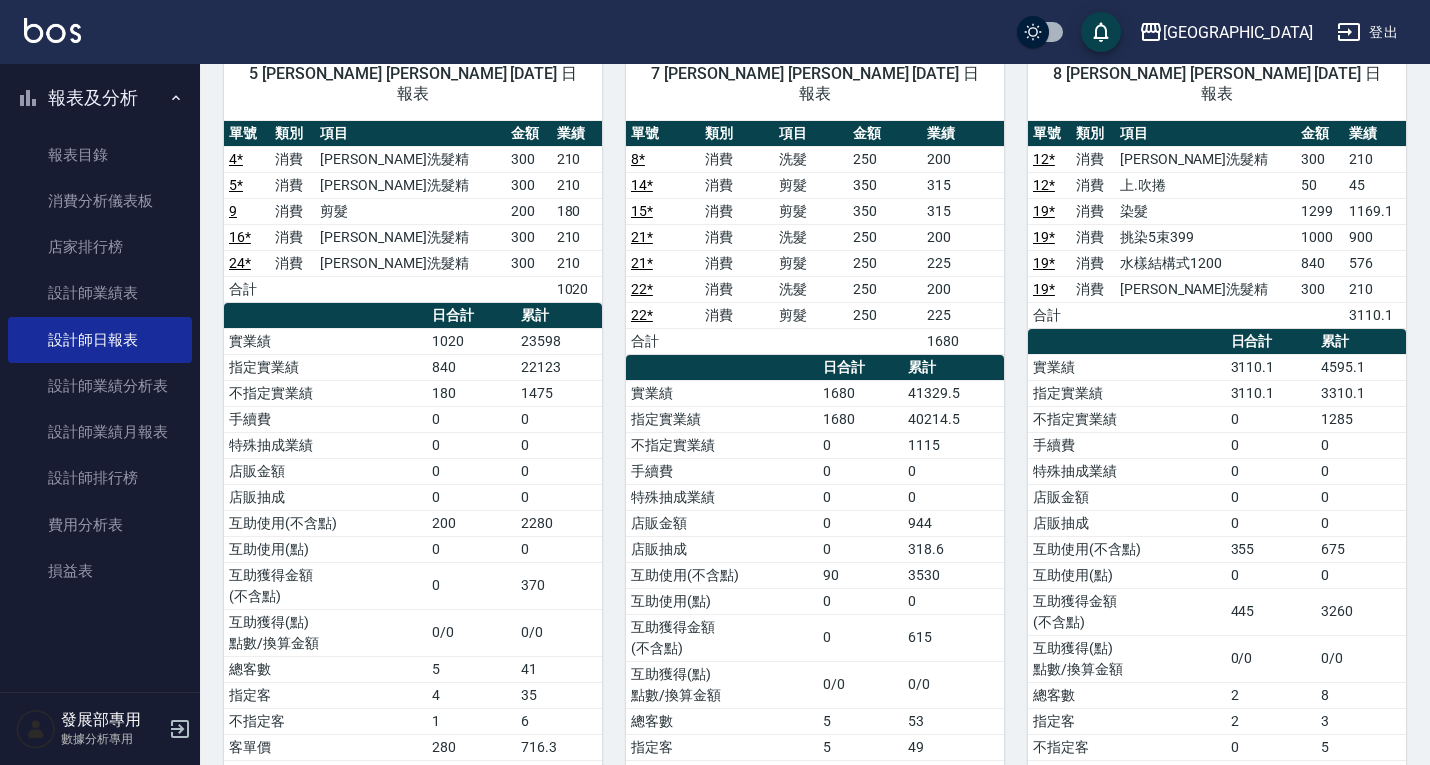 scroll, scrollTop: 0, scrollLeft: 0, axis: both 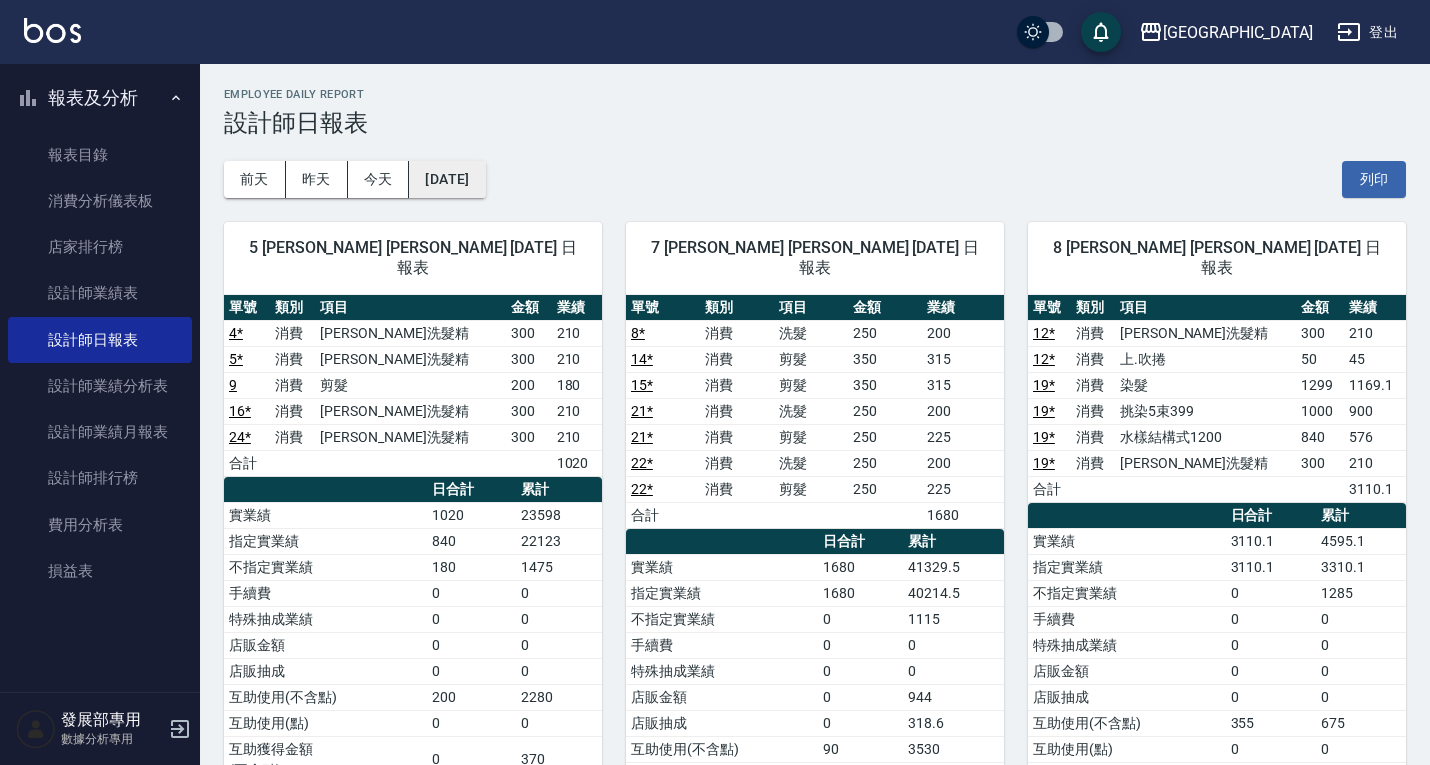 click on "[DATE]" at bounding box center [447, 179] 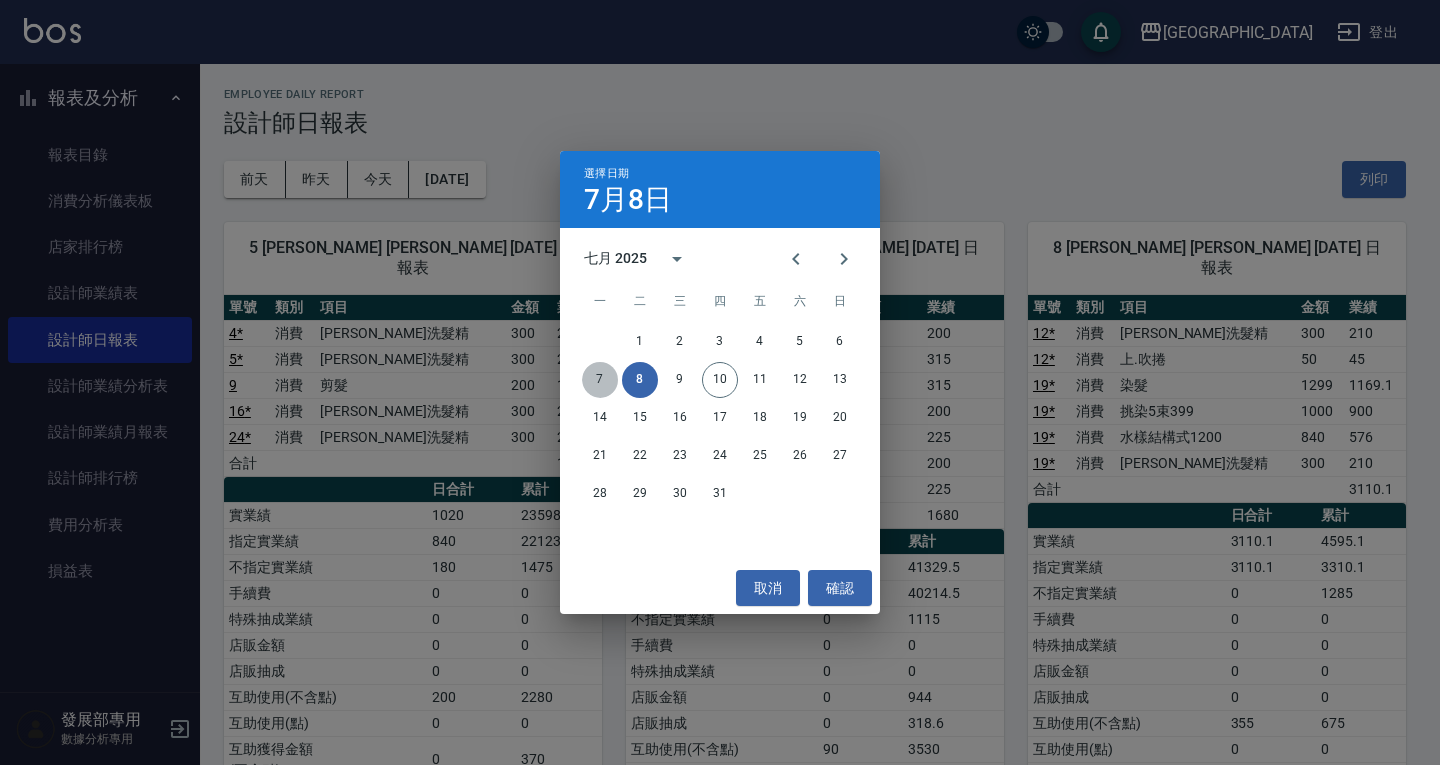 click on "7" at bounding box center [600, 380] 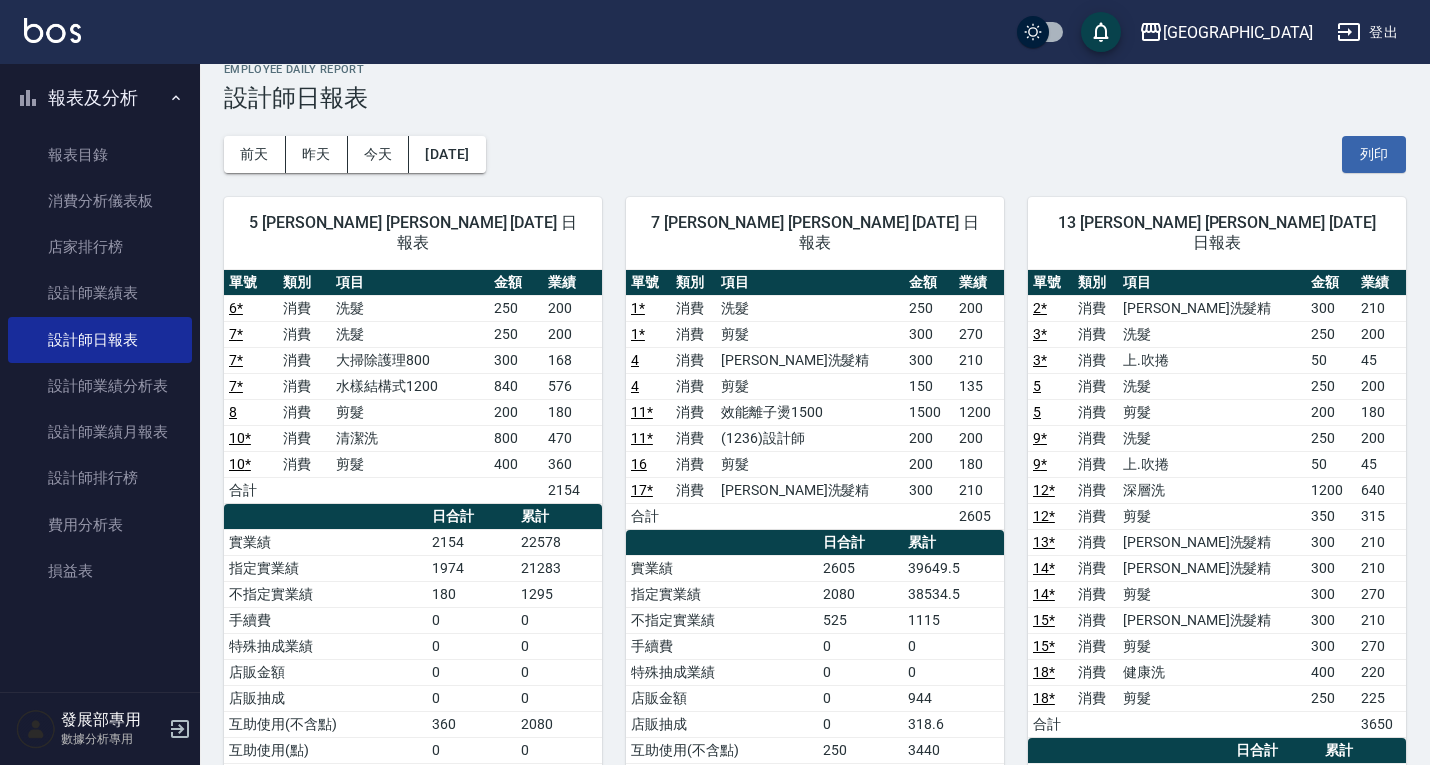 scroll, scrollTop: 0, scrollLeft: 0, axis: both 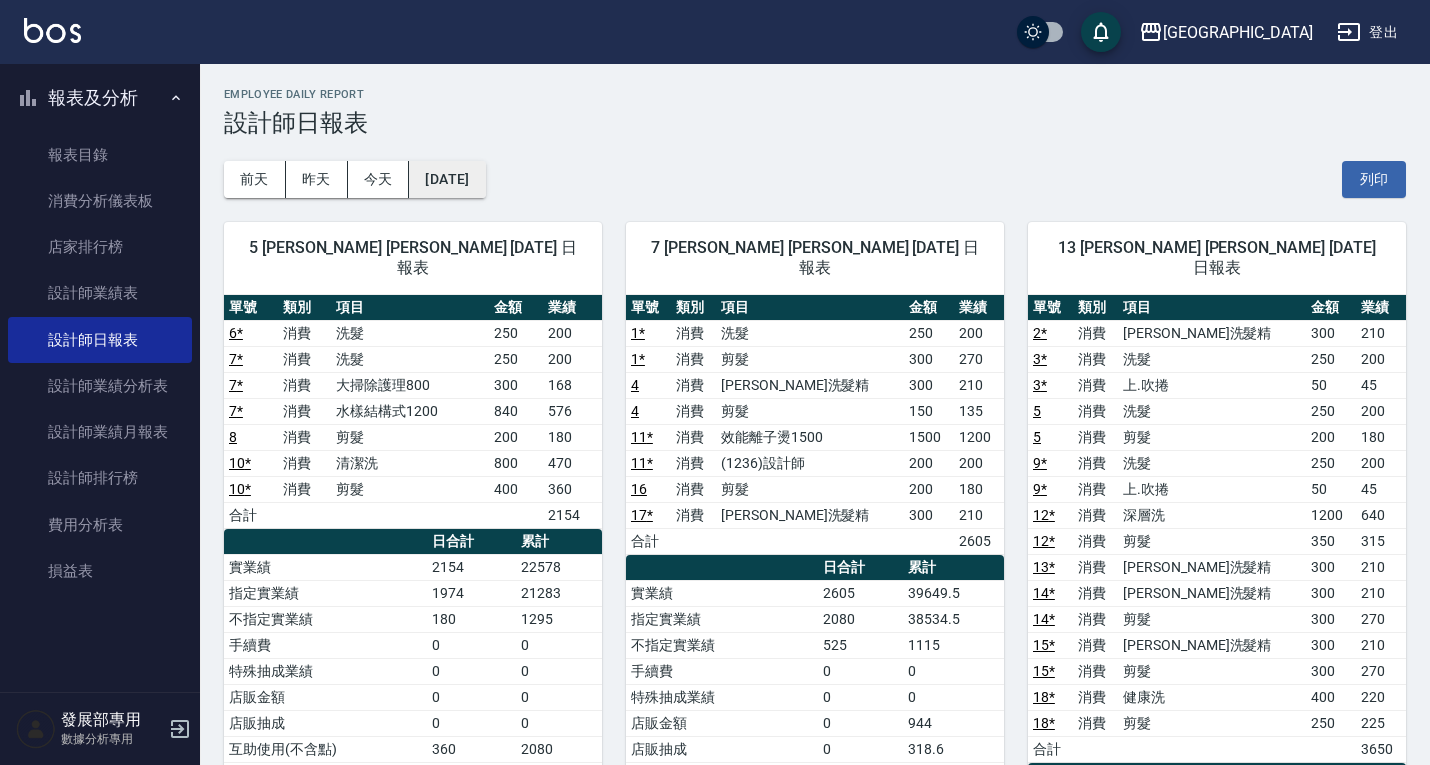 click on "[DATE]" at bounding box center [447, 179] 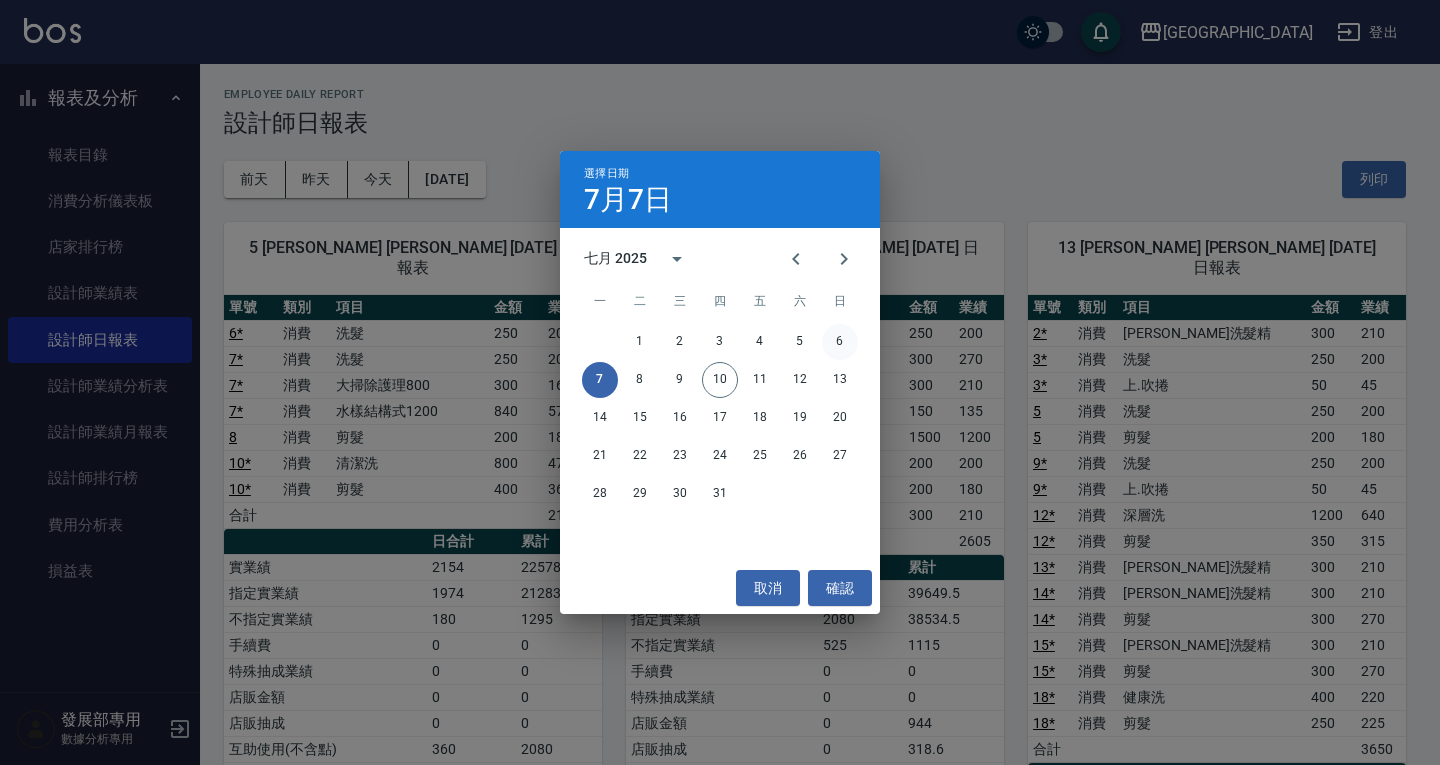 click on "6" at bounding box center (840, 342) 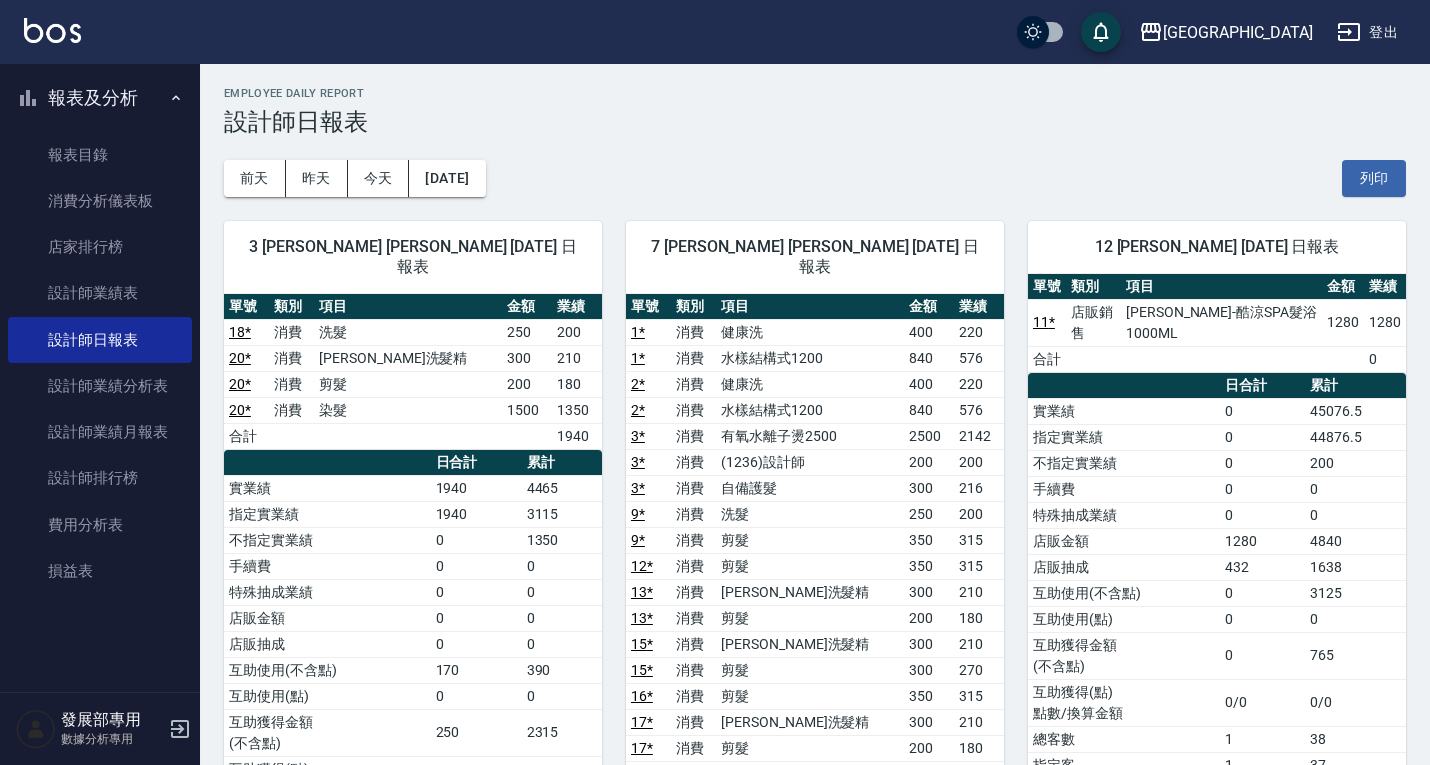 scroll, scrollTop: 0, scrollLeft: 0, axis: both 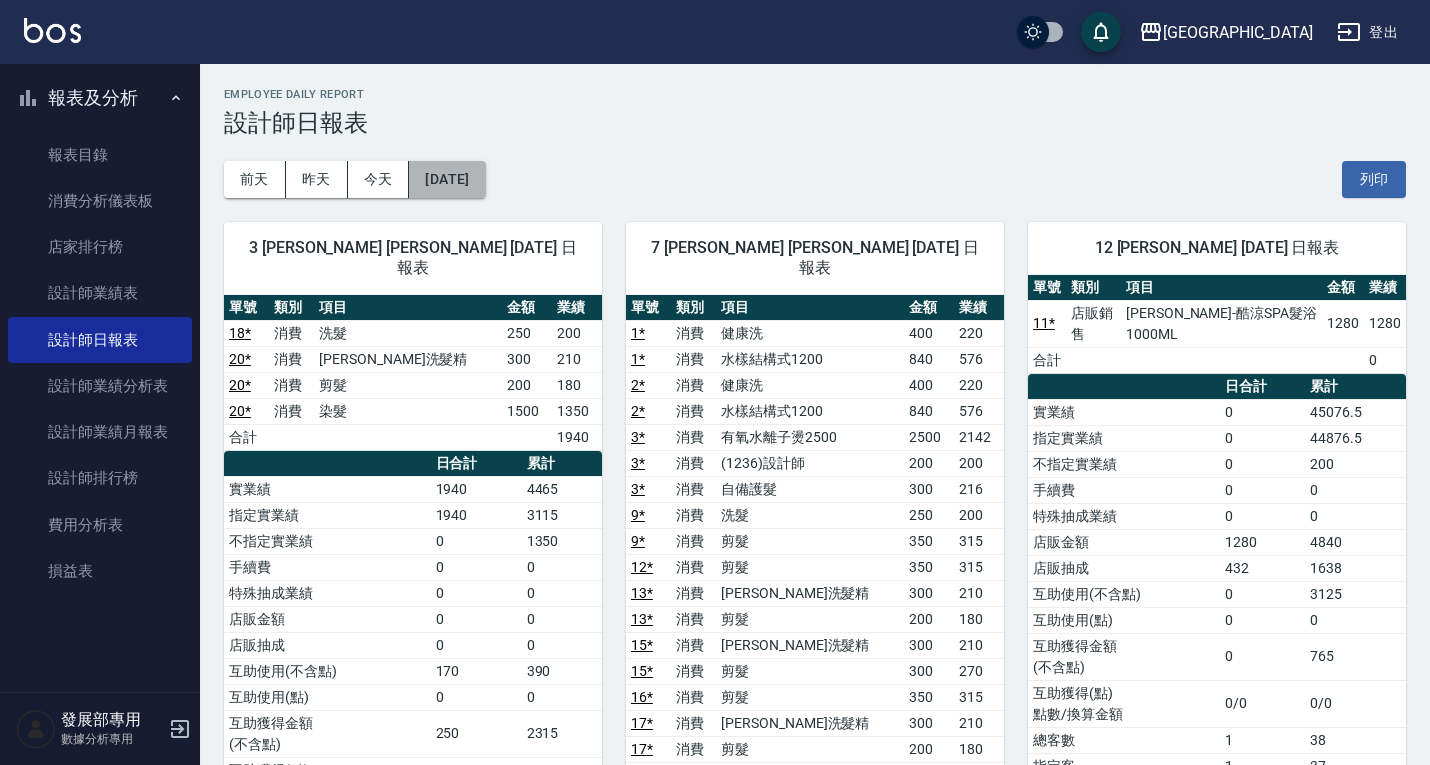 click on "[DATE]" at bounding box center (447, 179) 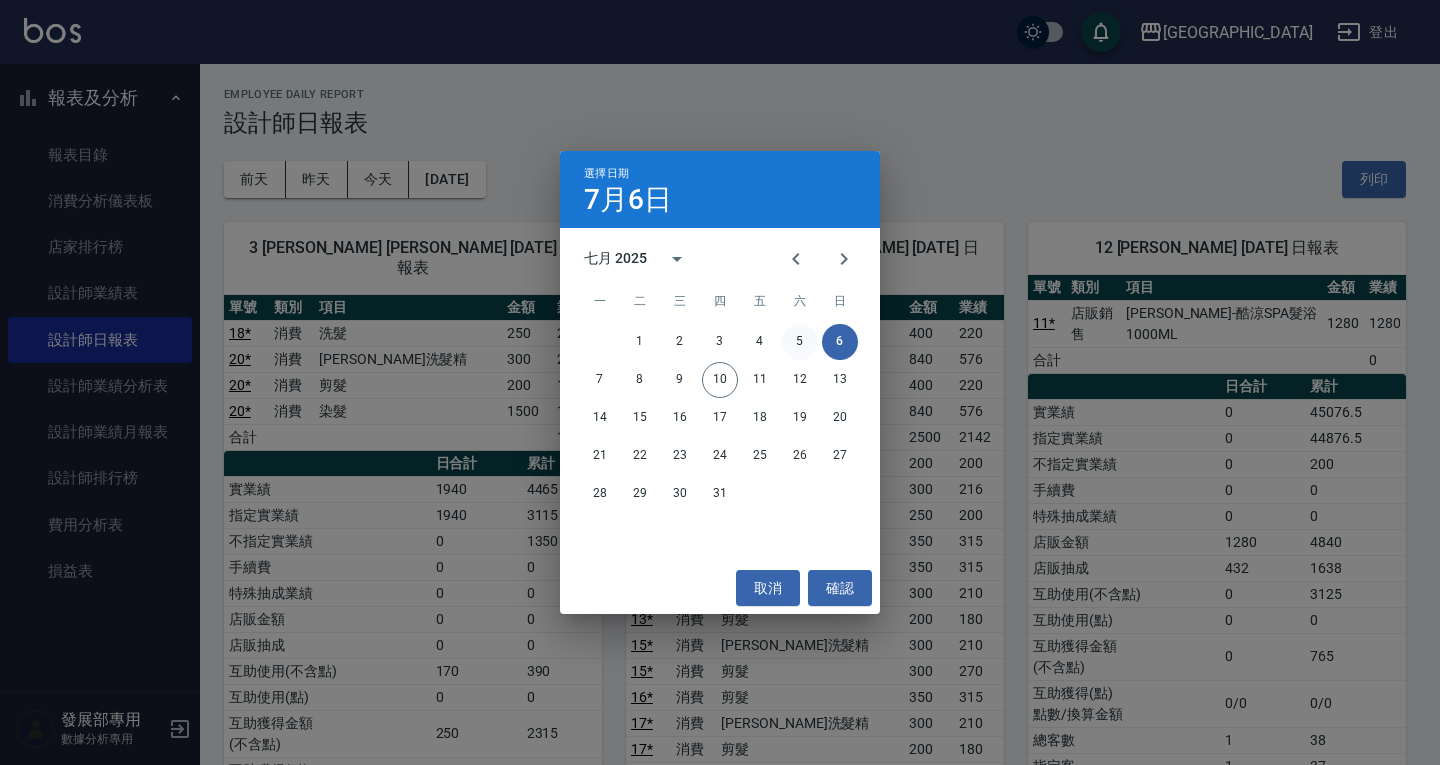 click on "5" at bounding box center (800, 342) 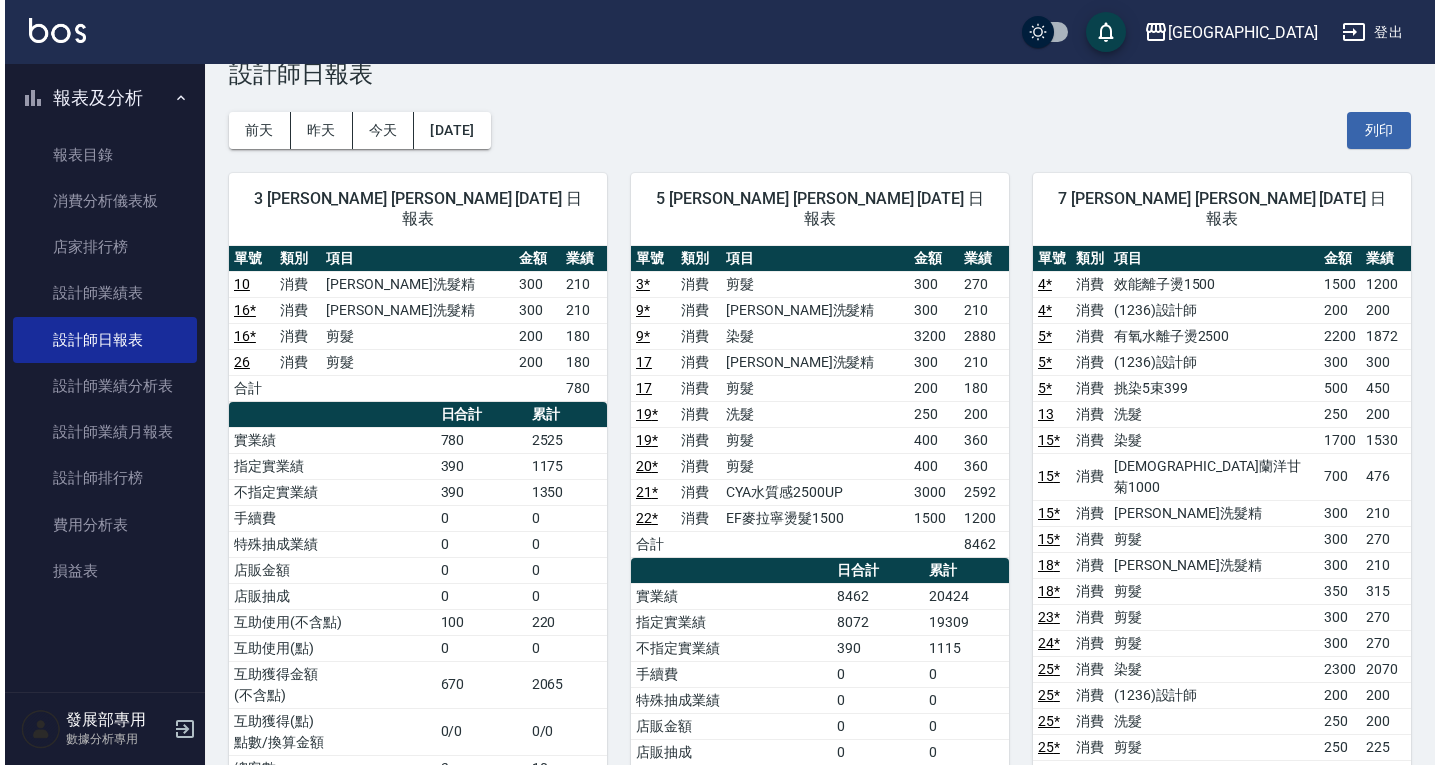 scroll, scrollTop: 0, scrollLeft: 0, axis: both 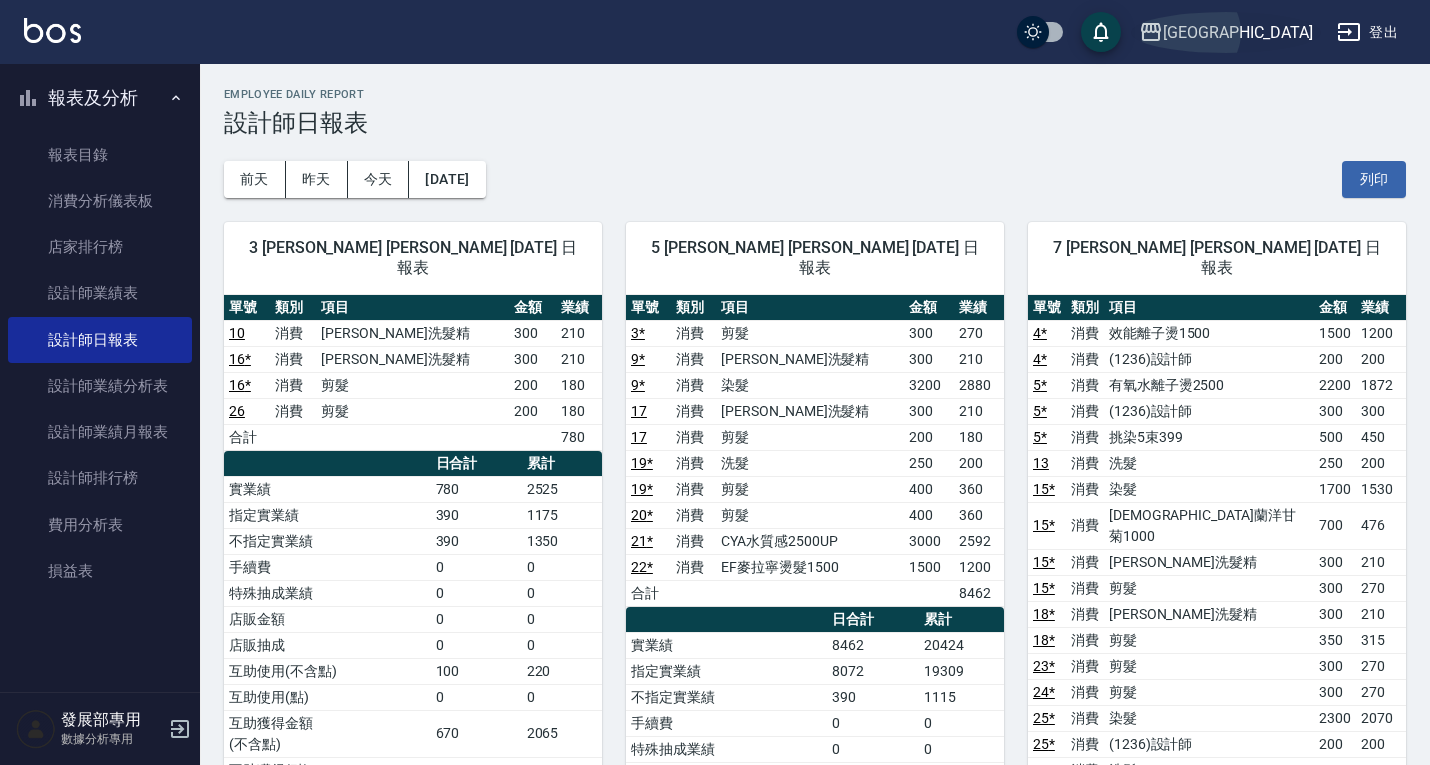 click on "上越新廟口" at bounding box center (1238, 32) 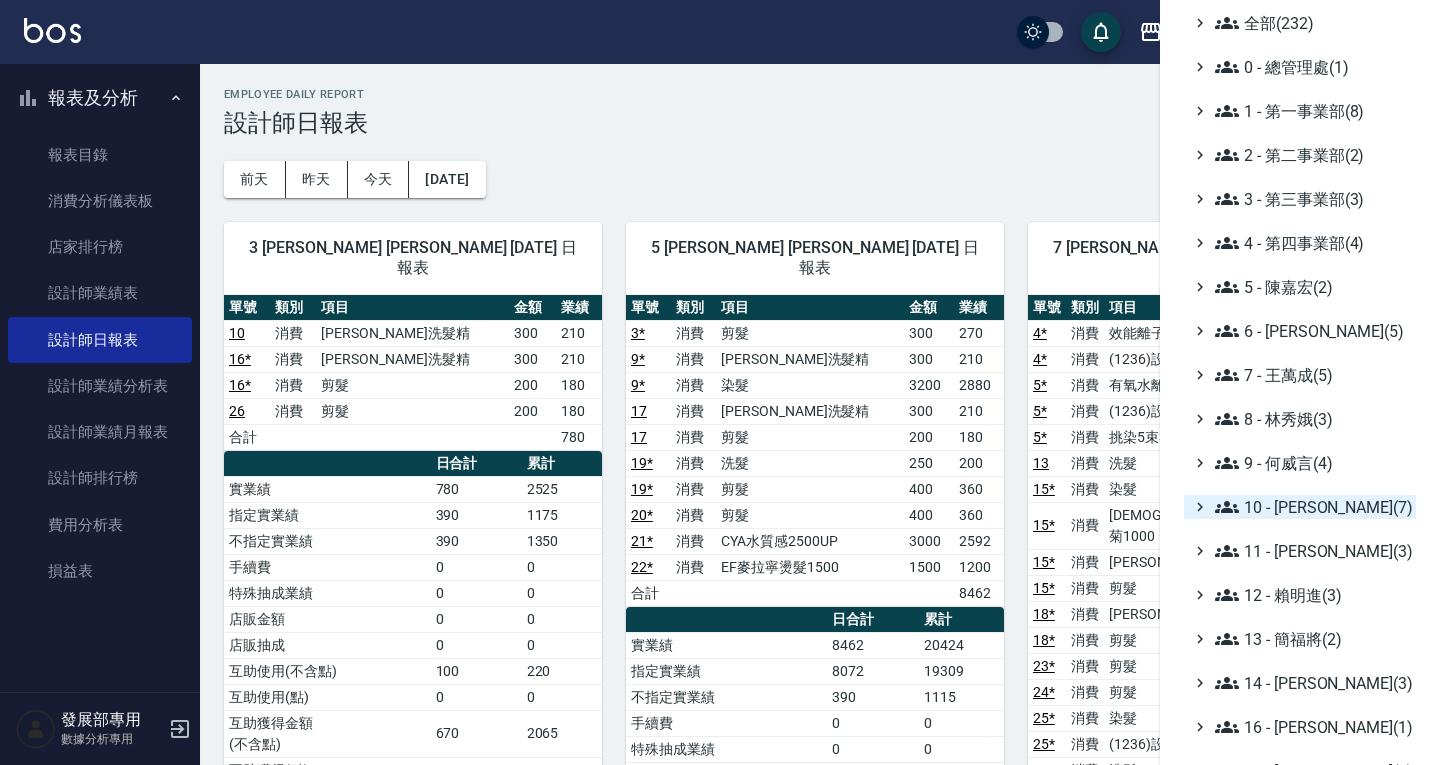 scroll, scrollTop: 100, scrollLeft: 0, axis: vertical 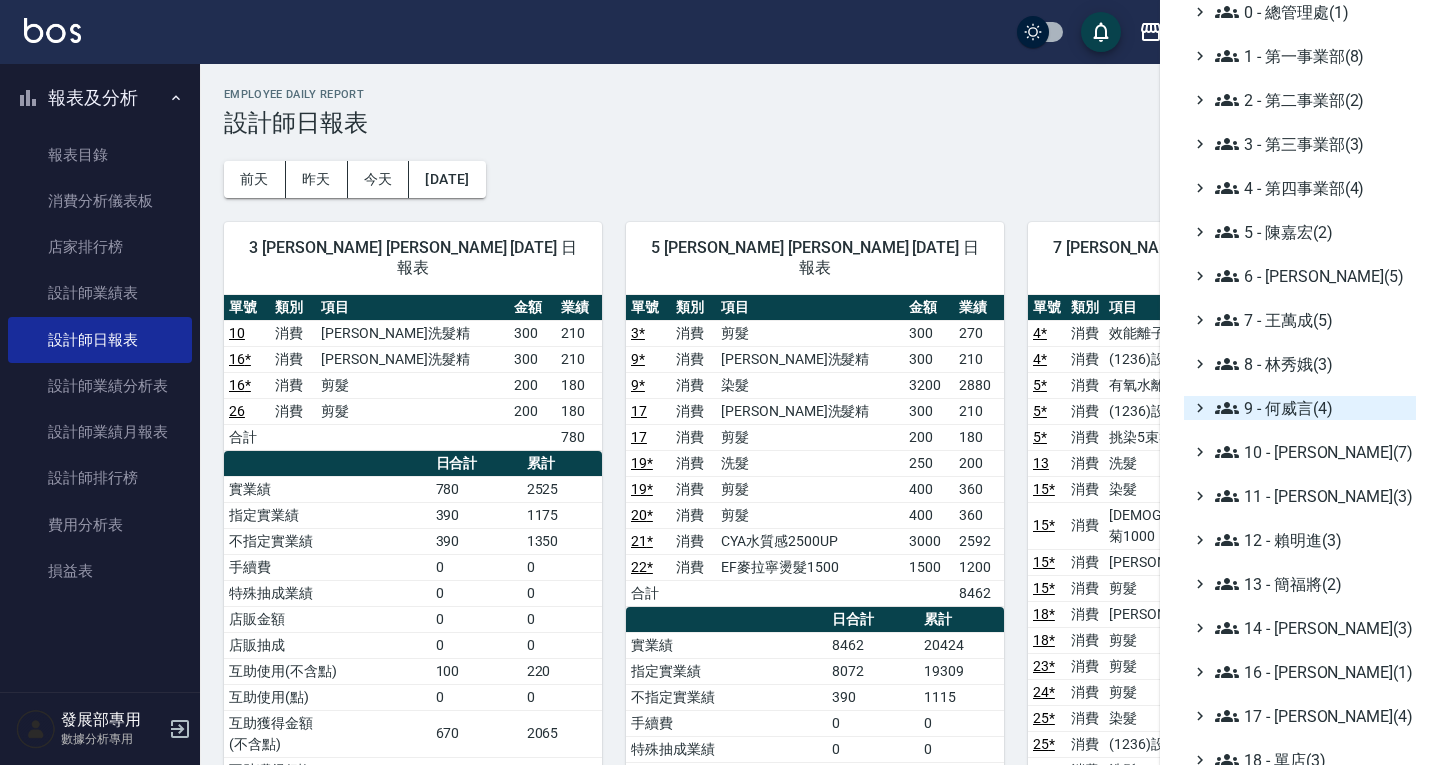 click on "9 - 何威言(4)" at bounding box center (1311, 408) 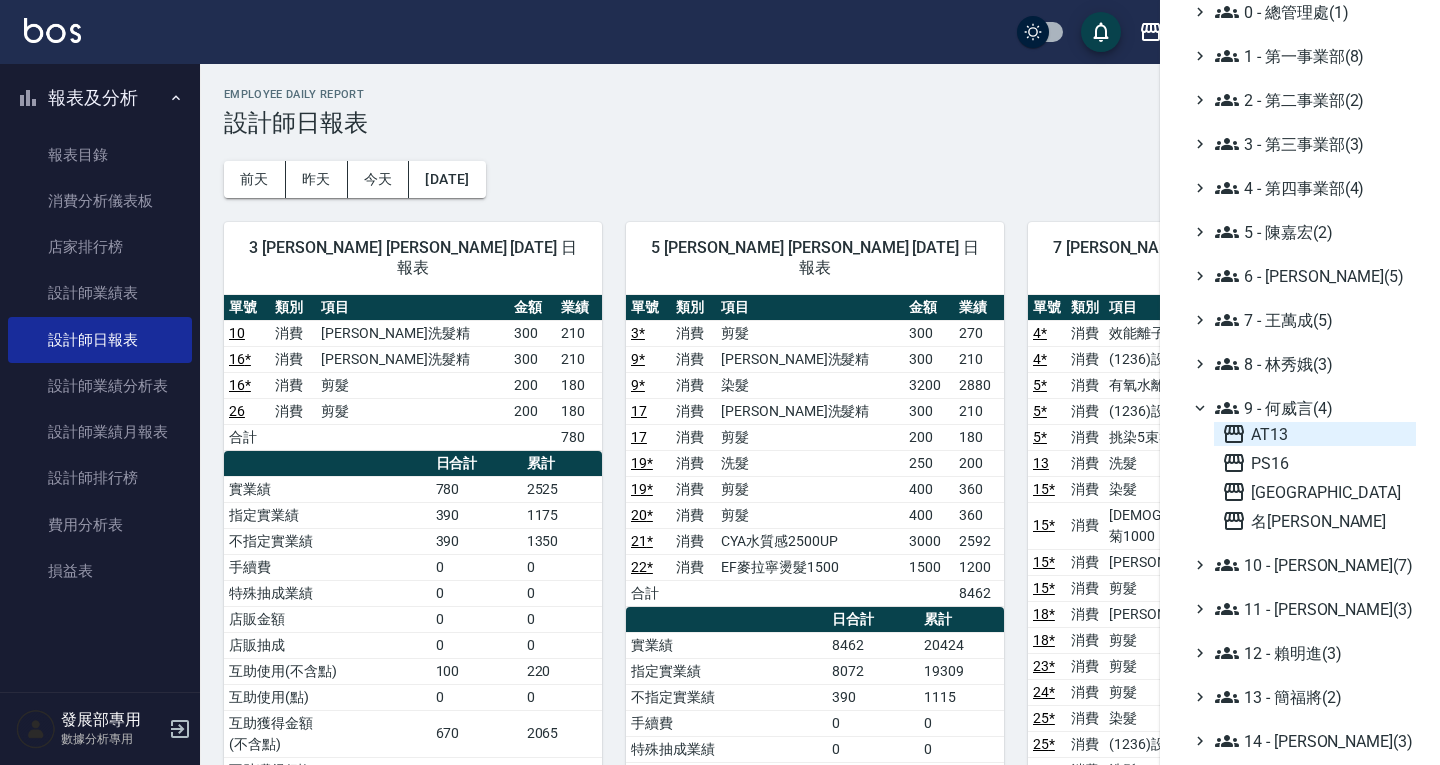 scroll, scrollTop: 200, scrollLeft: 0, axis: vertical 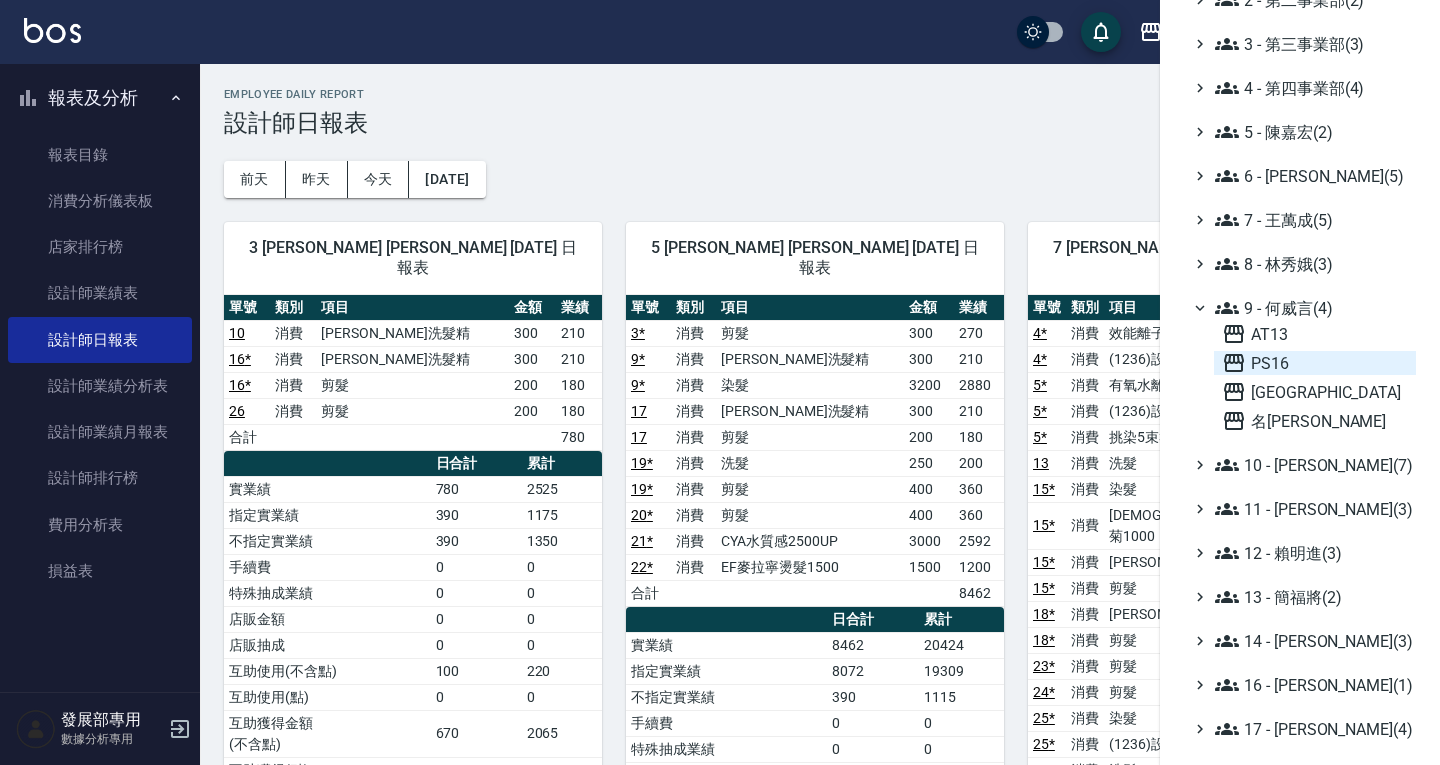 click on "PS16" at bounding box center (1315, 363) 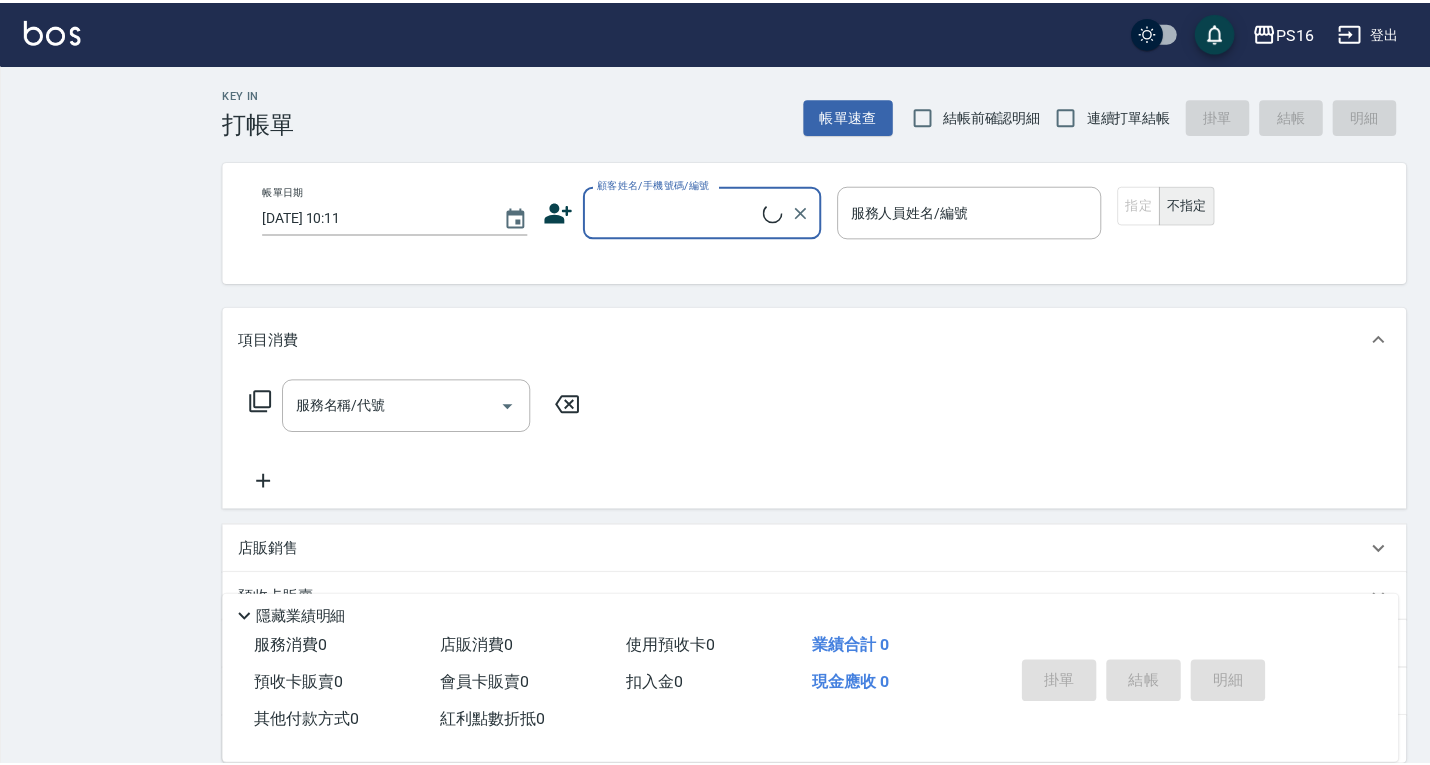 scroll, scrollTop: 0, scrollLeft: 0, axis: both 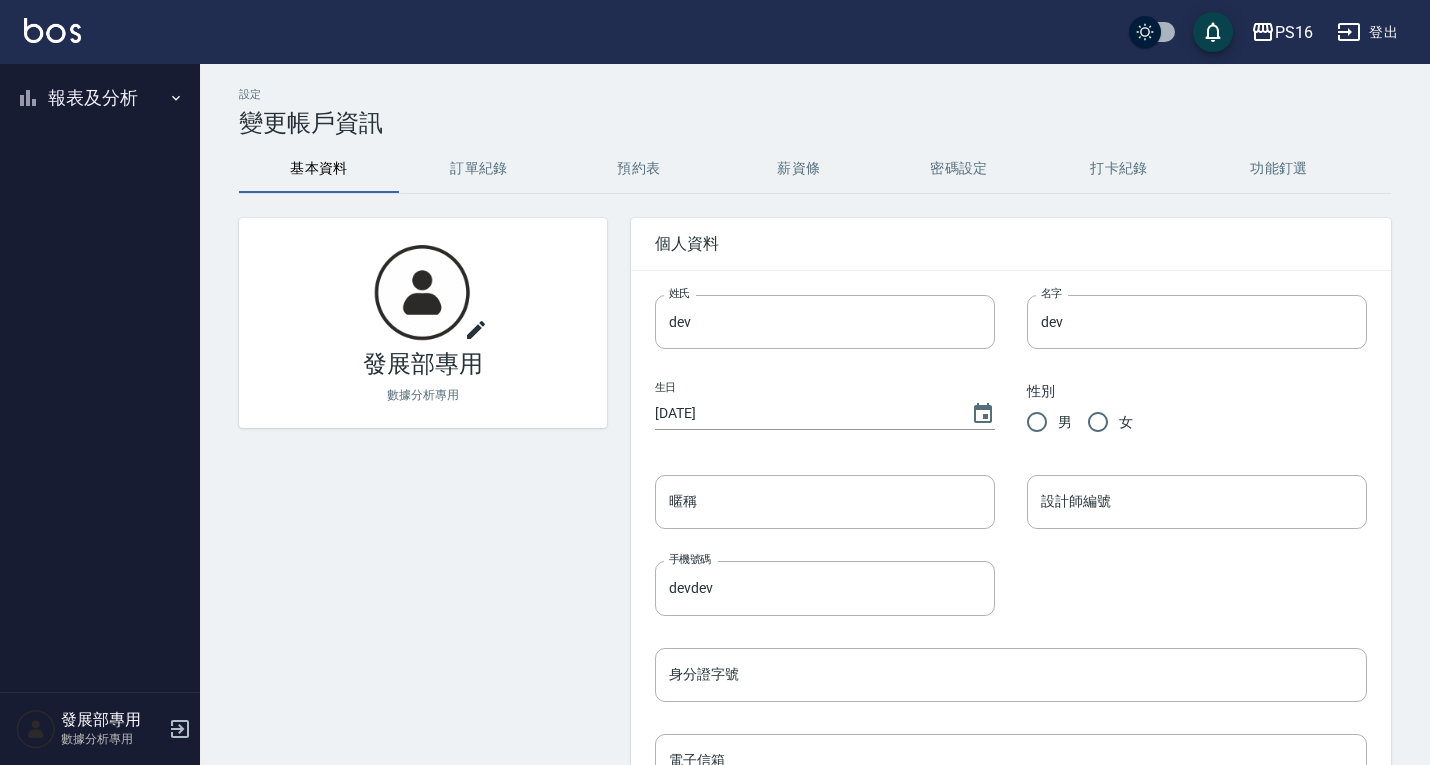 click on "報表及分析" at bounding box center (100, 98) 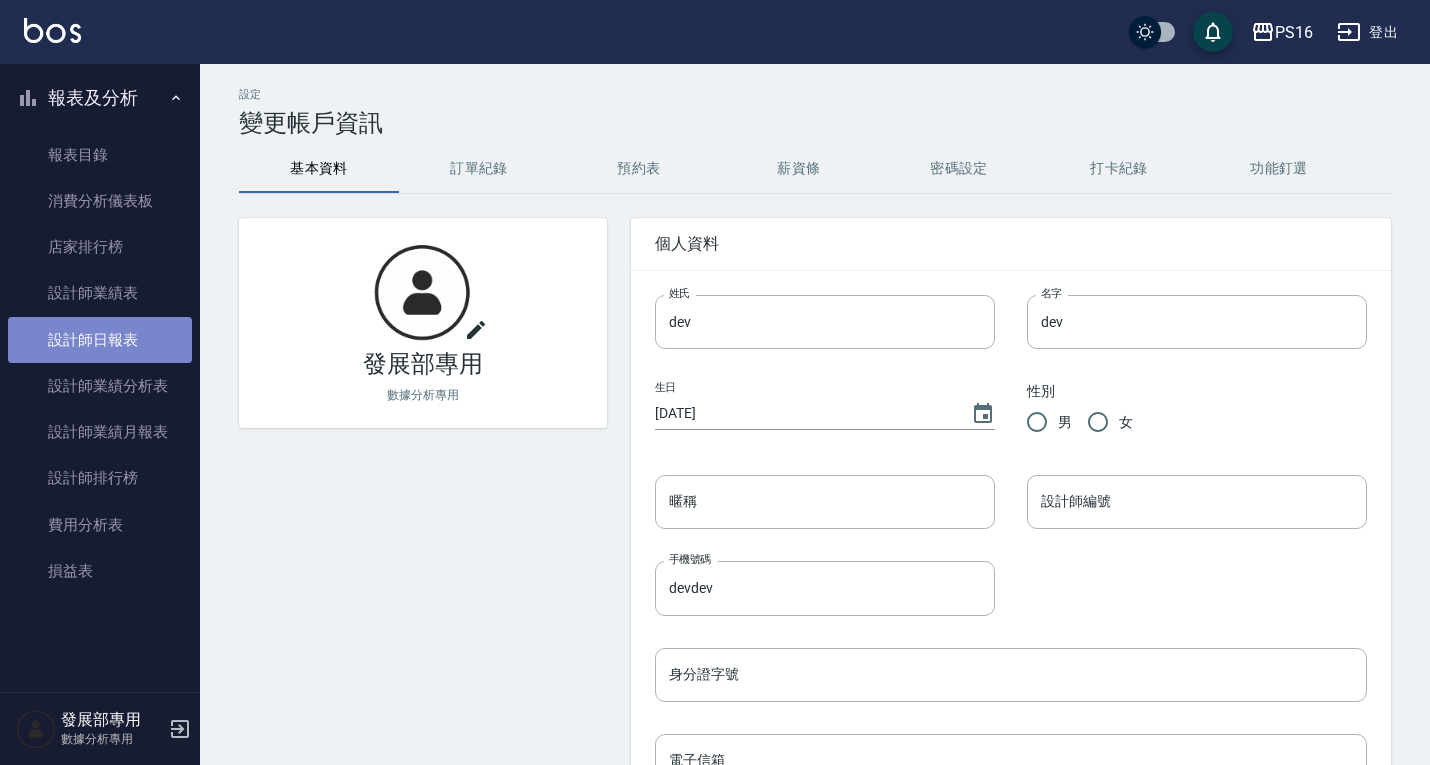 click on "設計師日報表" at bounding box center [100, 340] 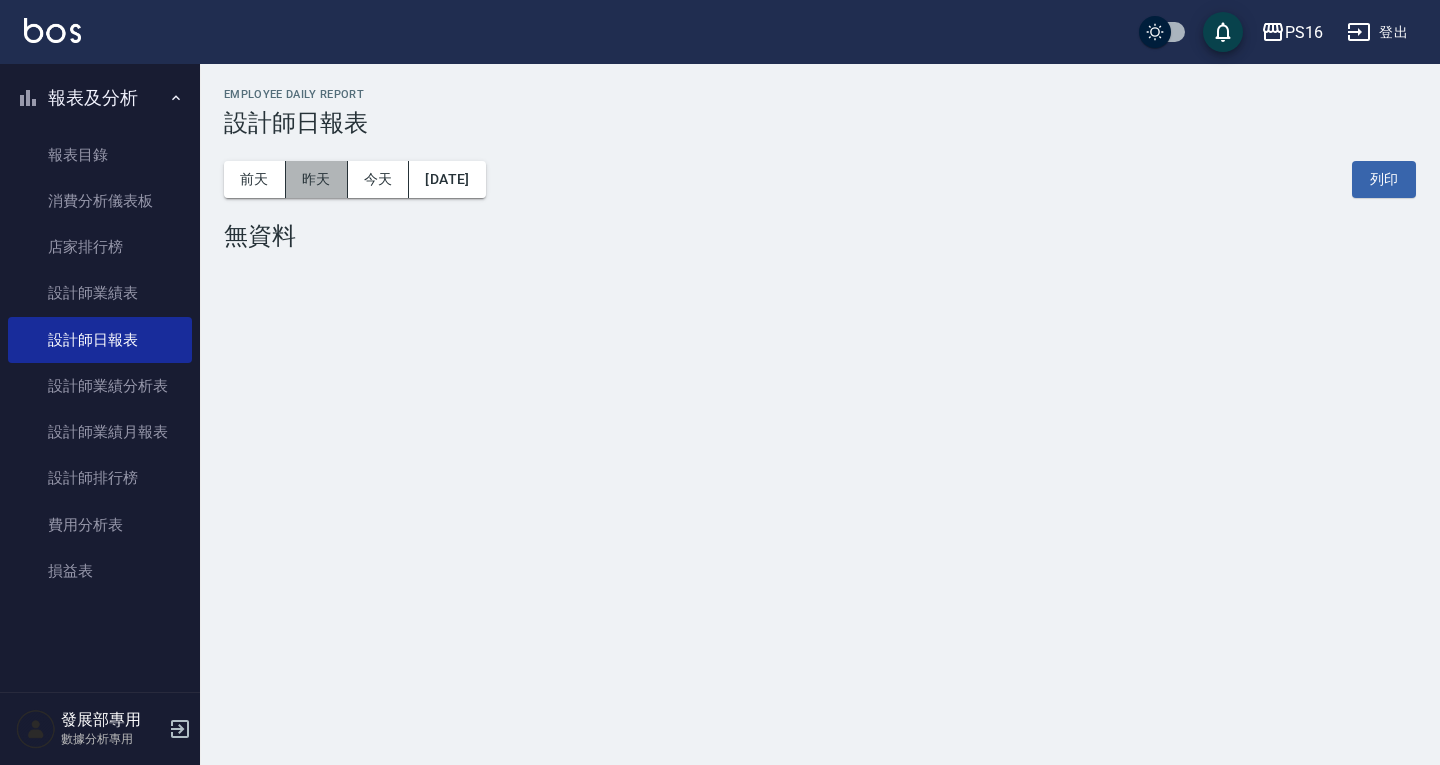 click on "昨天" at bounding box center (317, 179) 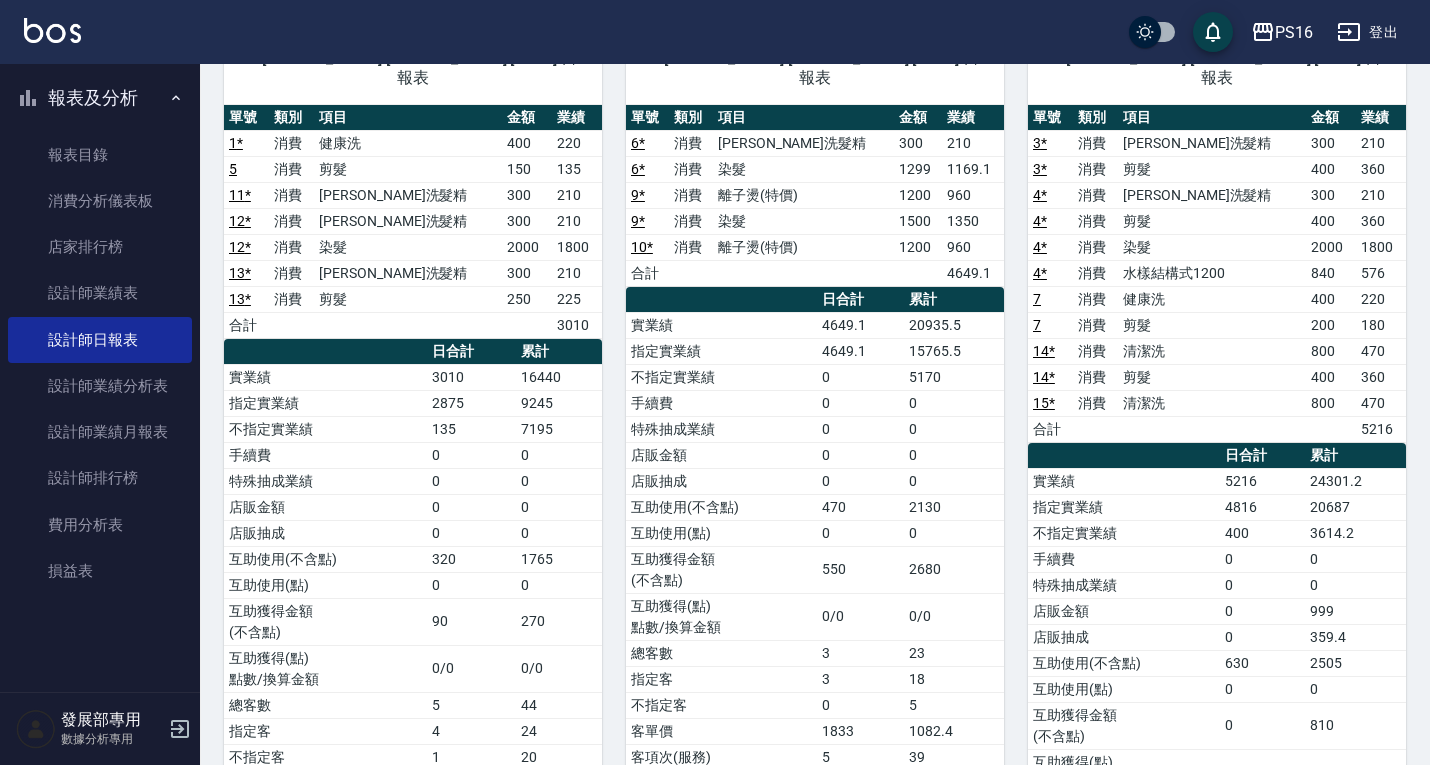 scroll, scrollTop: 0, scrollLeft: 0, axis: both 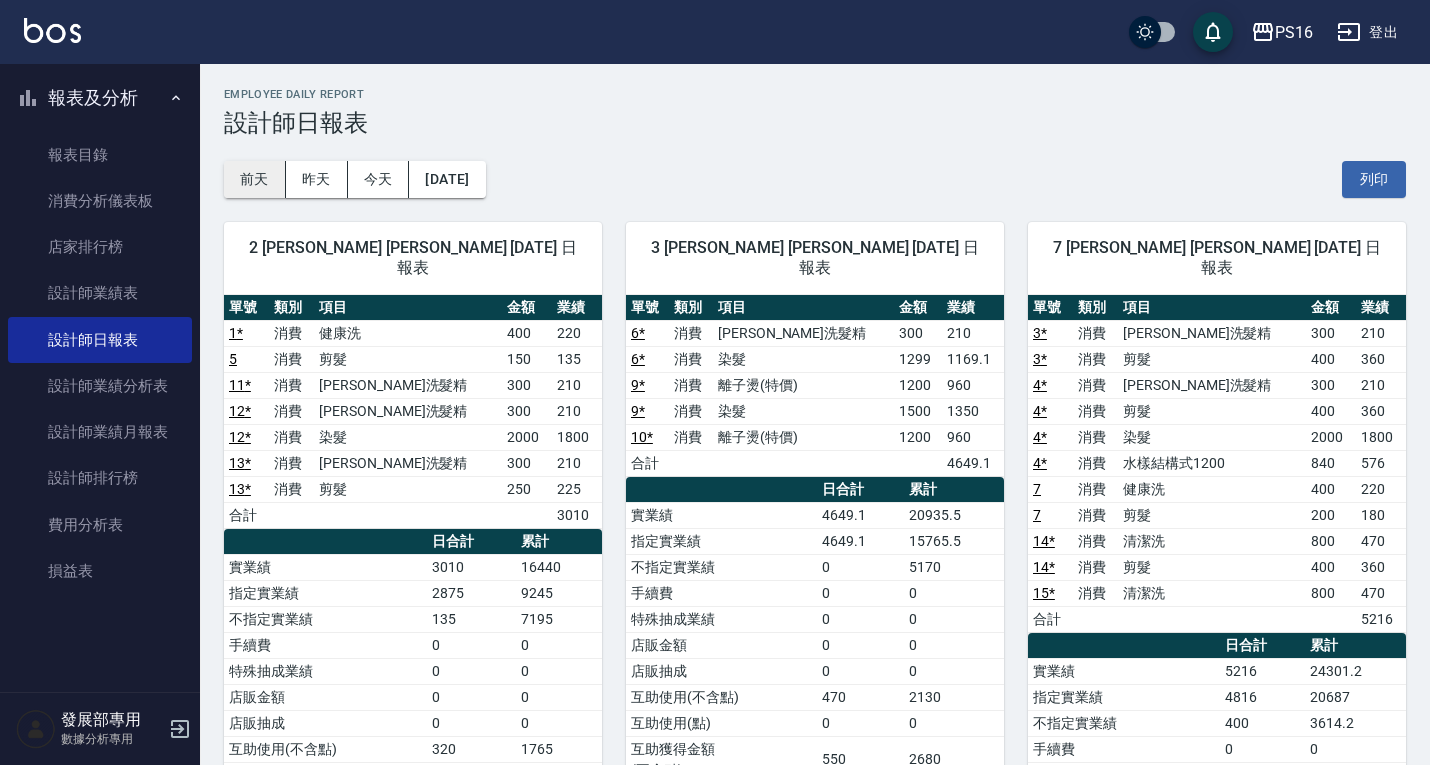 click on "前天" at bounding box center [255, 179] 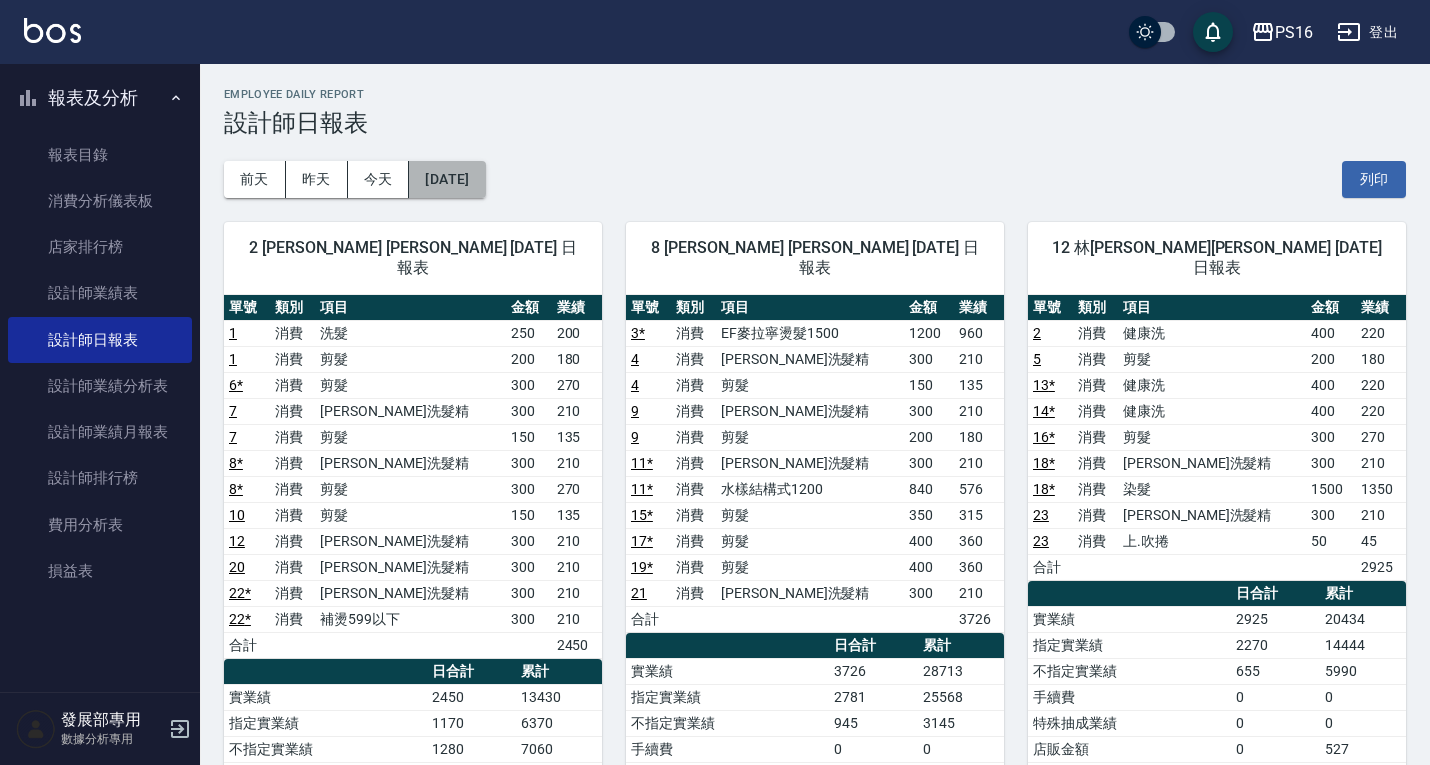 click on "[DATE]" at bounding box center (447, 179) 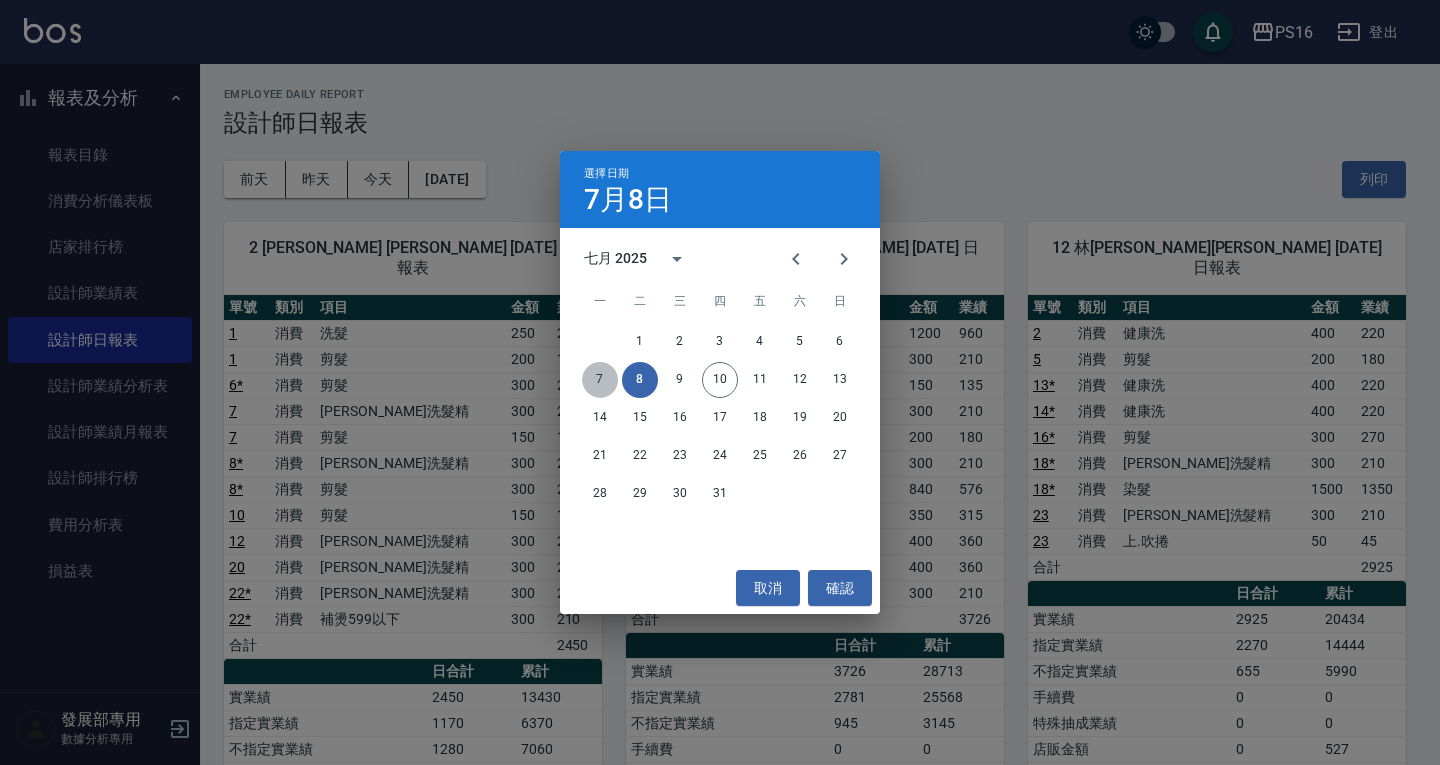 click on "7" at bounding box center (600, 380) 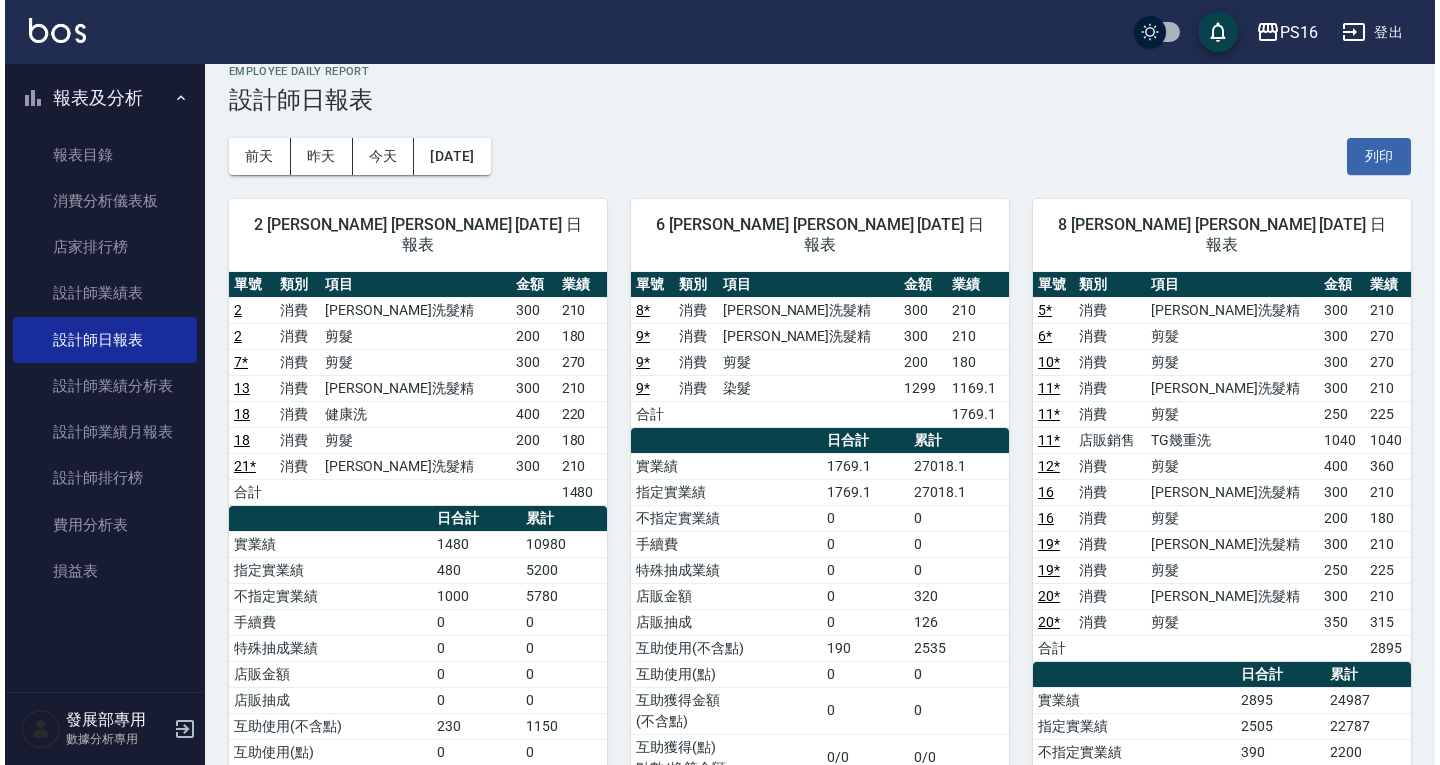 scroll, scrollTop: 0, scrollLeft: 0, axis: both 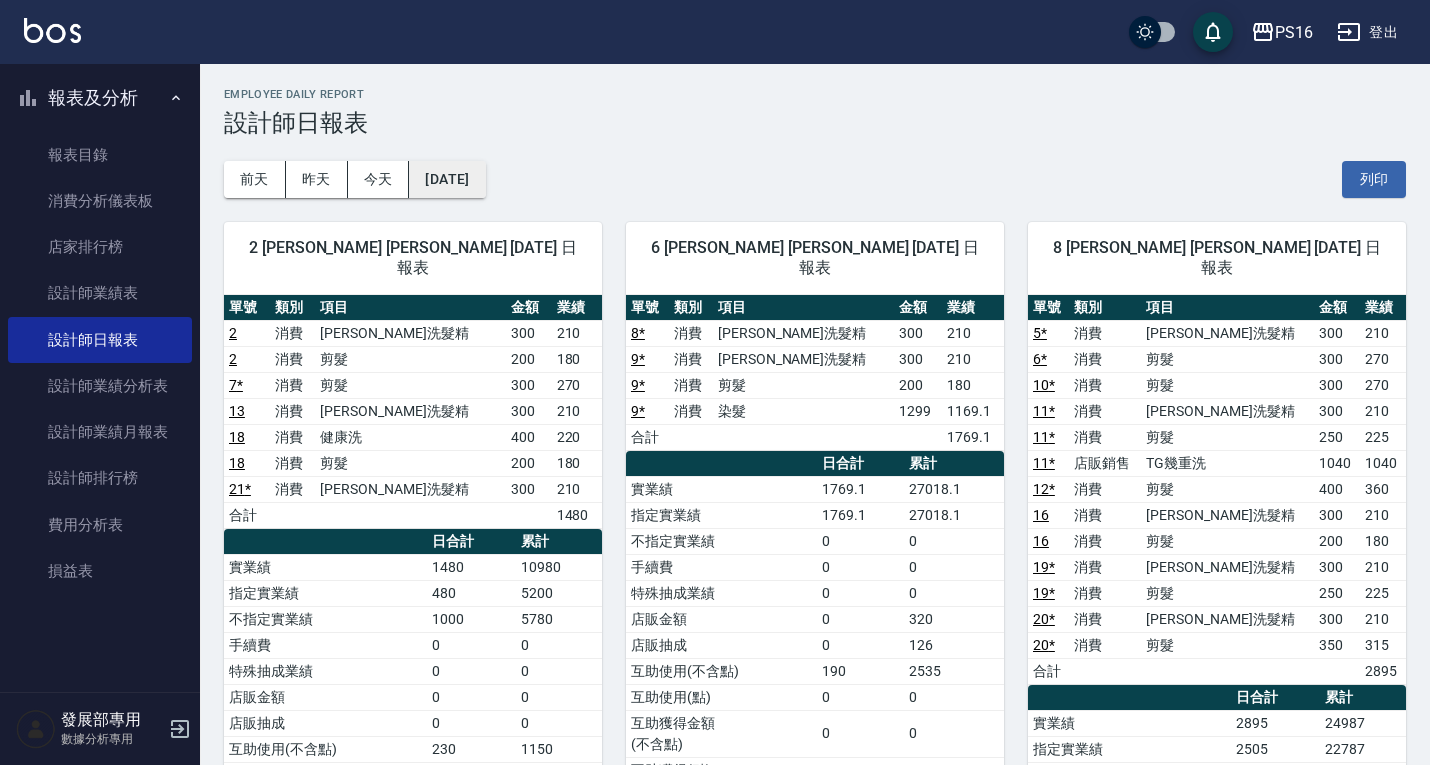 click on "[DATE]" at bounding box center (447, 179) 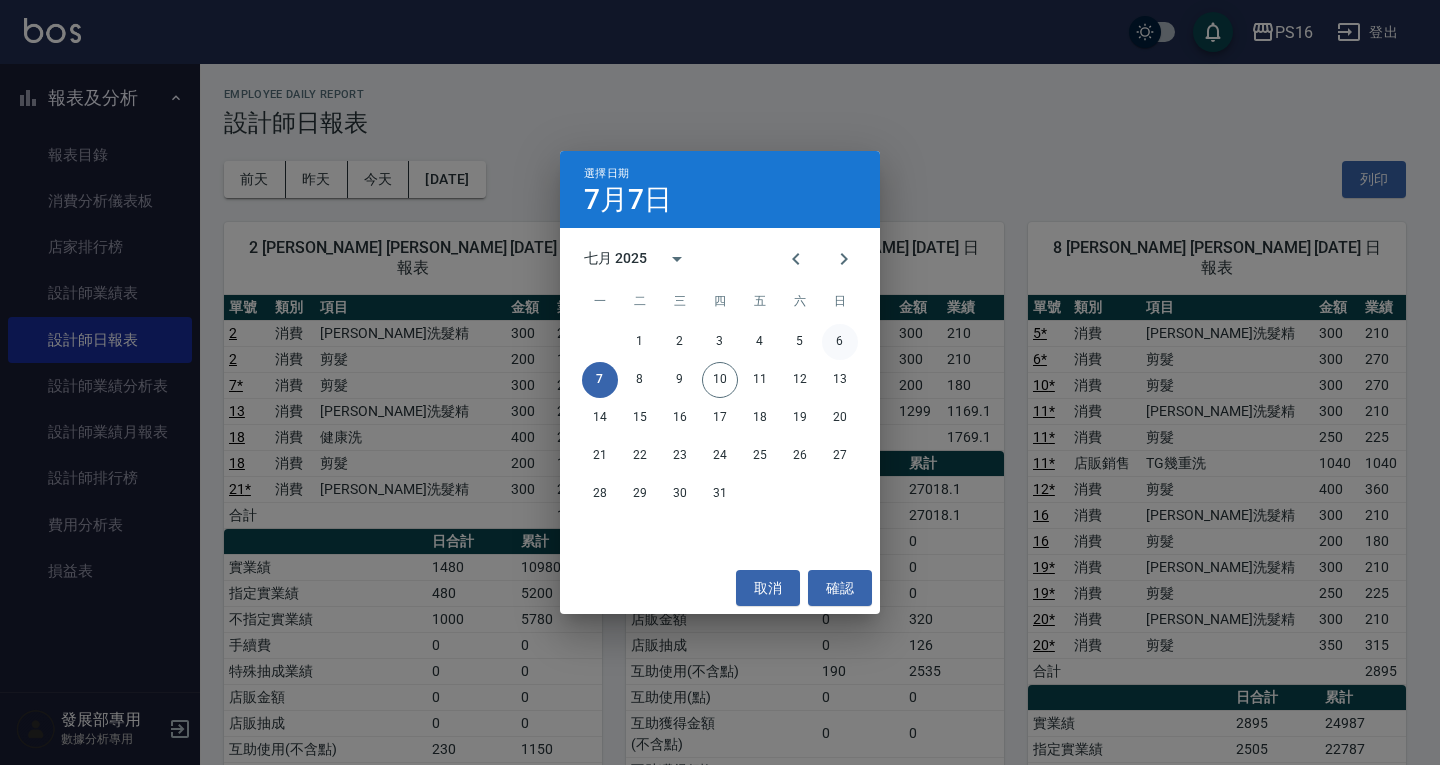 click on "6" at bounding box center (840, 342) 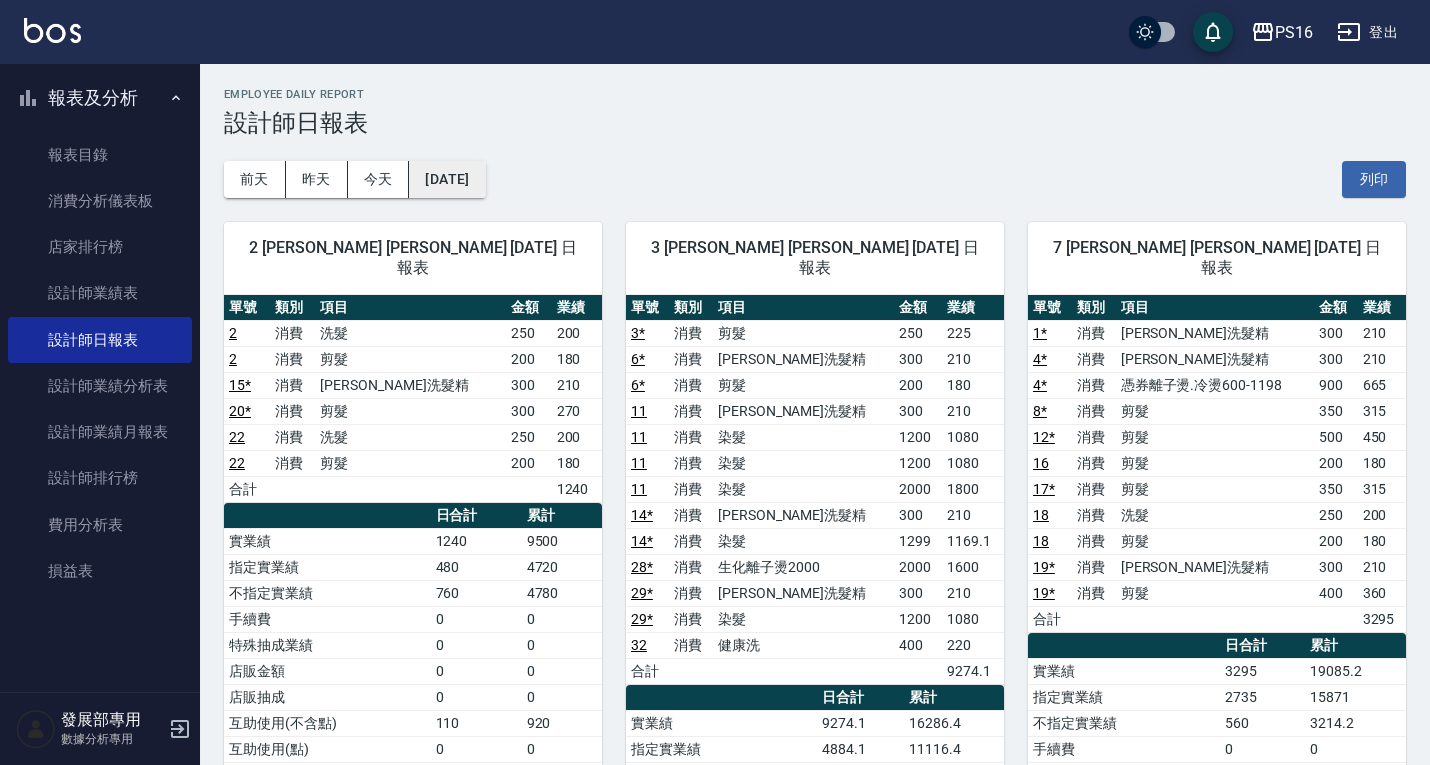 click on "[DATE]" at bounding box center (447, 179) 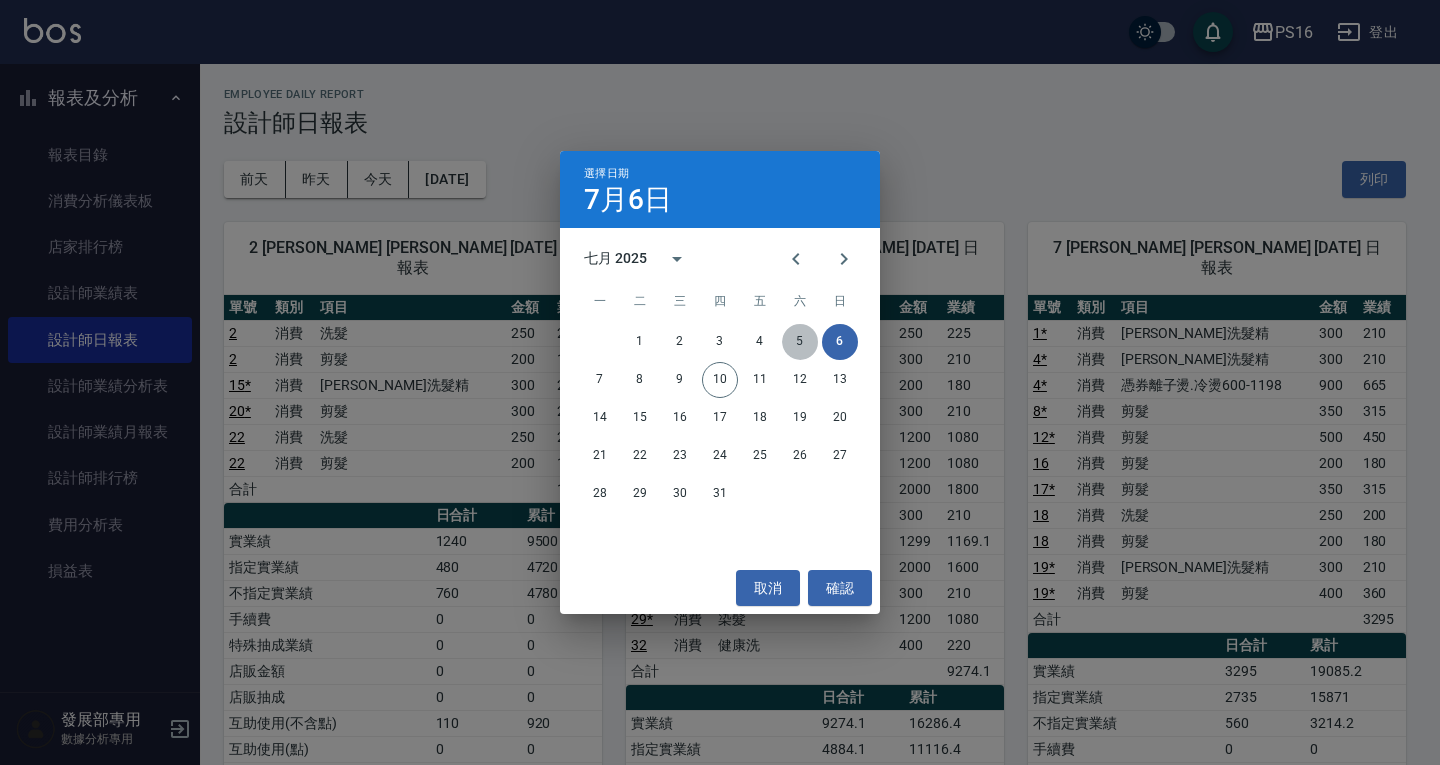 click on "5" at bounding box center (800, 342) 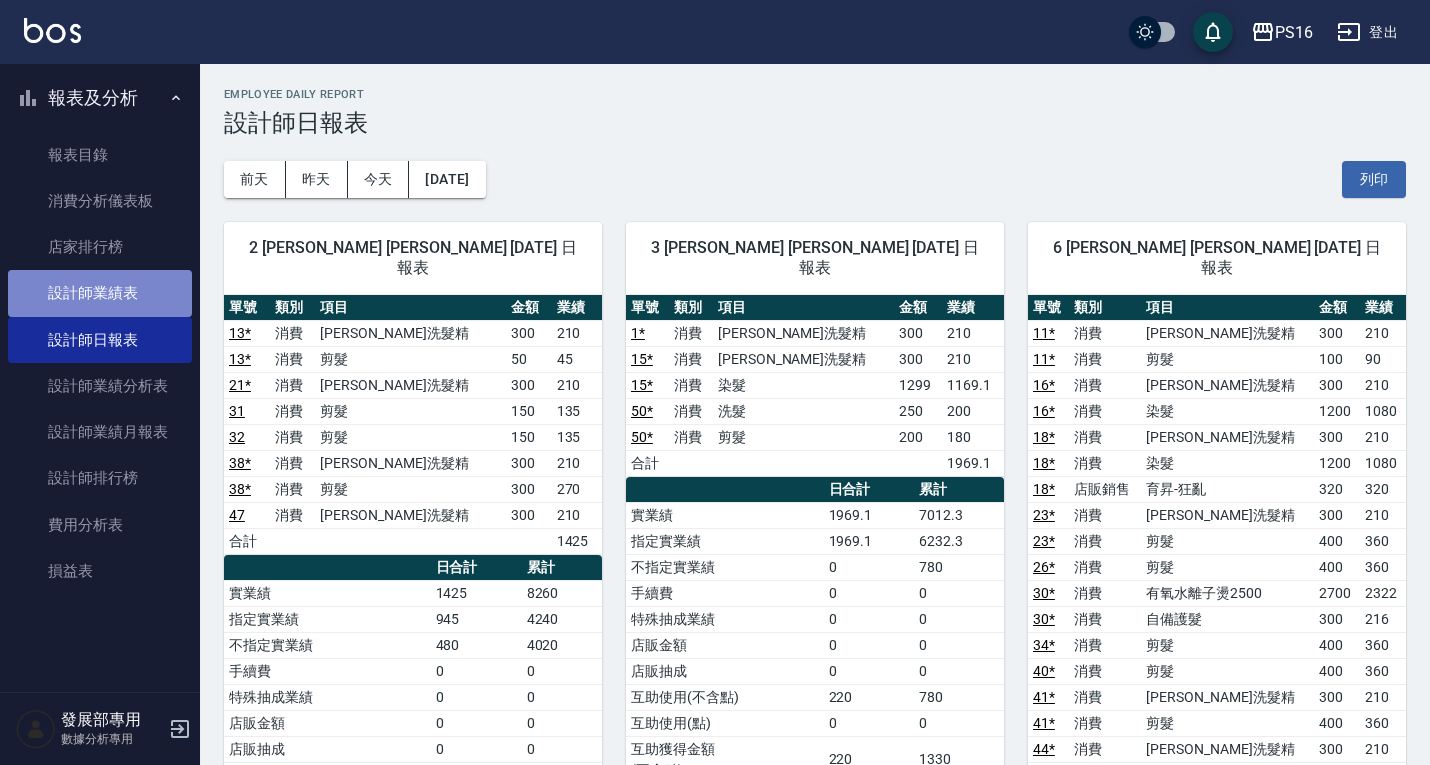 click on "設計師業績表" at bounding box center [100, 293] 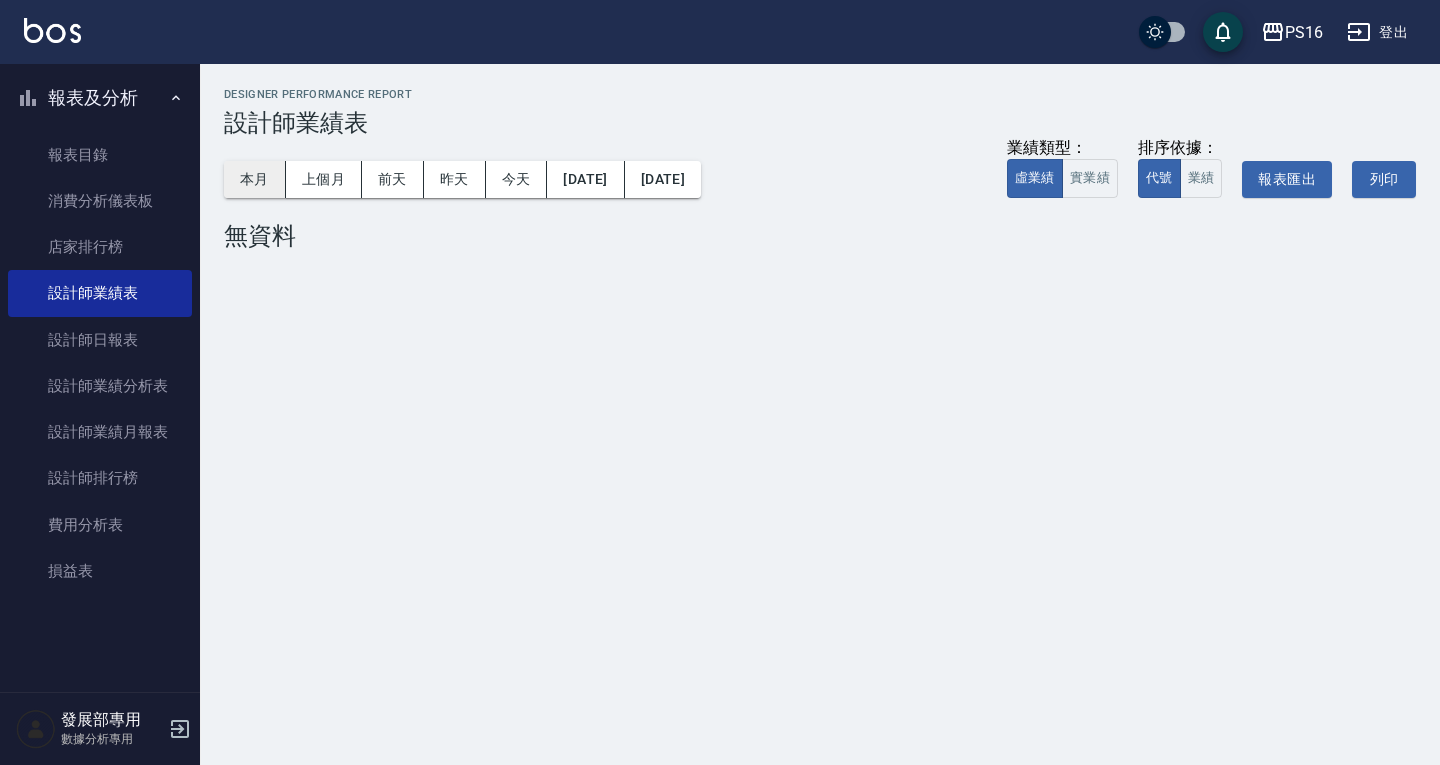 click on "本月" at bounding box center [255, 179] 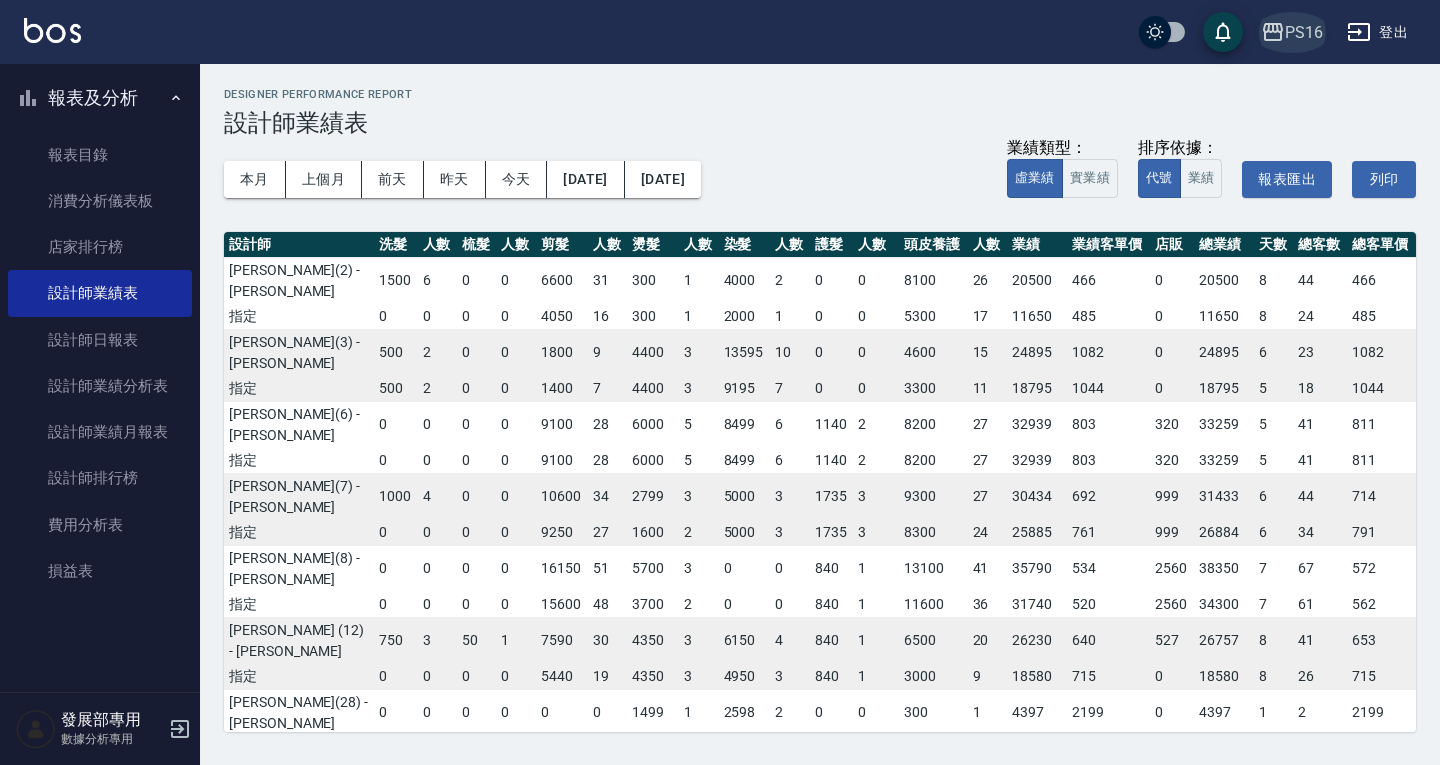 click on "PS16" at bounding box center [1304, 32] 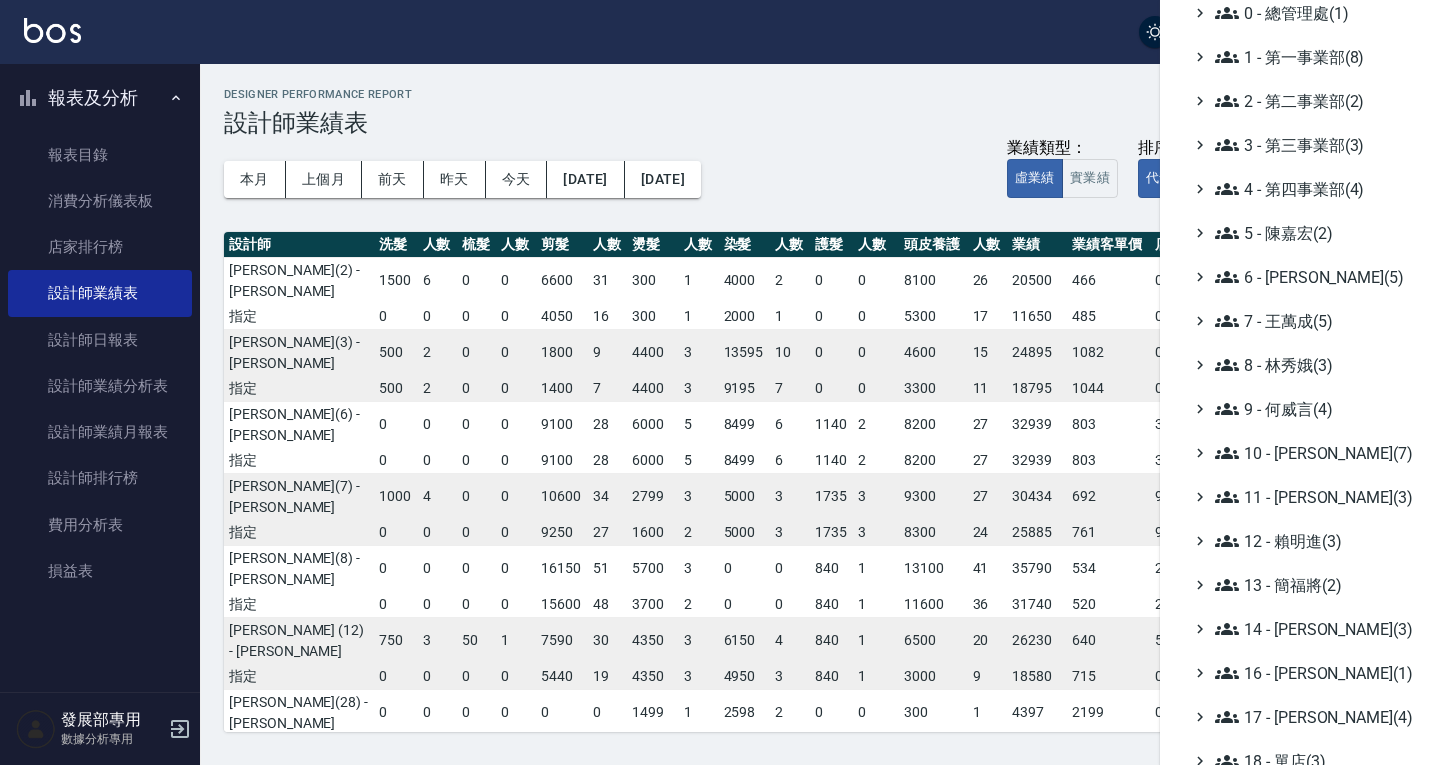 scroll, scrollTop: 100, scrollLeft: 0, axis: vertical 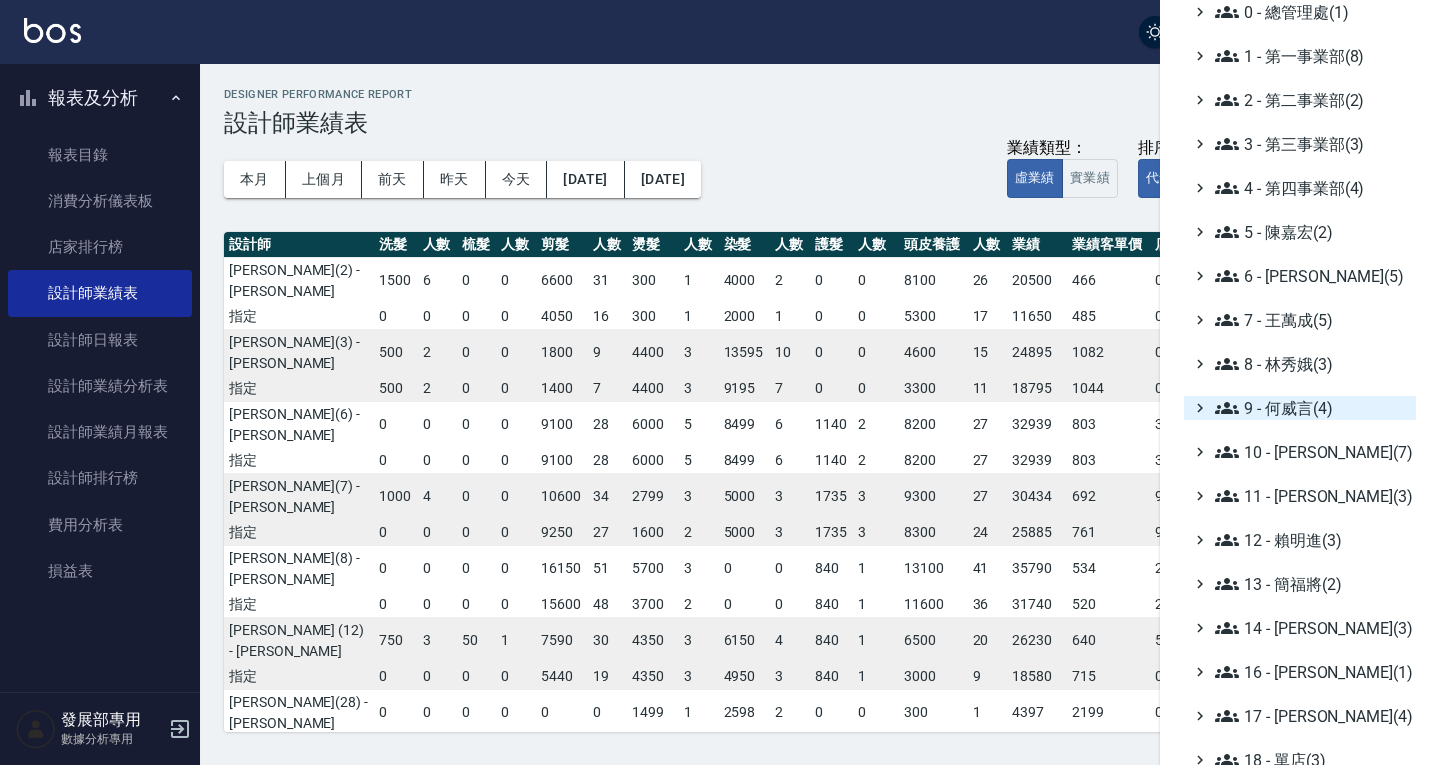 click on "9 - 何威言(4)" at bounding box center [1311, 408] 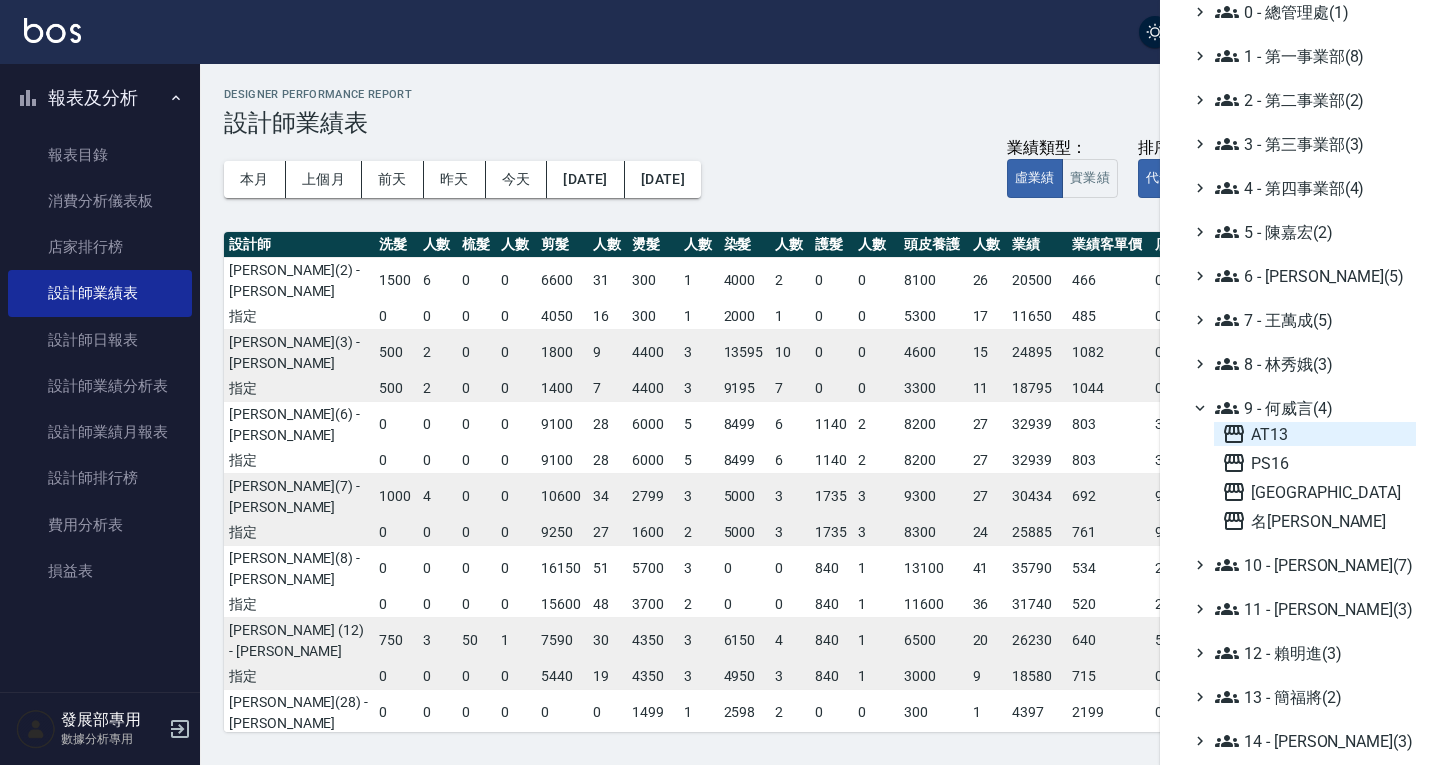 click on "AT13" at bounding box center (1315, 434) 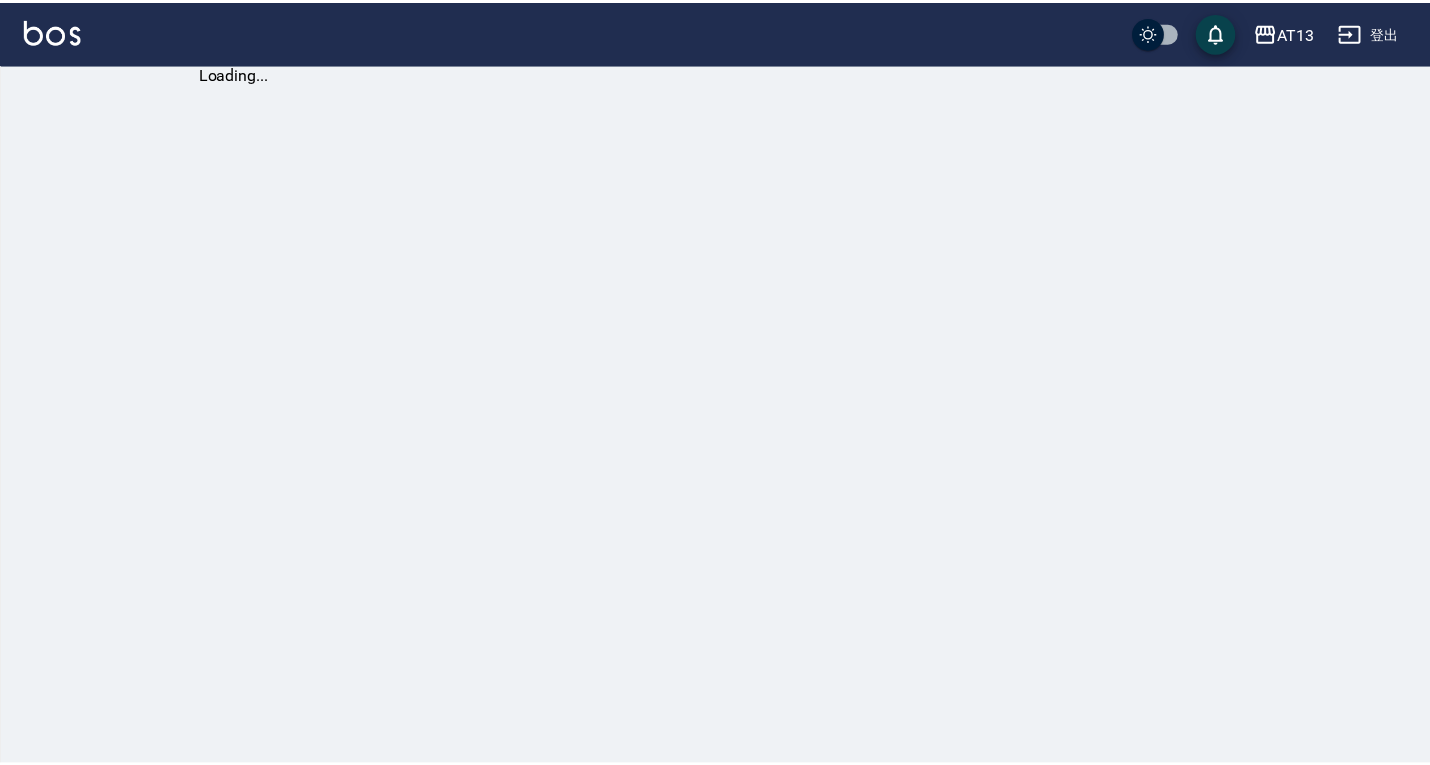 scroll, scrollTop: 0, scrollLeft: 0, axis: both 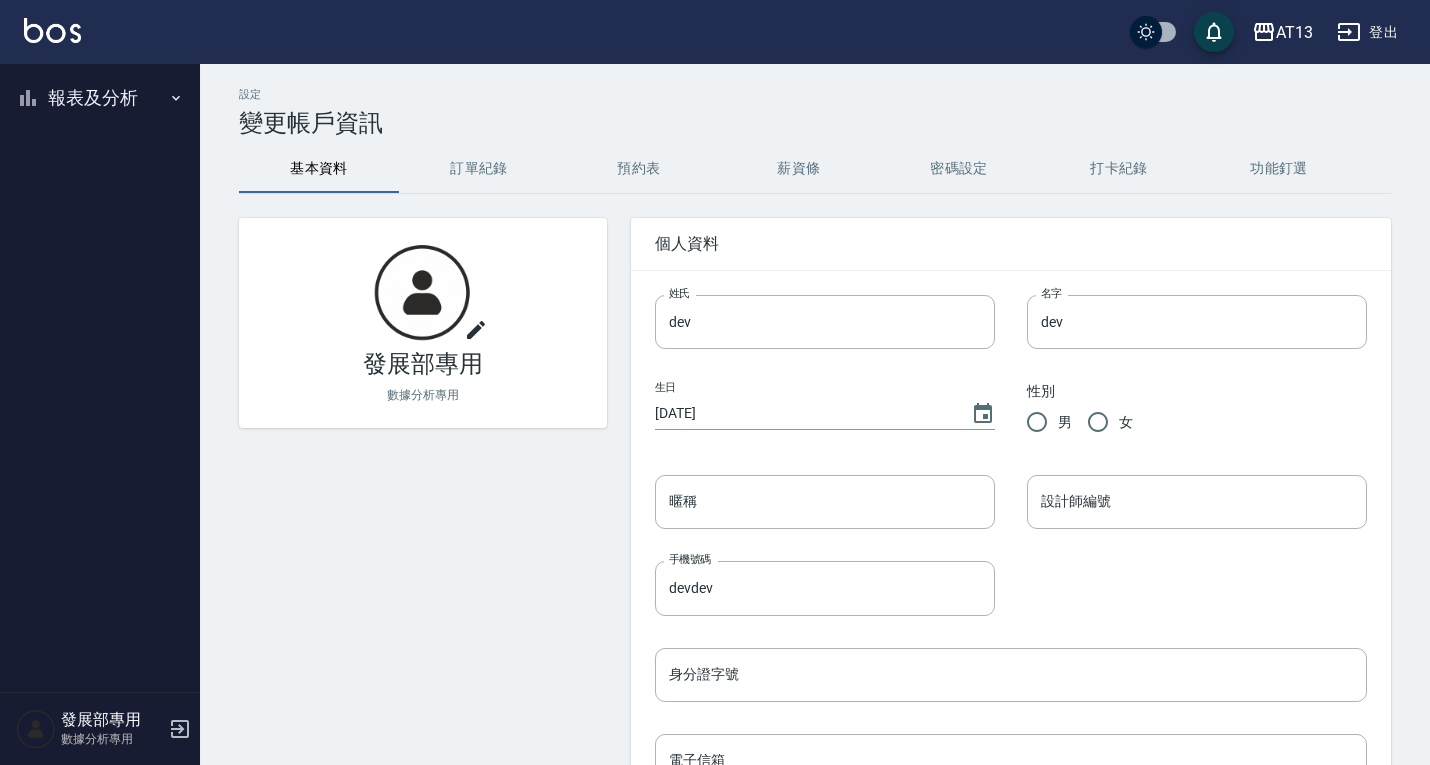 click on "報表及分析" at bounding box center [100, 98] 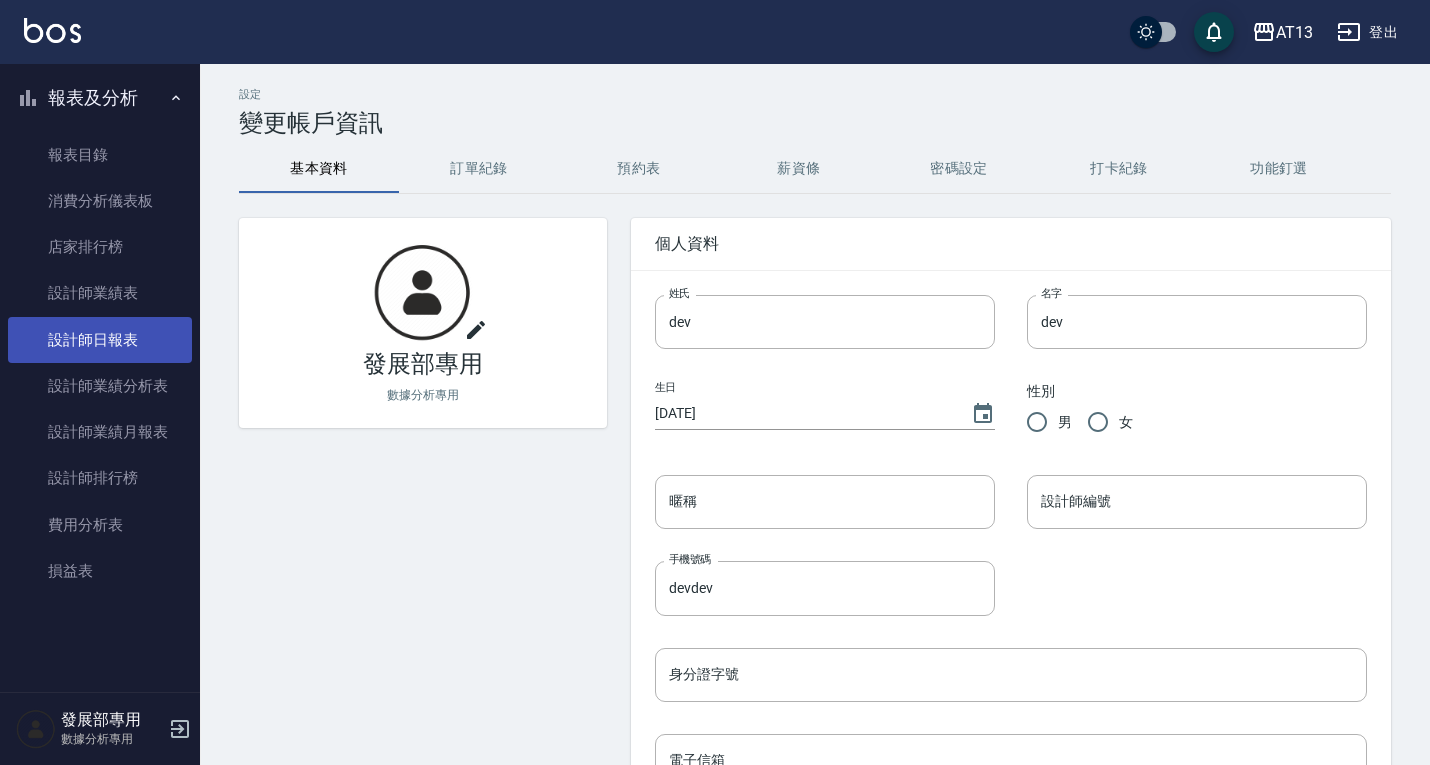 click on "設計師日報表" at bounding box center [100, 340] 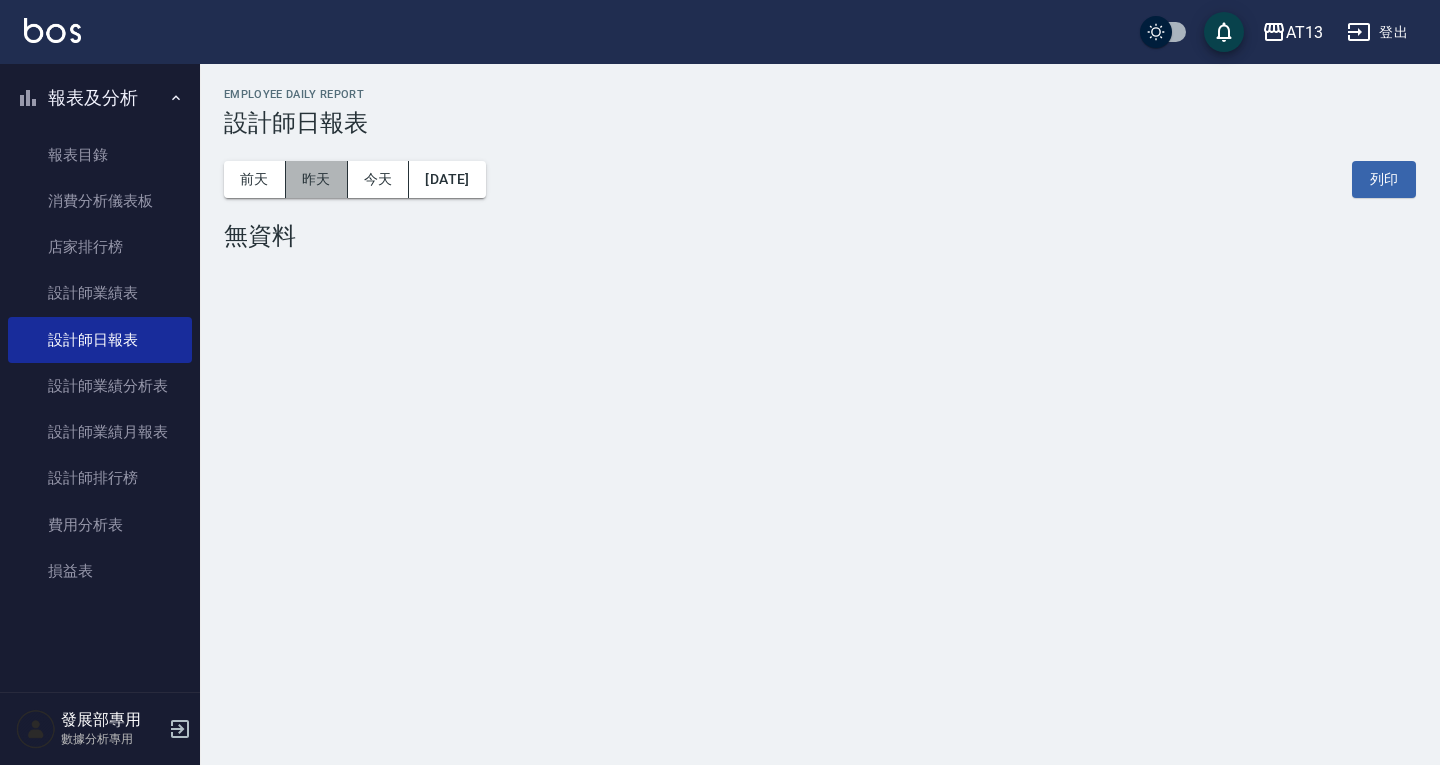 click on "昨天" at bounding box center (317, 179) 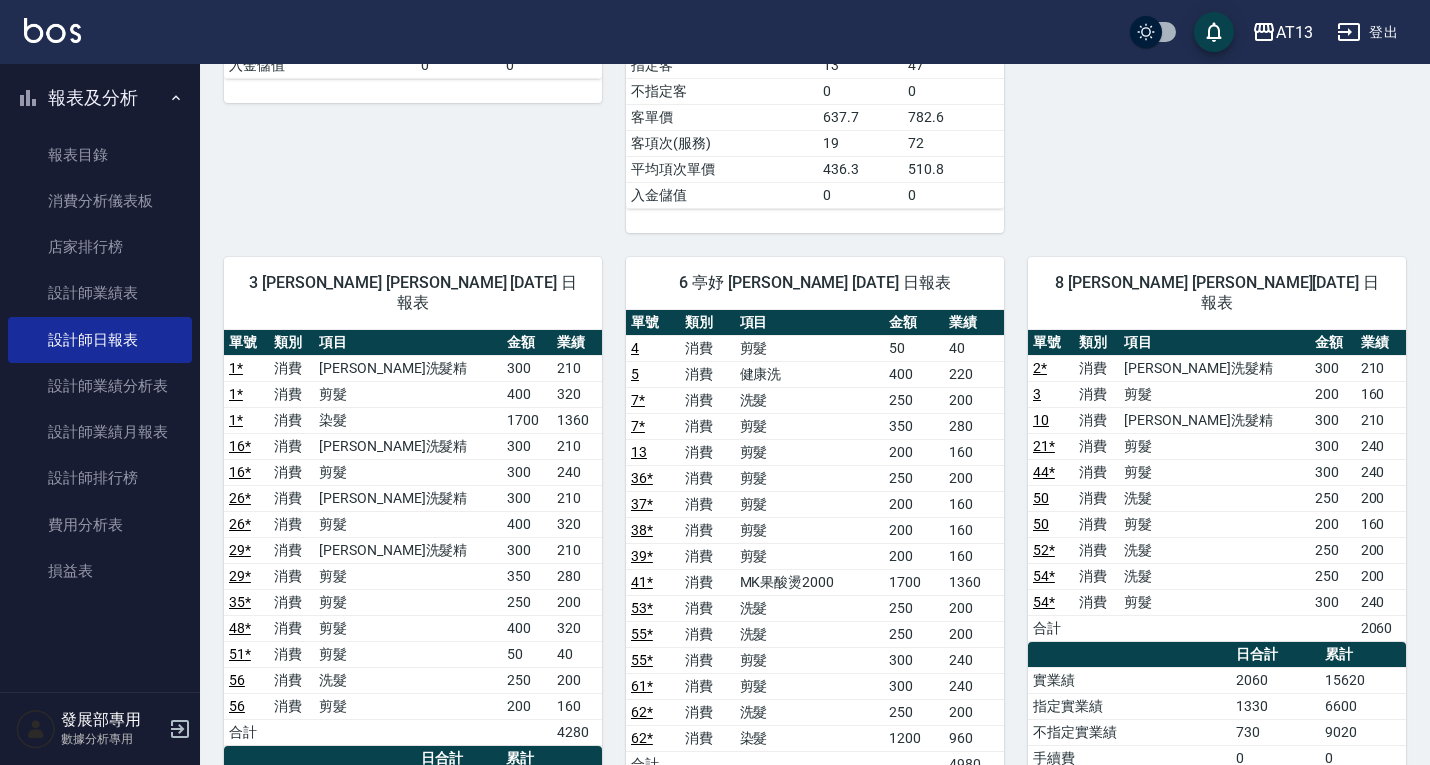 scroll, scrollTop: 1200, scrollLeft: 0, axis: vertical 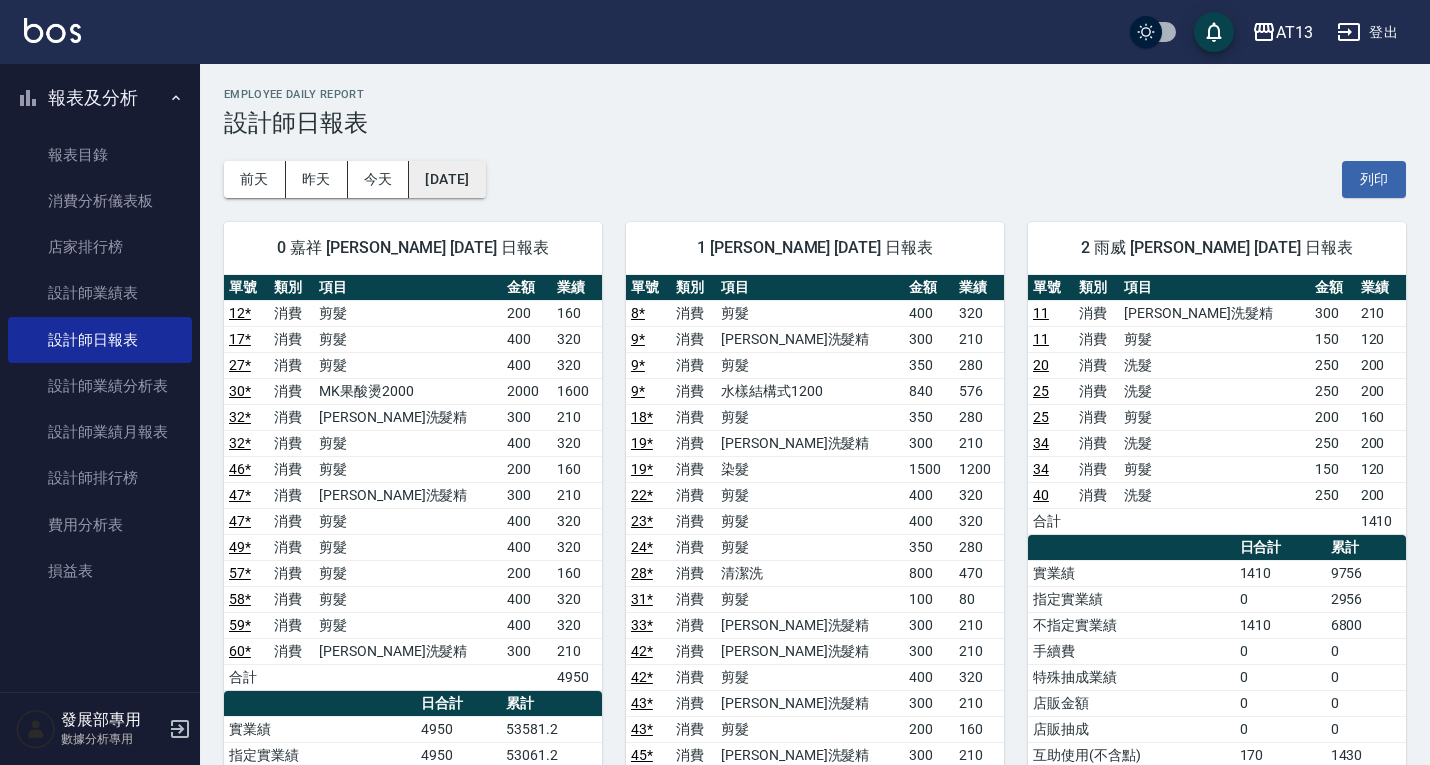 click on "[DATE]" at bounding box center (447, 179) 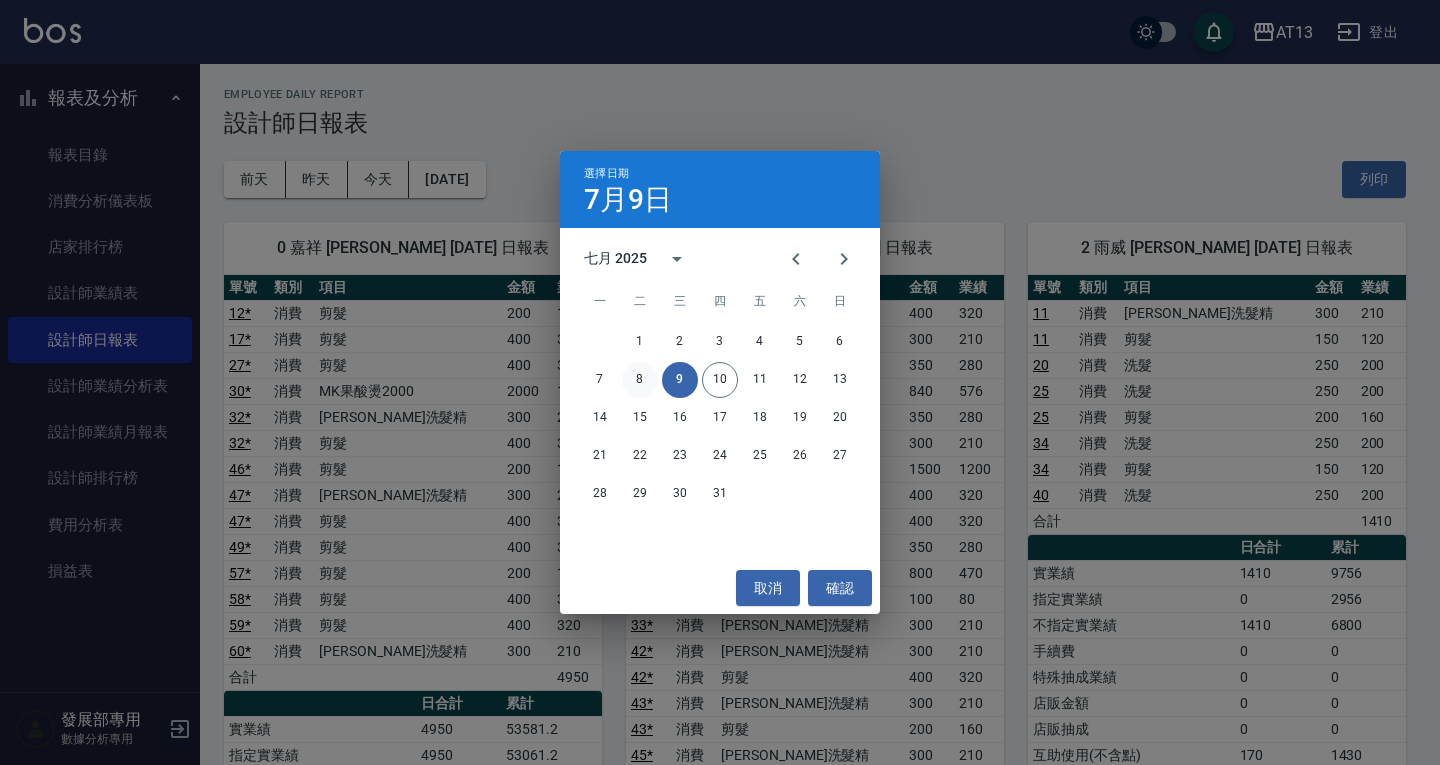 click on "8" at bounding box center [640, 380] 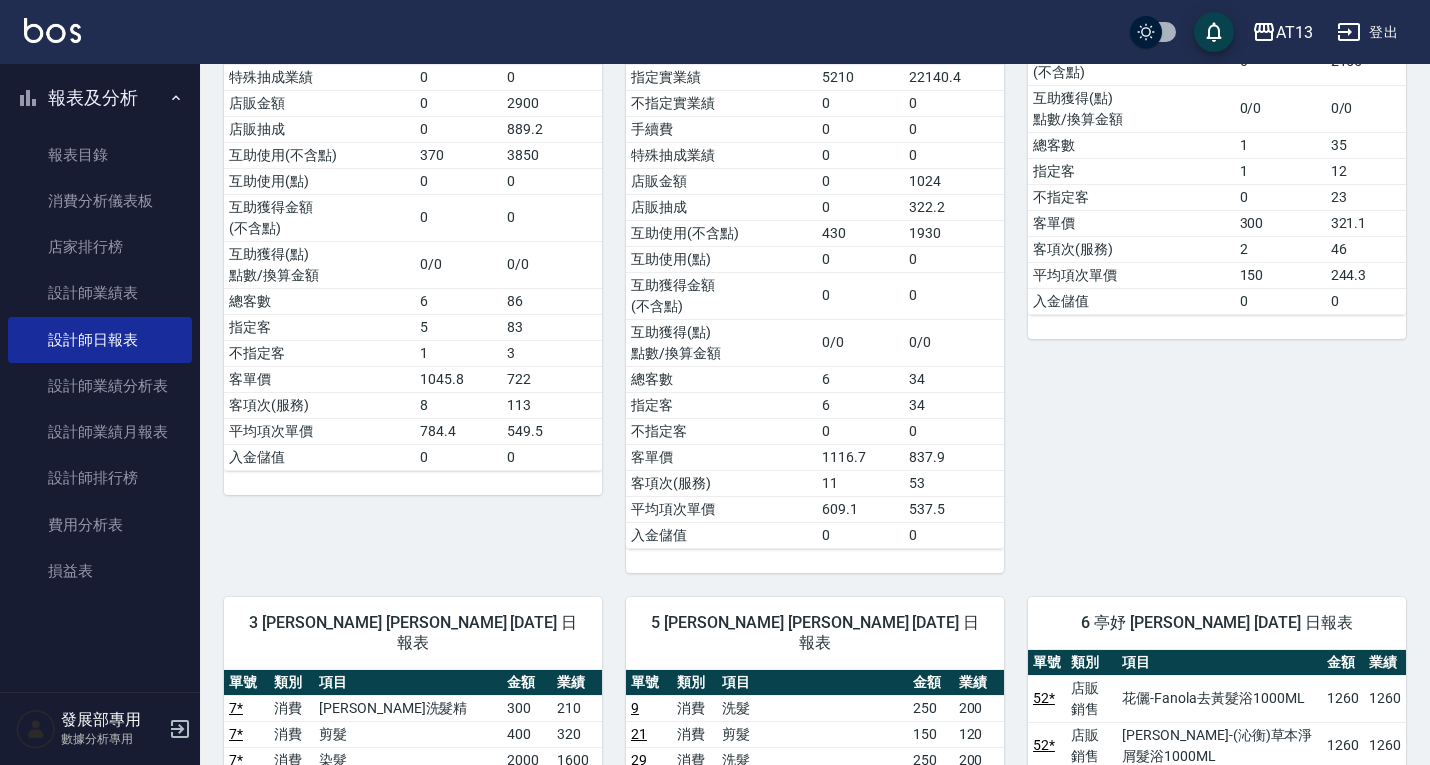 scroll, scrollTop: 0, scrollLeft: 0, axis: both 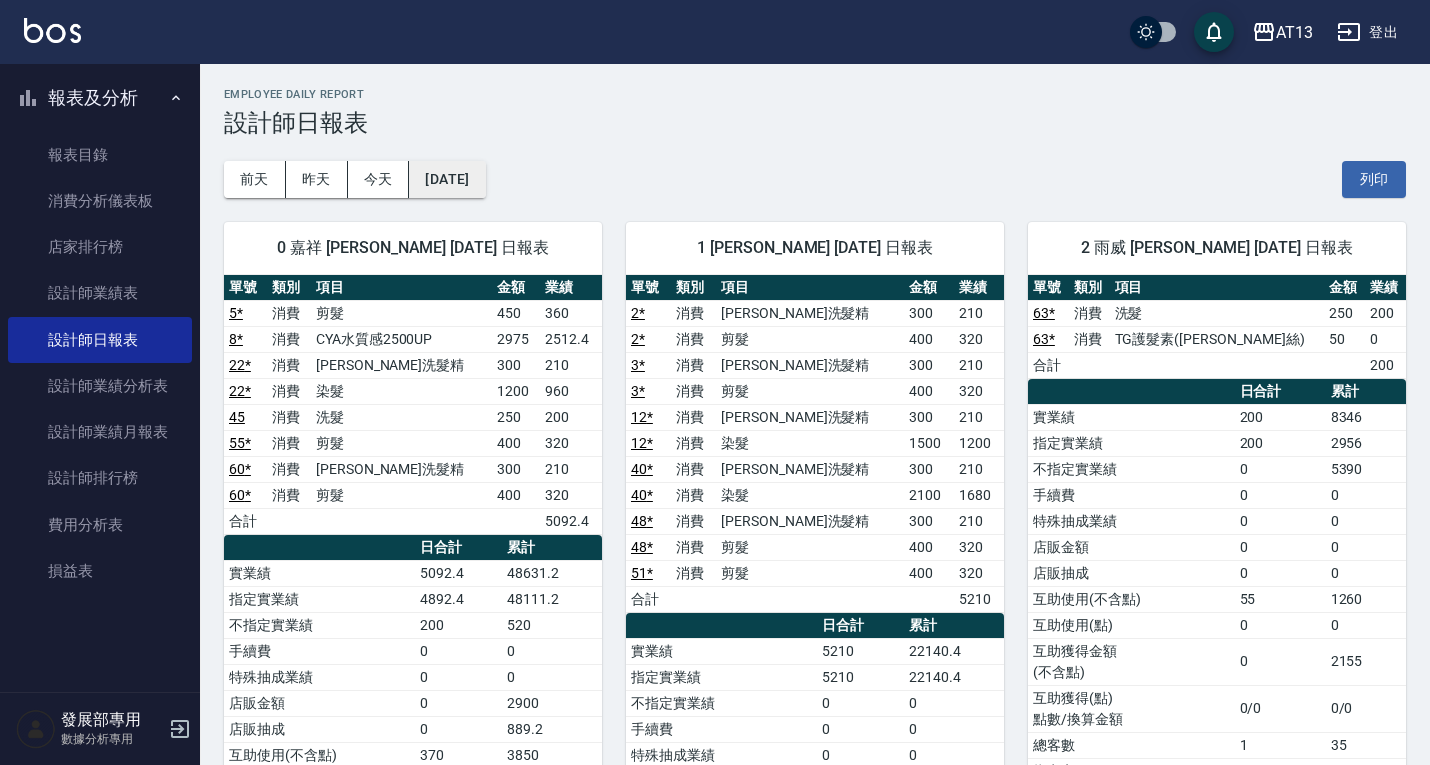 click on "[DATE]" at bounding box center [447, 179] 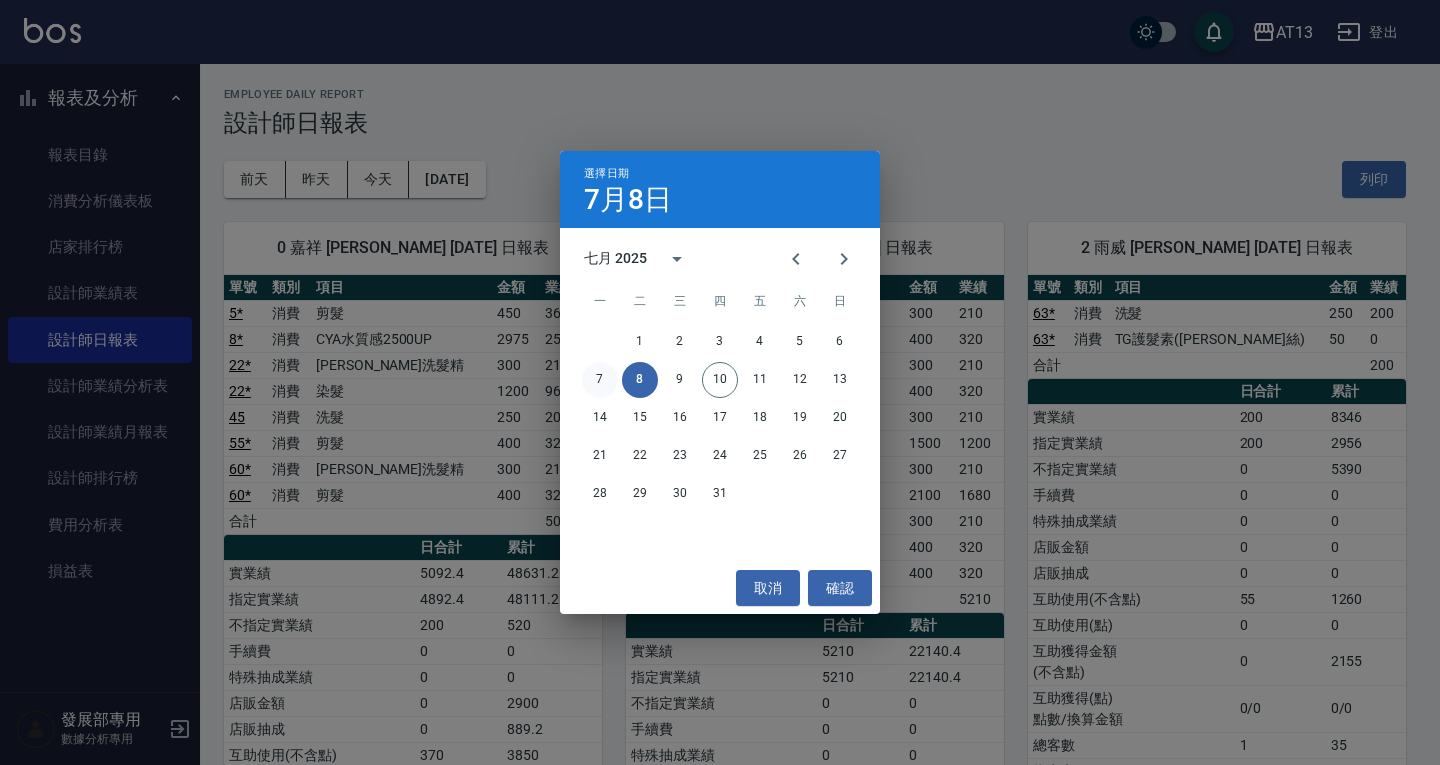 click on "7" at bounding box center (600, 380) 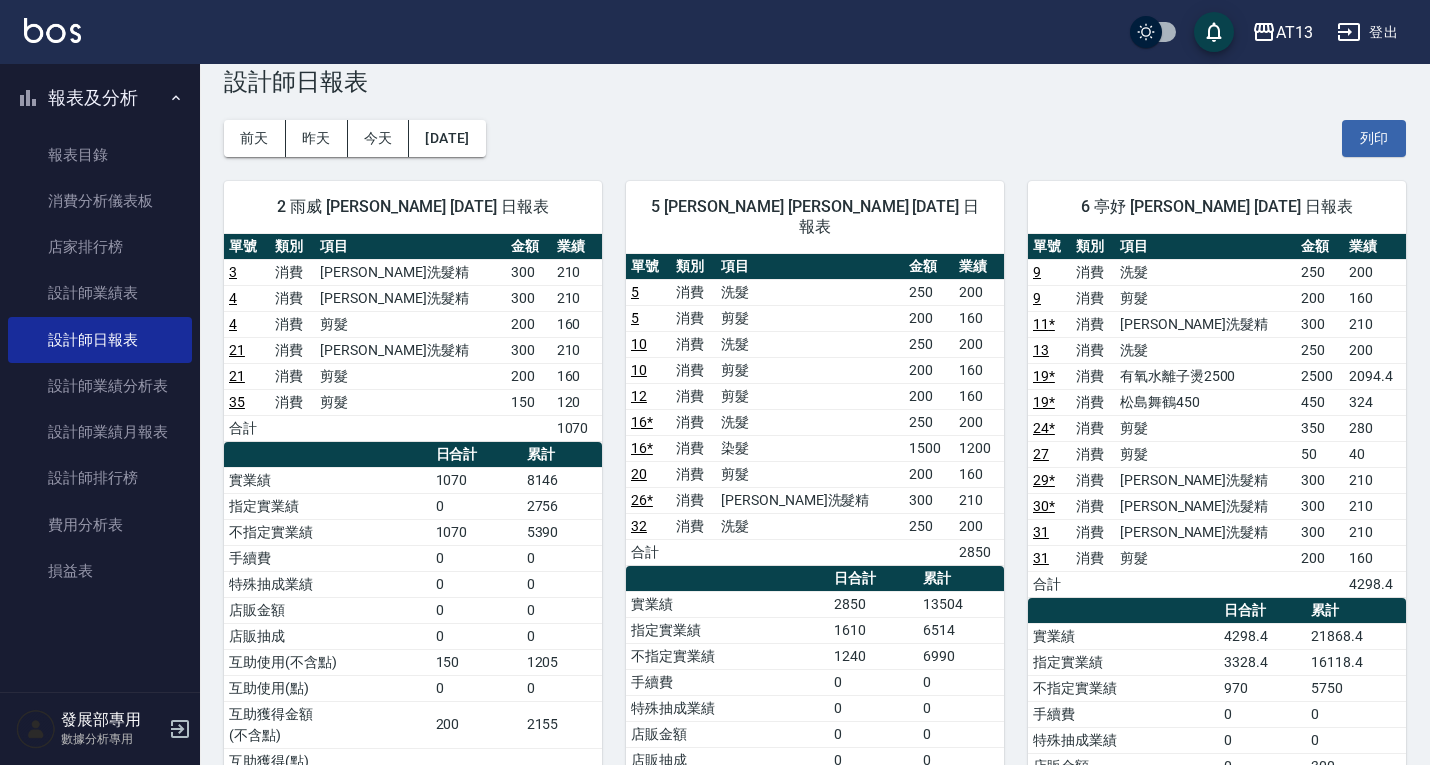 scroll, scrollTop: 0, scrollLeft: 0, axis: both 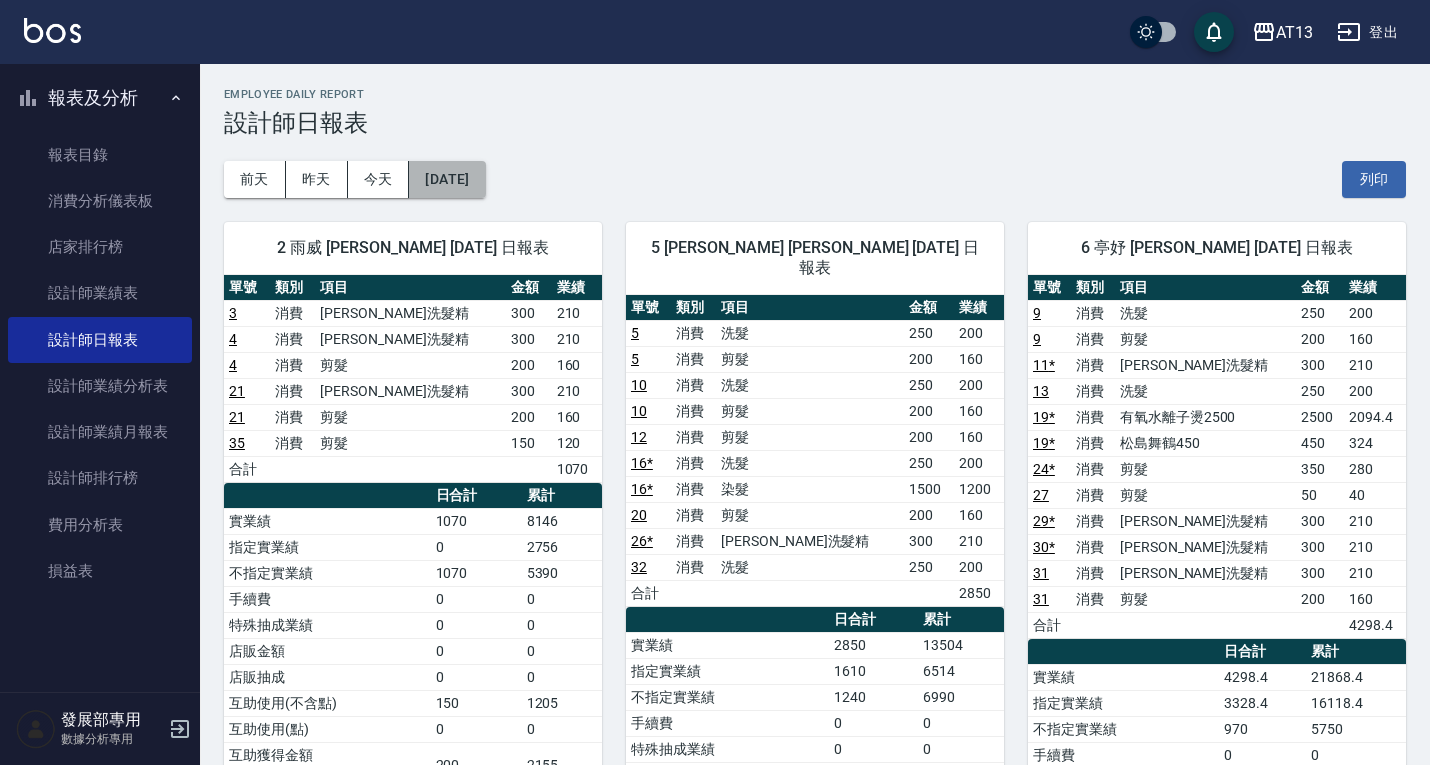 click on "[DATE]" at bounding box center (447, 179) 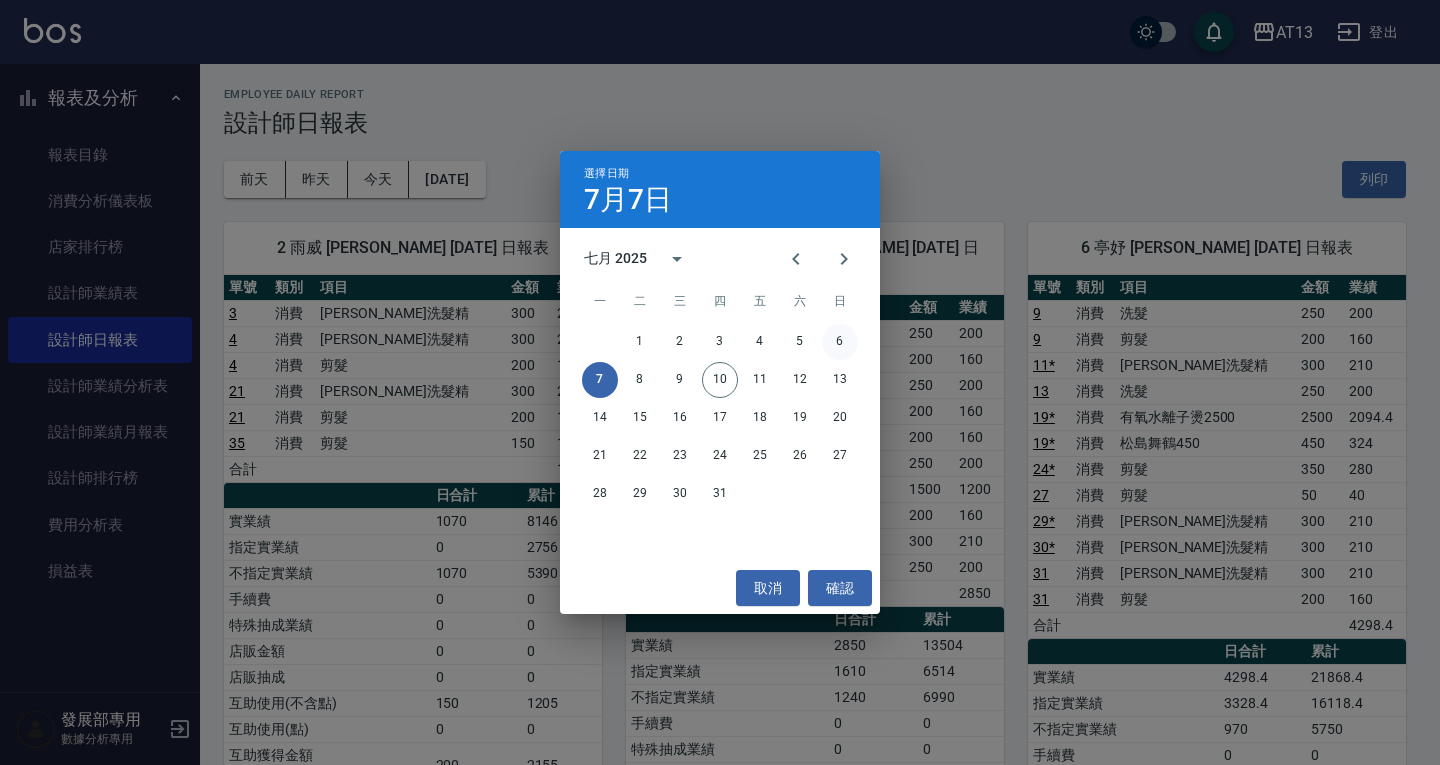 click on "6" at bounding box center [840, 342] 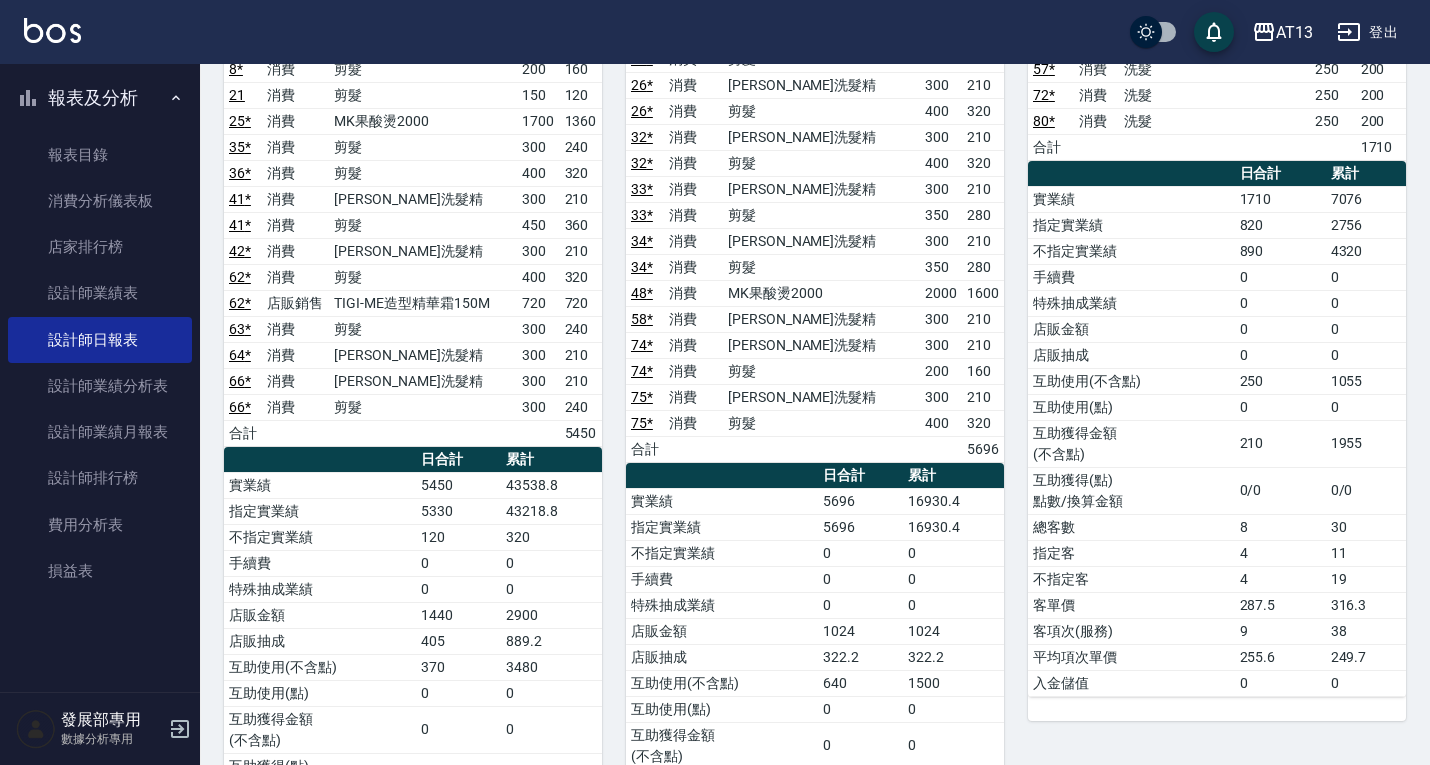 scroll, scrollTop: 0, scrollLeft: 0, axis: both 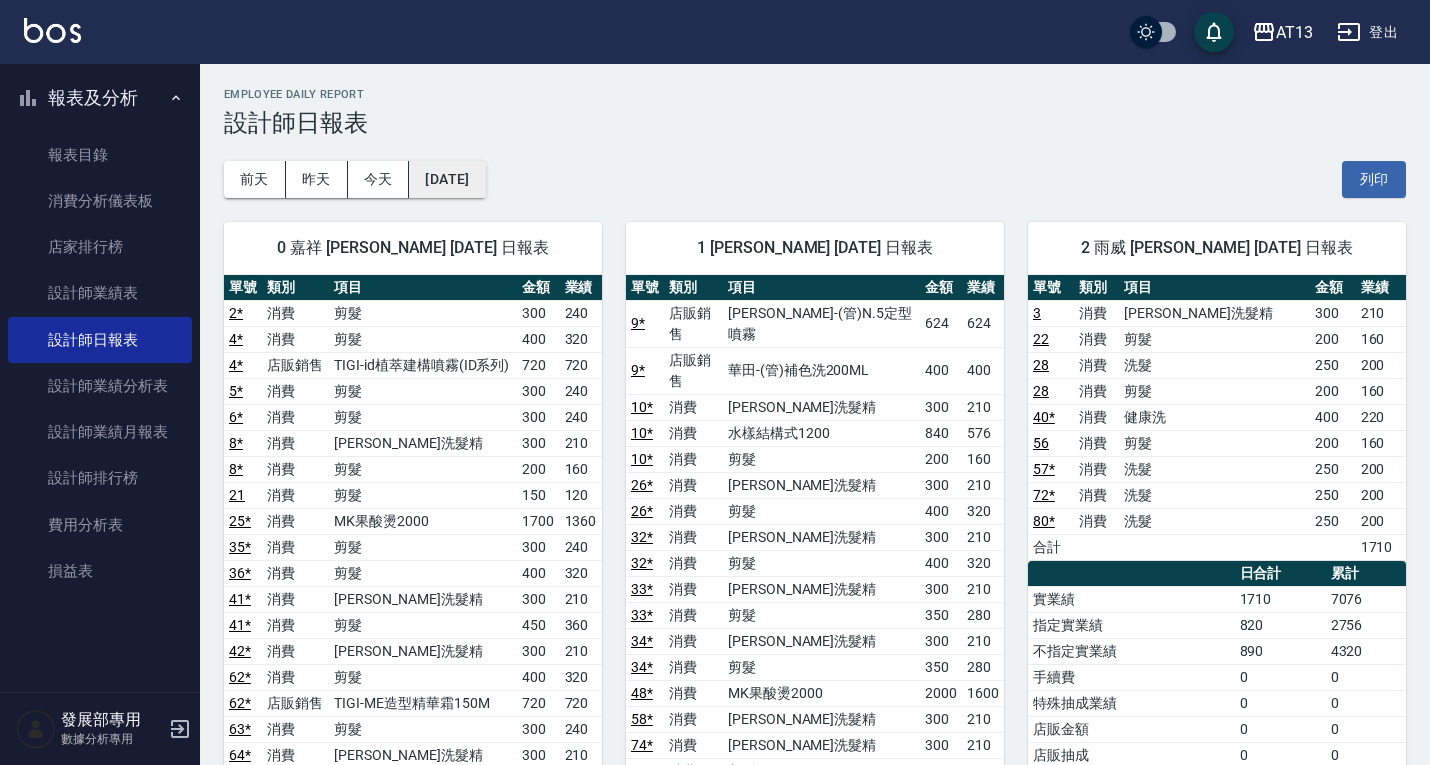 click on "[DATE]" at bounding box center (447, 179) 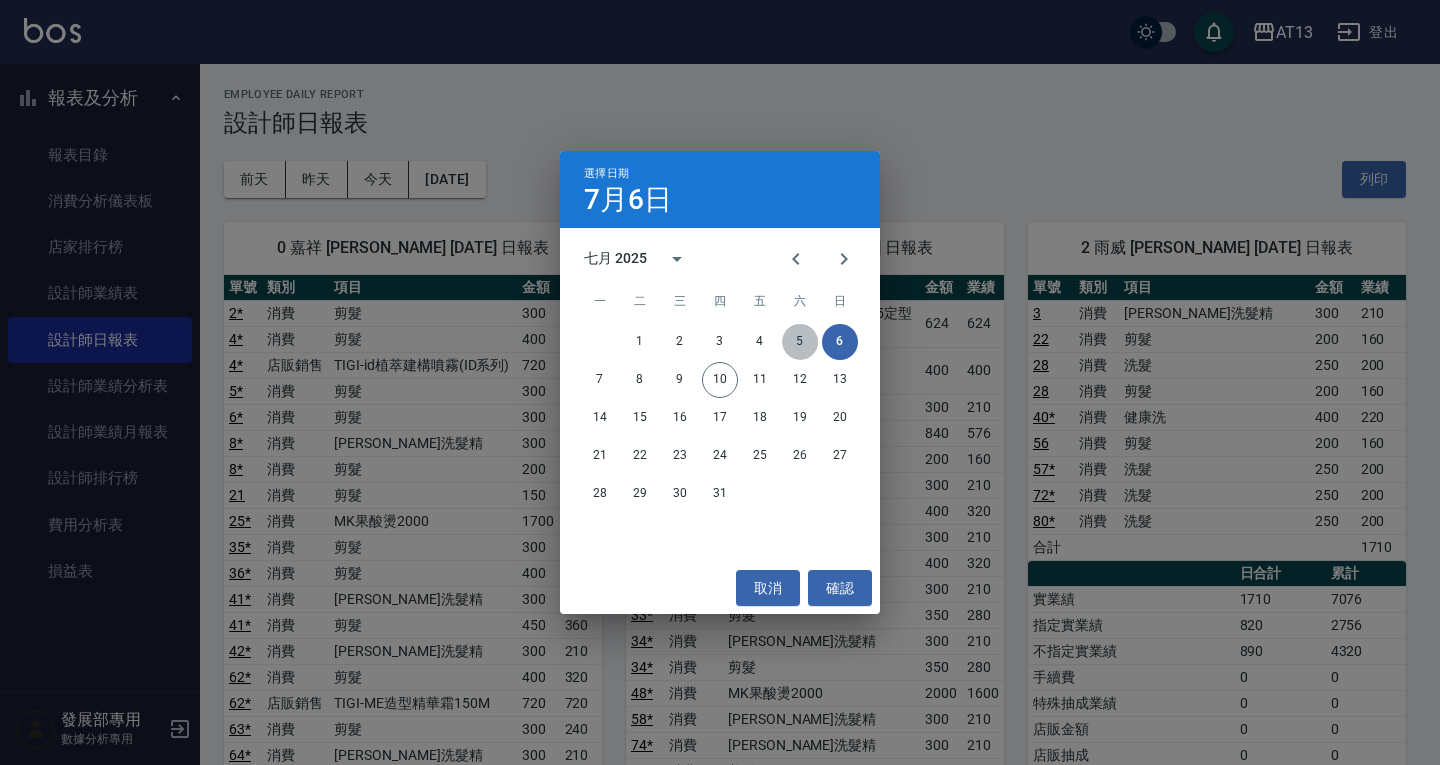 click on "5" at bounding box center [800, 342] 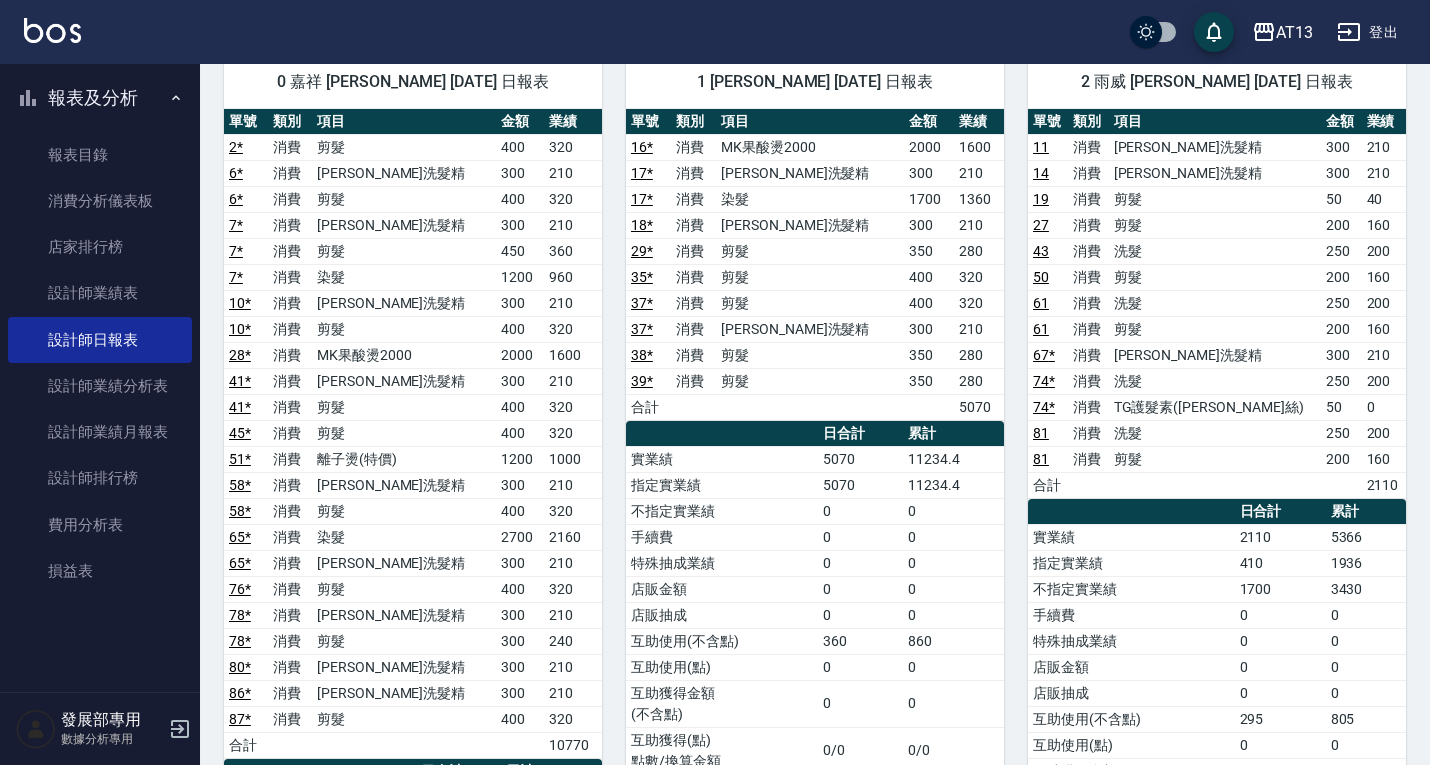 scroll, scrollTop: 0, scrollLeft: 0, axis: both 